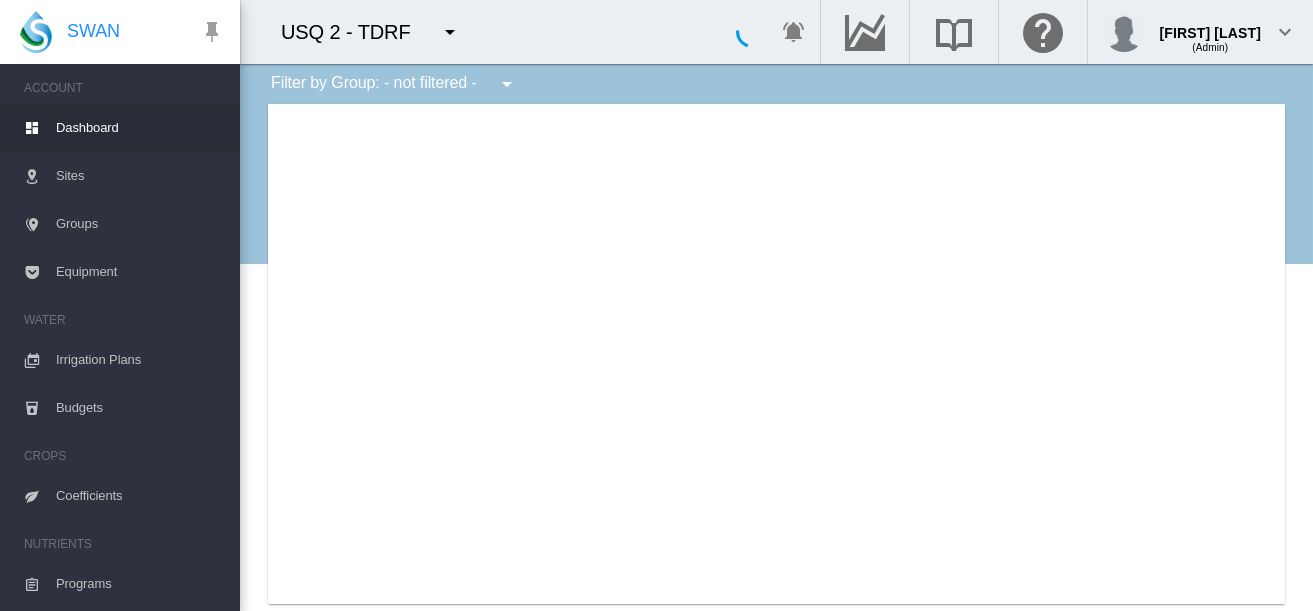 scroll, scrollTop: 0, scrollLeft: 0, axis: both 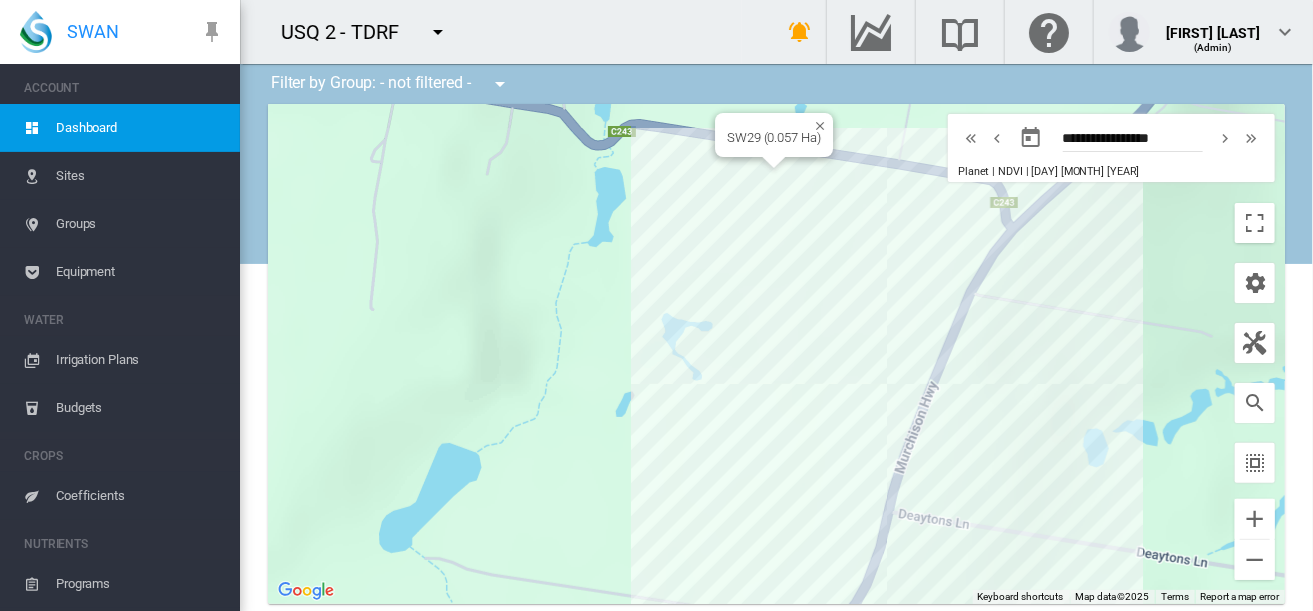 click on "To navigate, press the arrow keys. SW29 (0.057 Ha)" at bounding box center [776, 354] 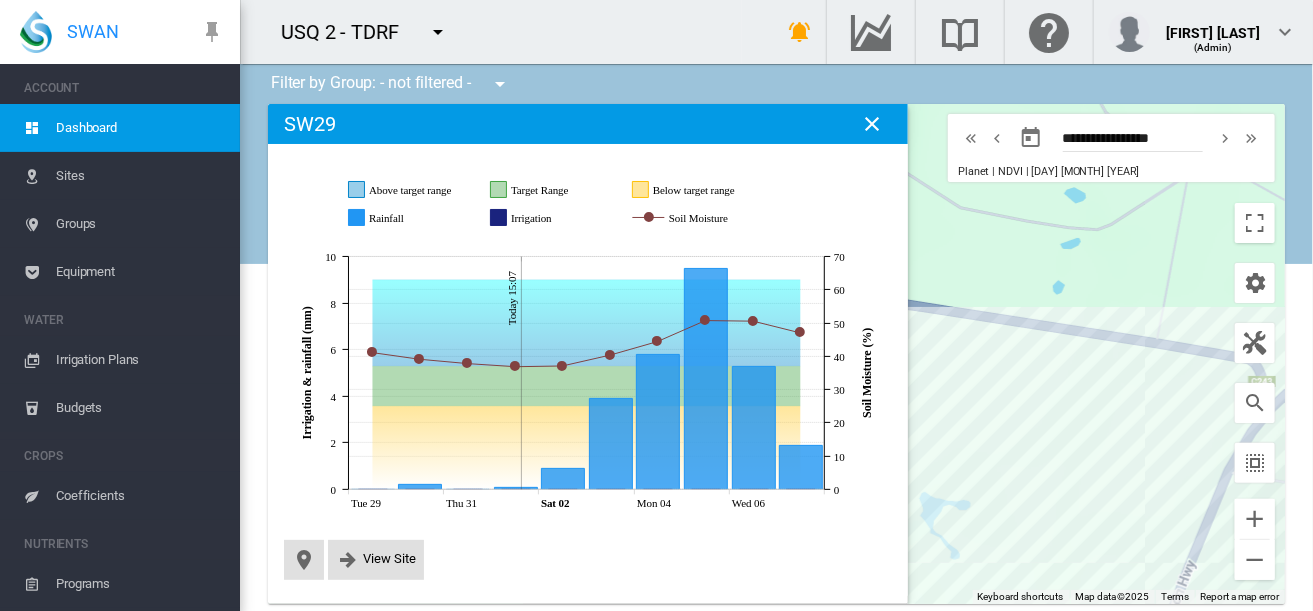 click on "Equipment" at bounding box center (140, 272) 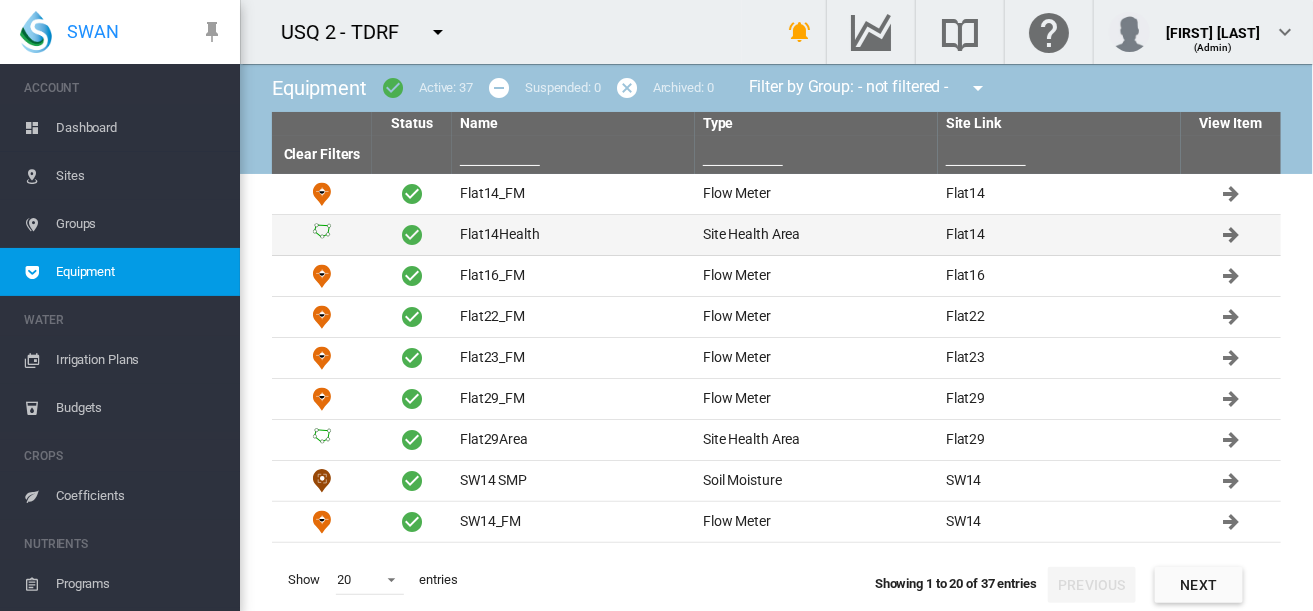 click on "Flat14Health" at bounding box center (573, 235) 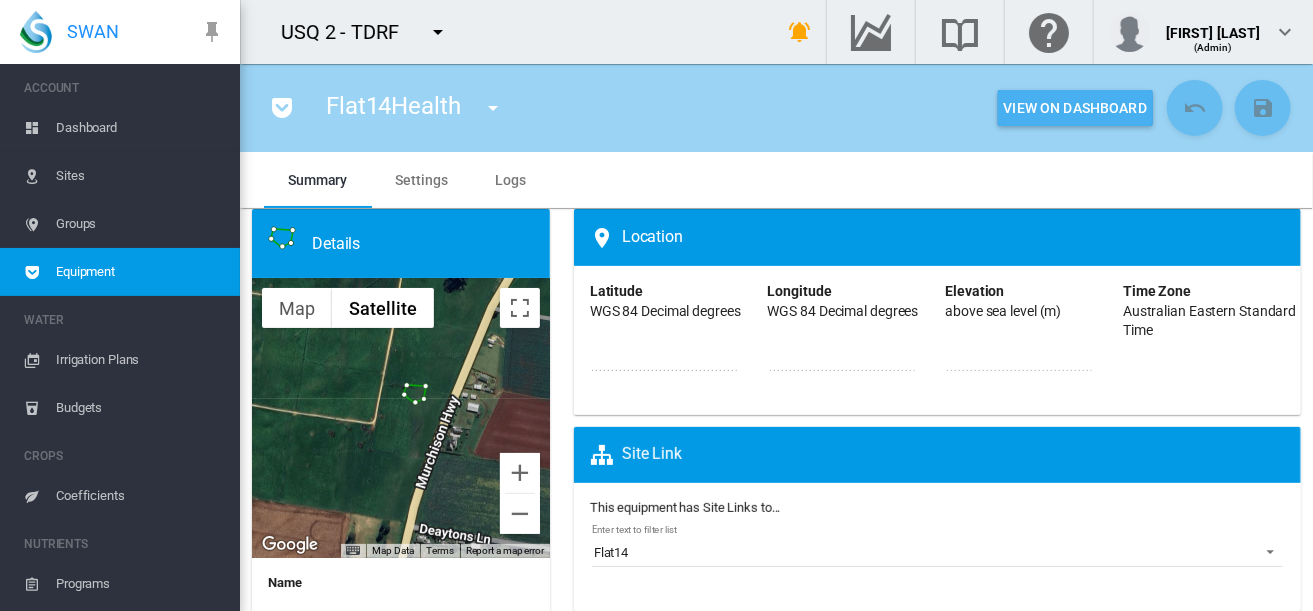 click on "View On Dashboard" at bounding box center [1075, 108] 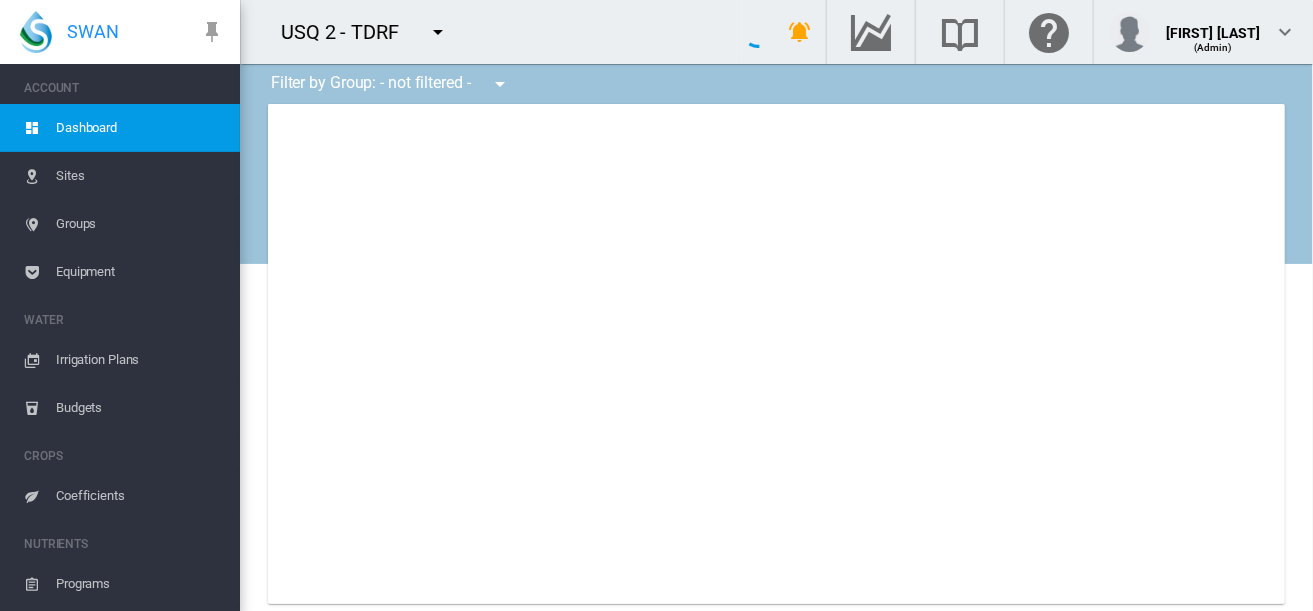 type on "**********" 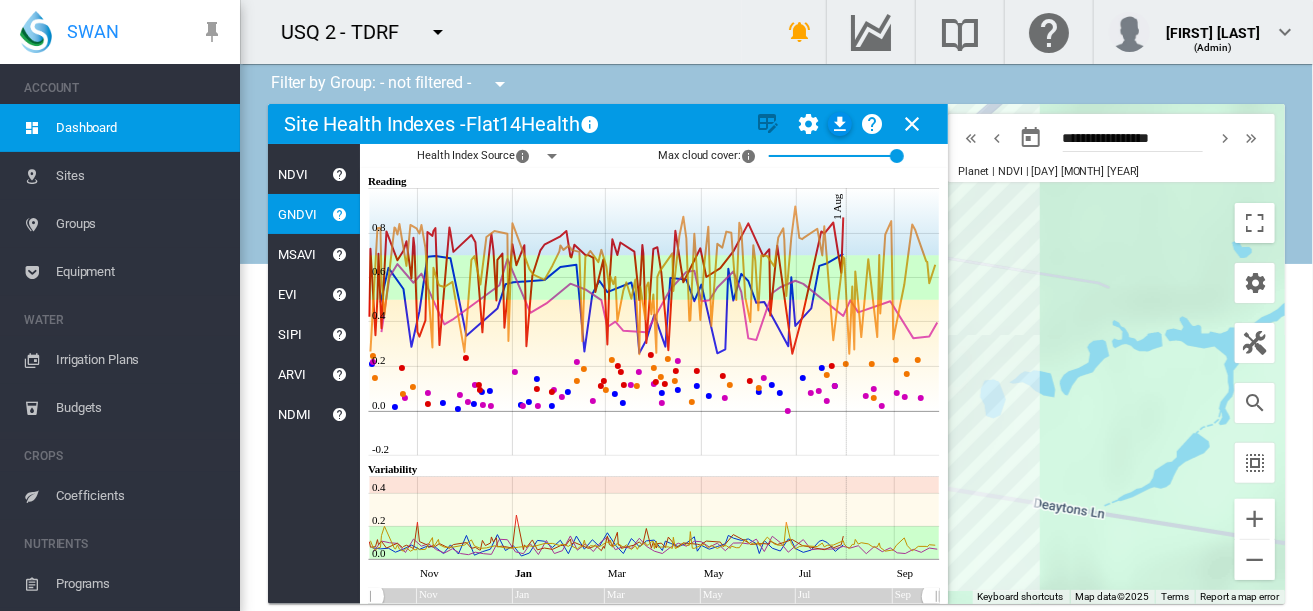 click 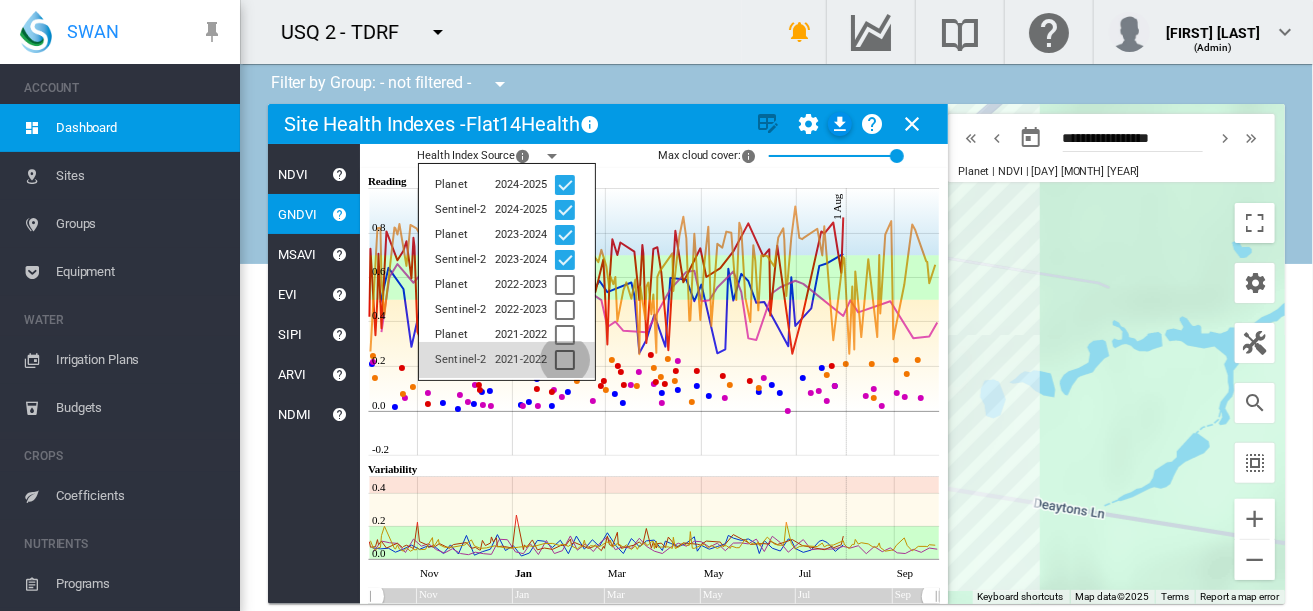 click 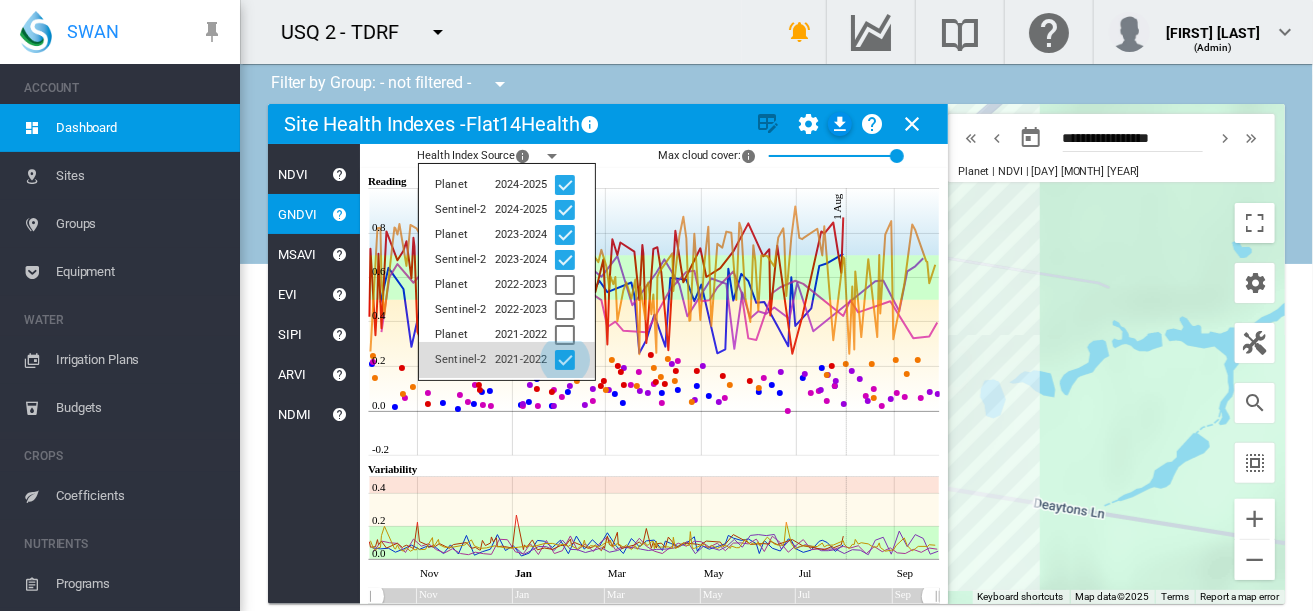click 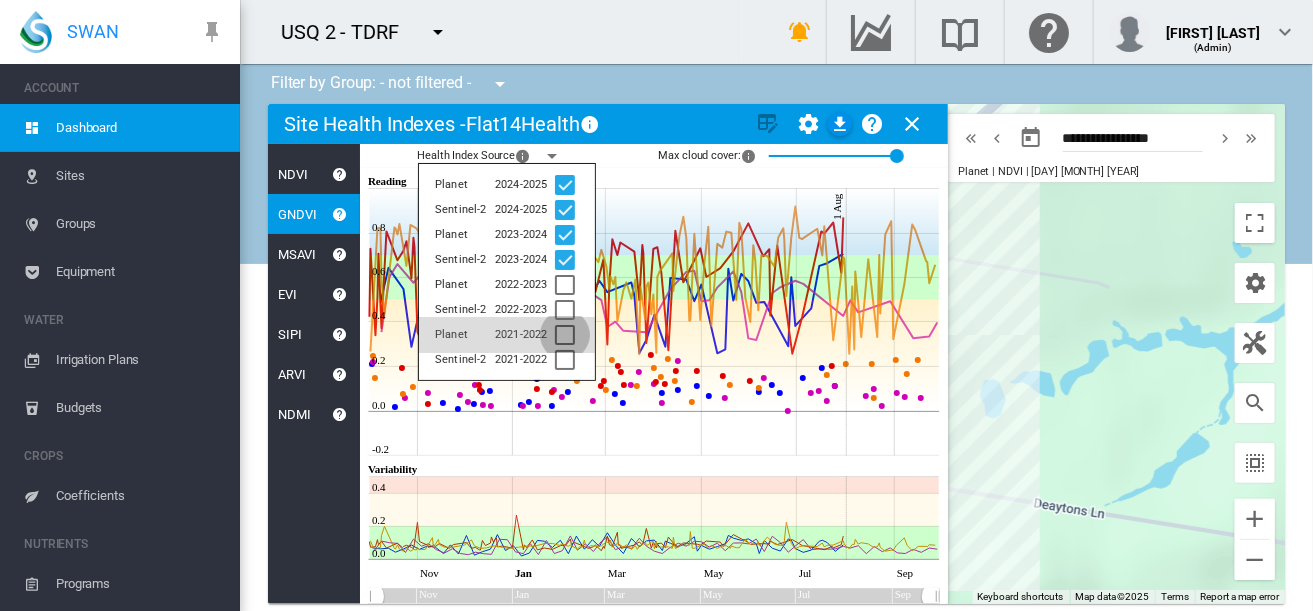 click 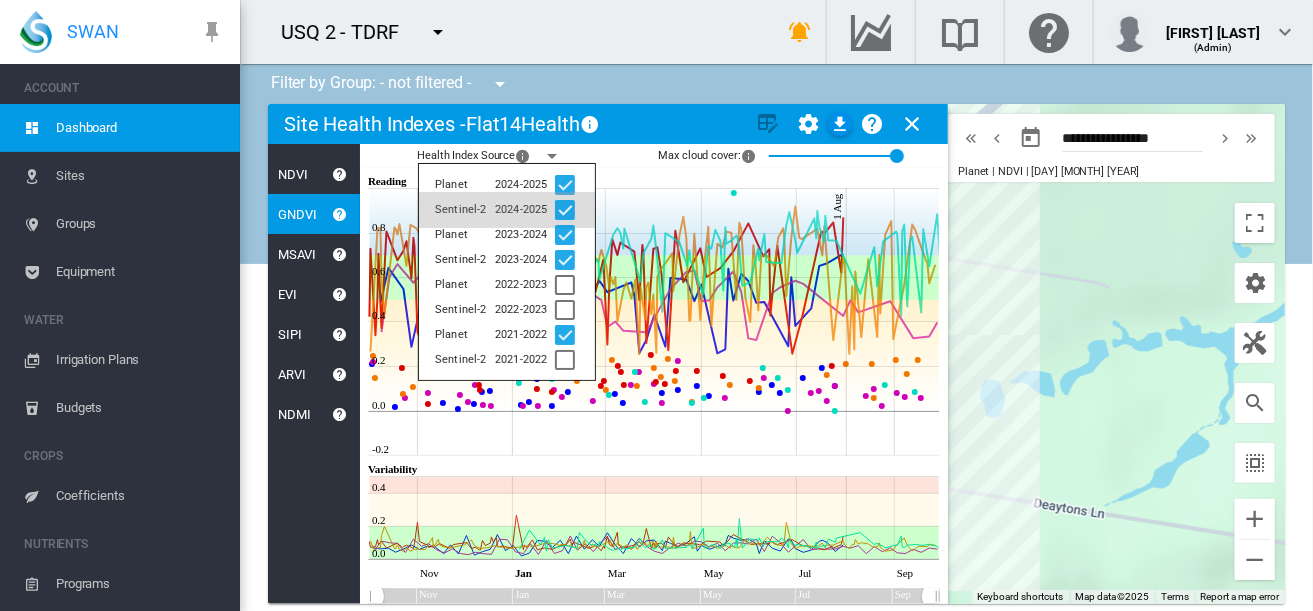 click 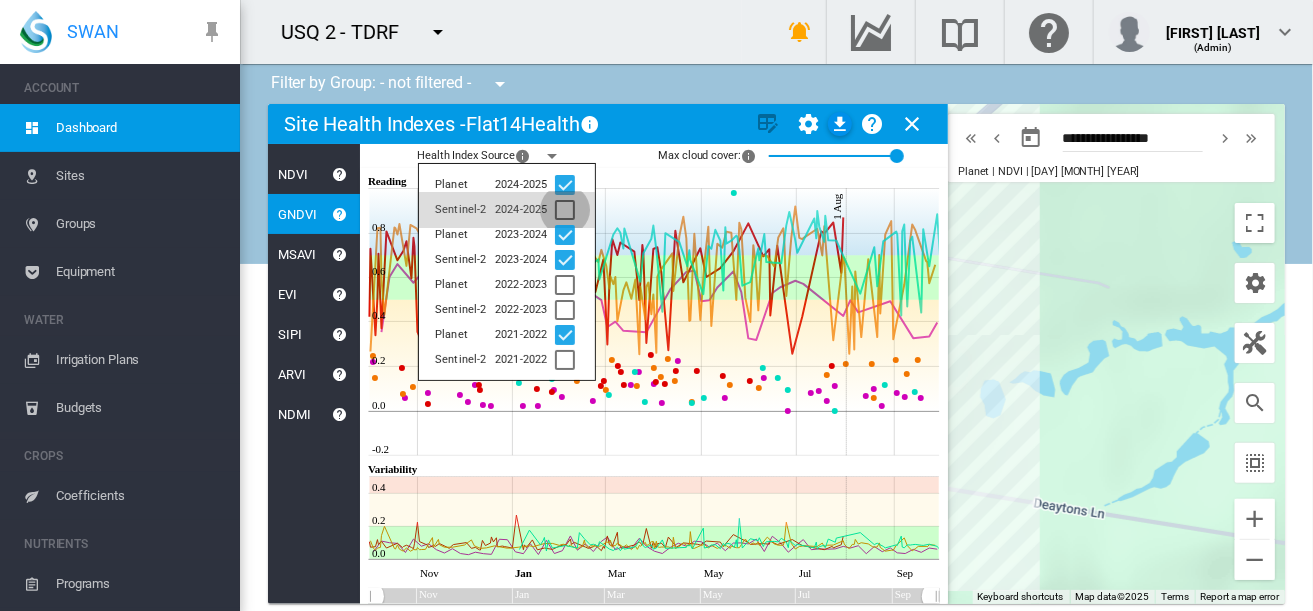 click 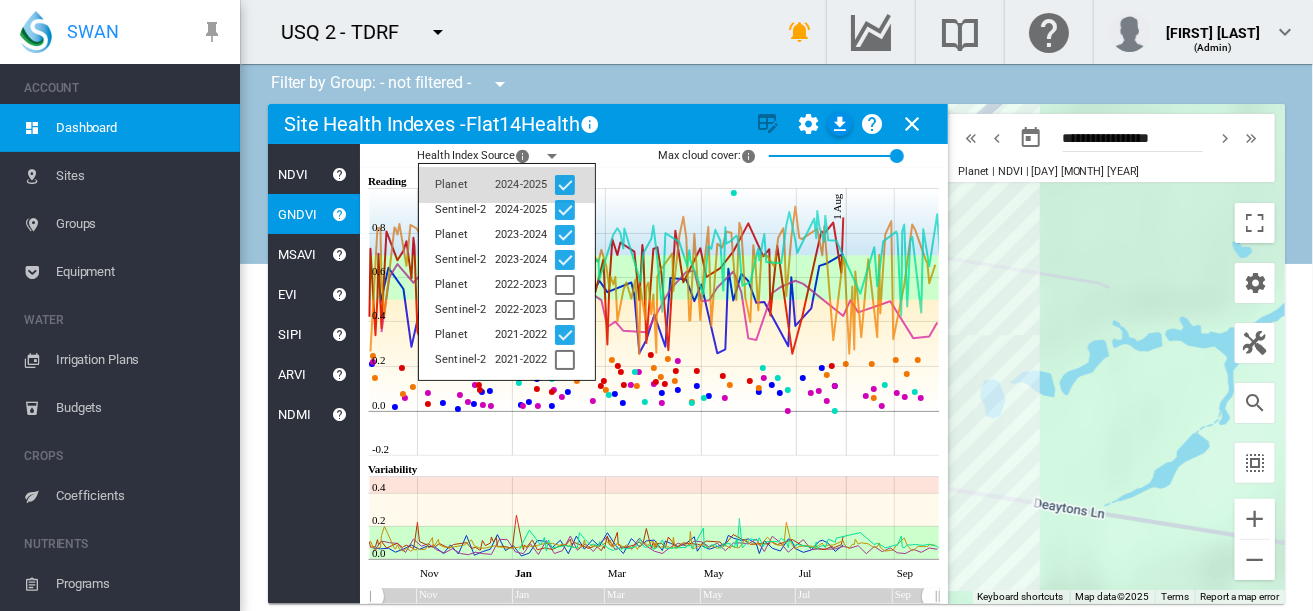 click 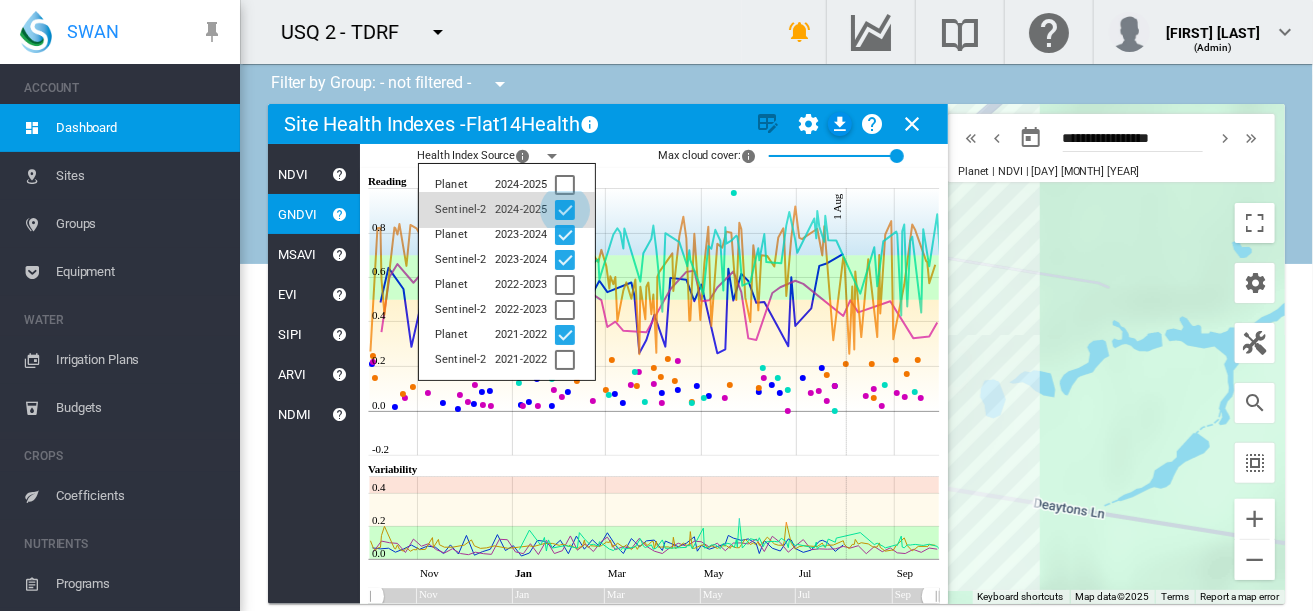 click 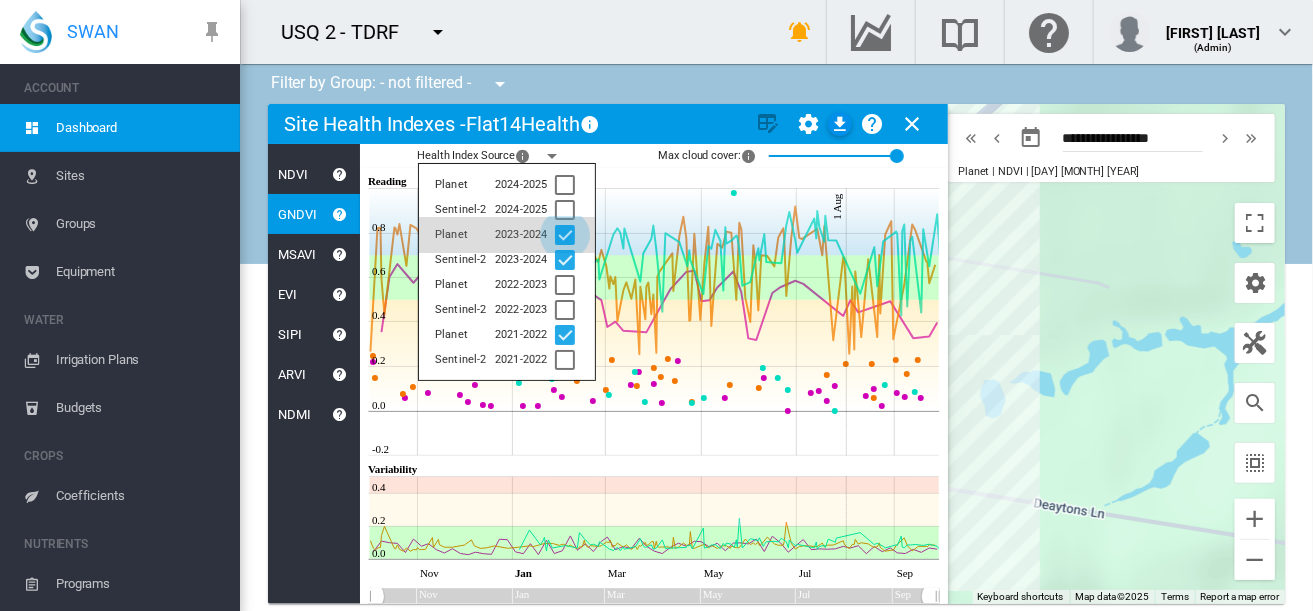 click 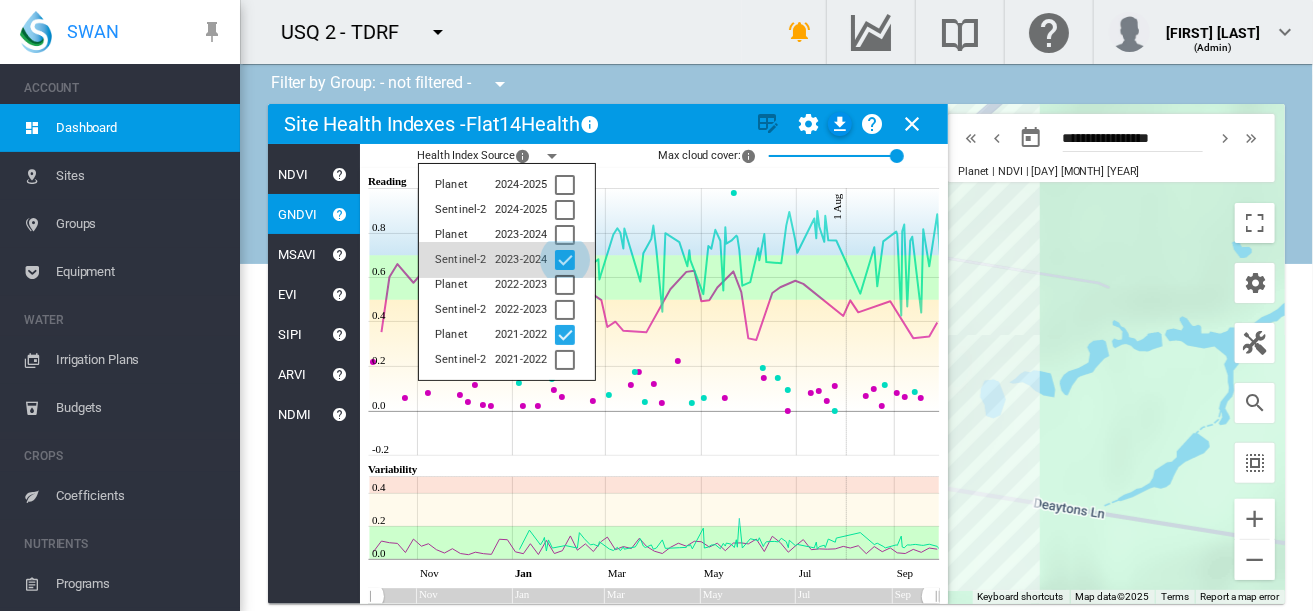 click 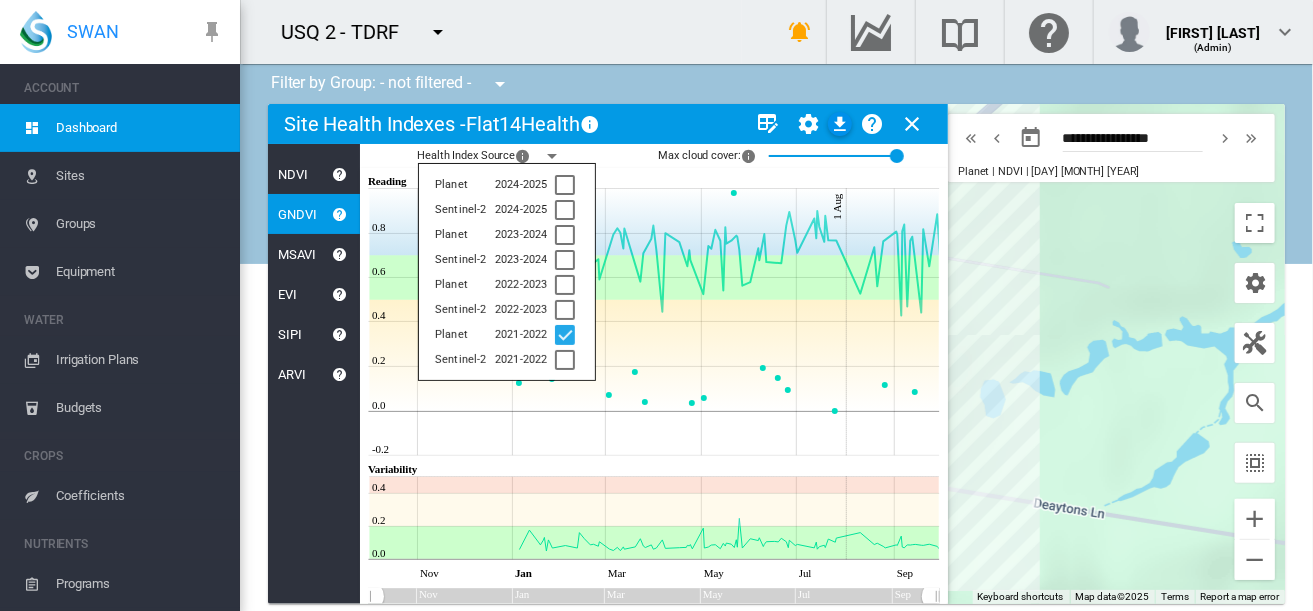 click on "NDVI" 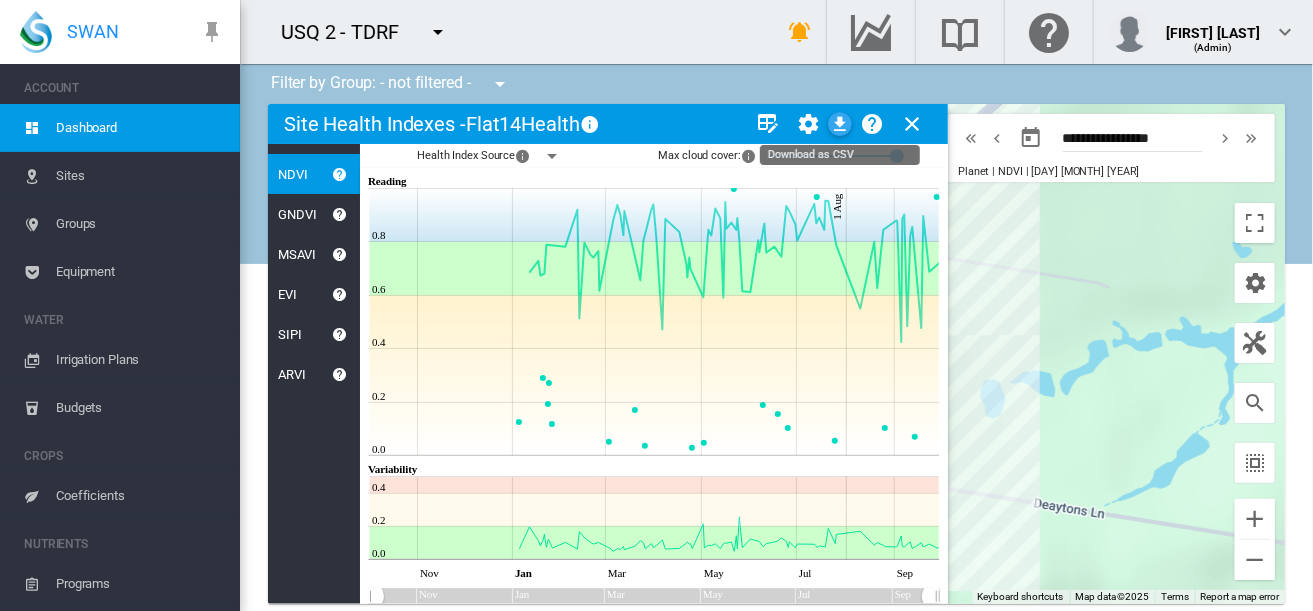 click at bounding box center (840, 124) 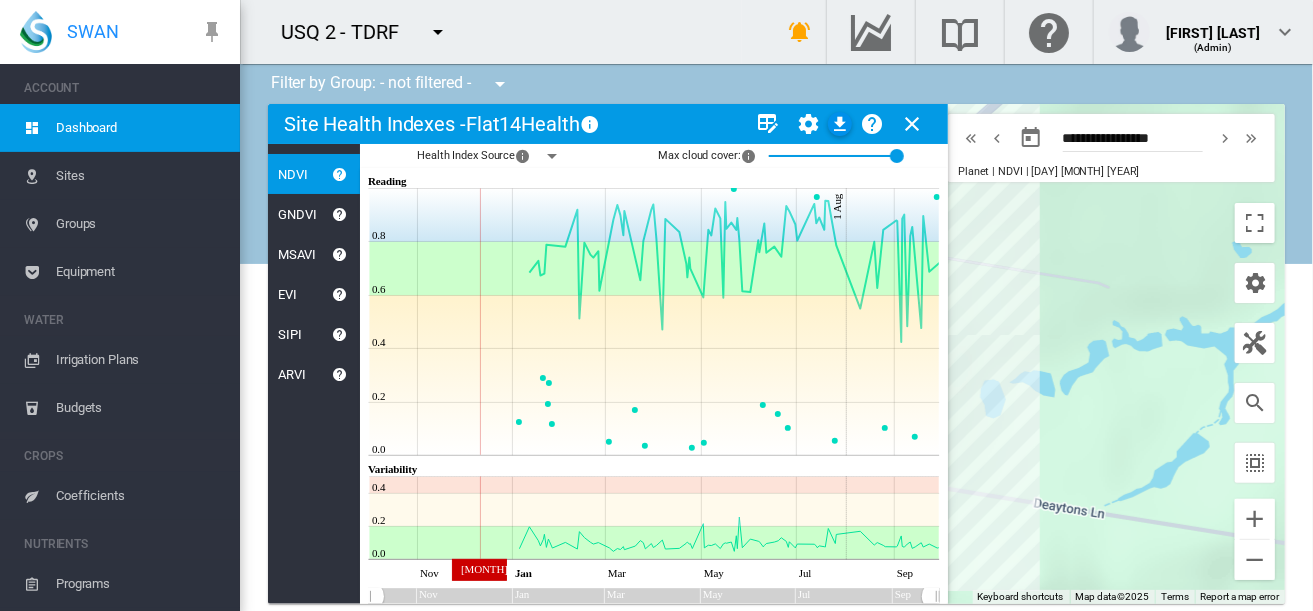 click 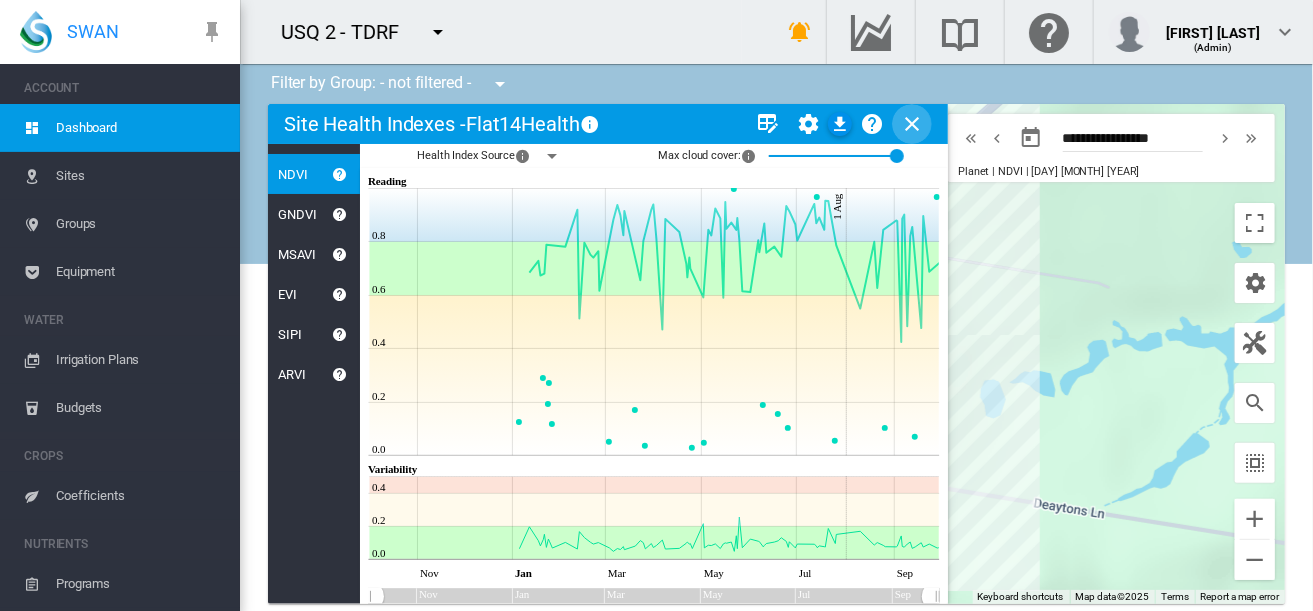 click at bounding box center (912, 124) 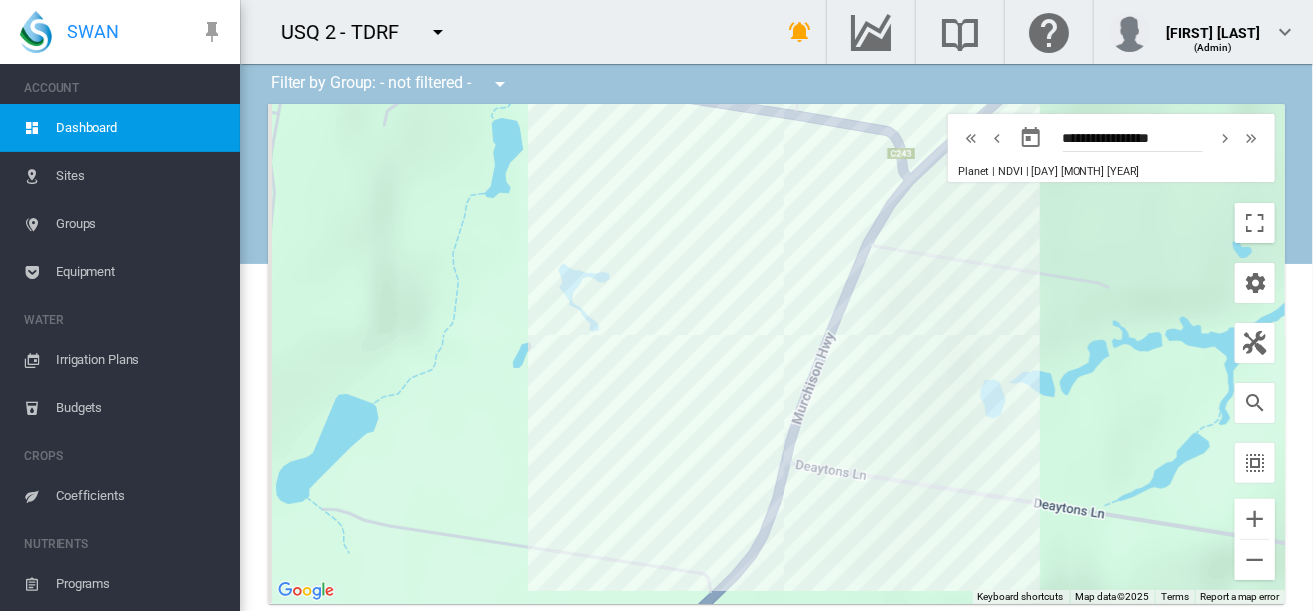 click on "Equipment" at bounding box center (140, 272) 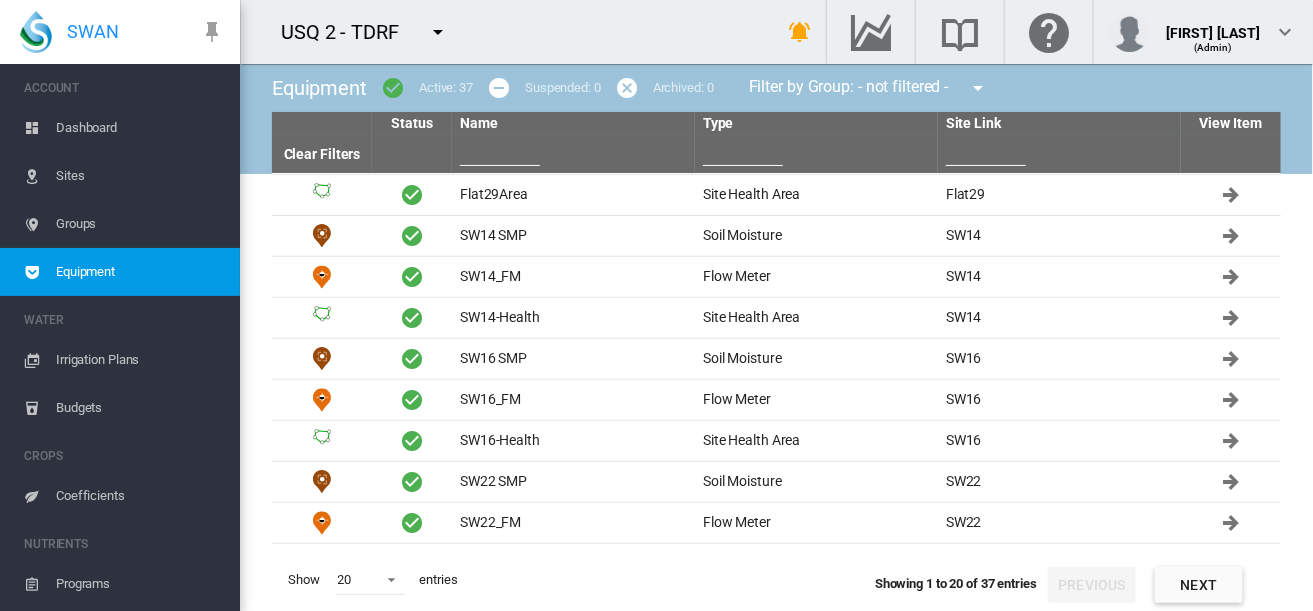 scroll, scrollTop: 274, scrollLeft: 0, axis: vertical 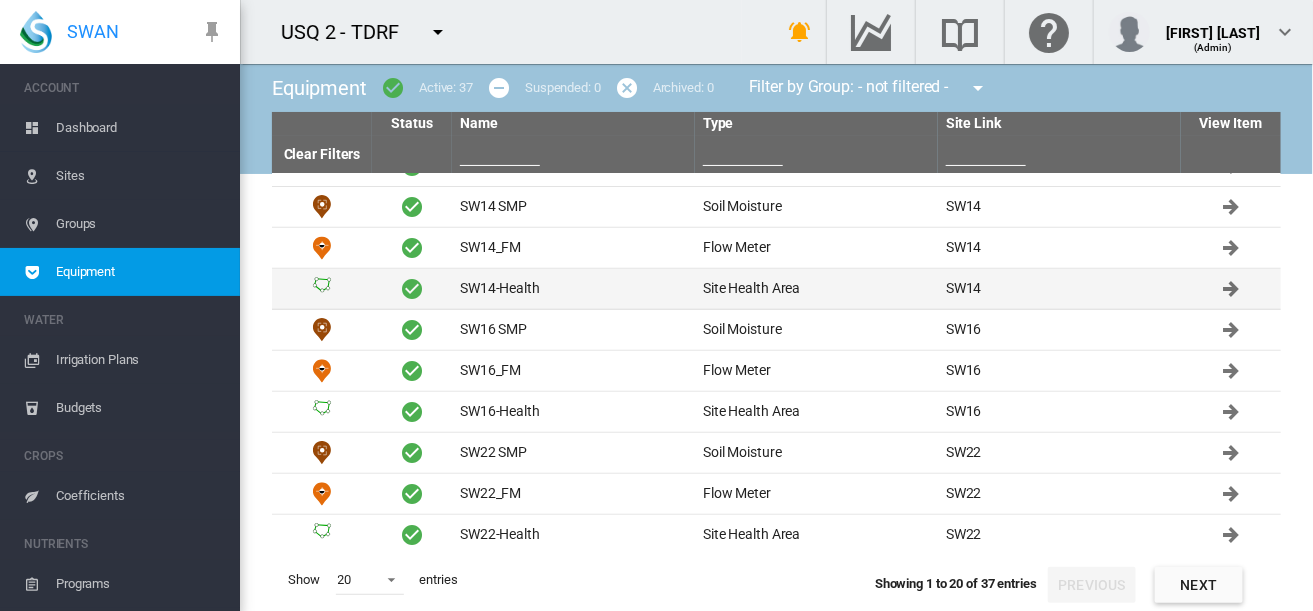 click on "SW14-Health" at bounding box center (573, 289) 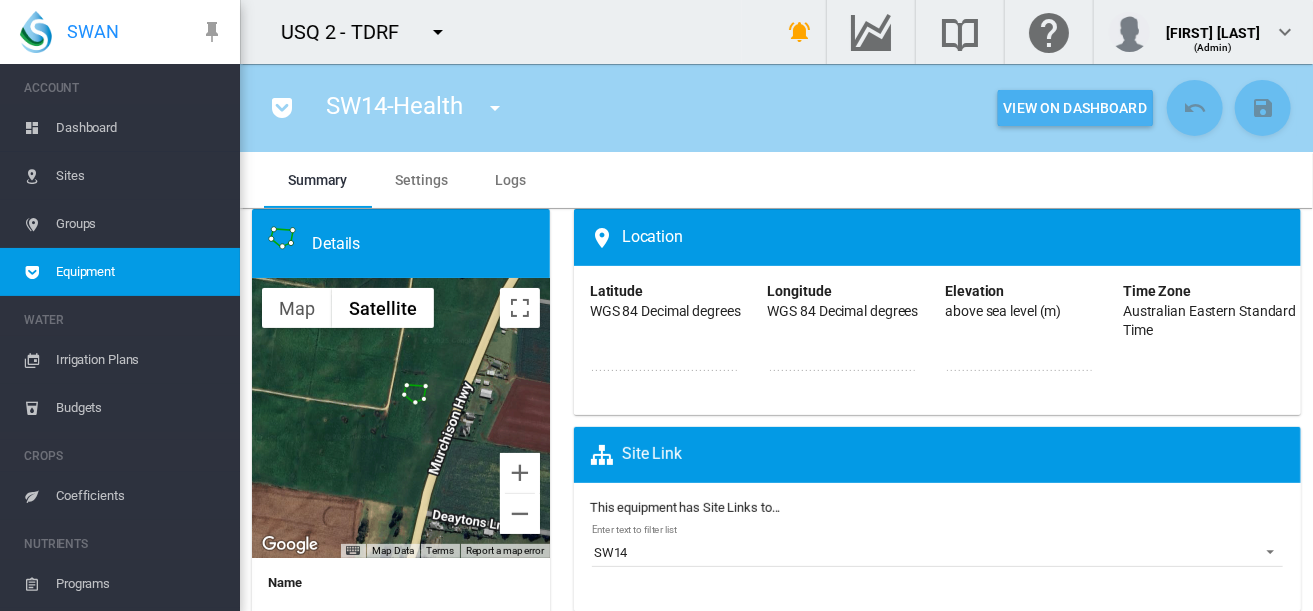 click on "View On Dashboard" at bounding box center [1075, 108] 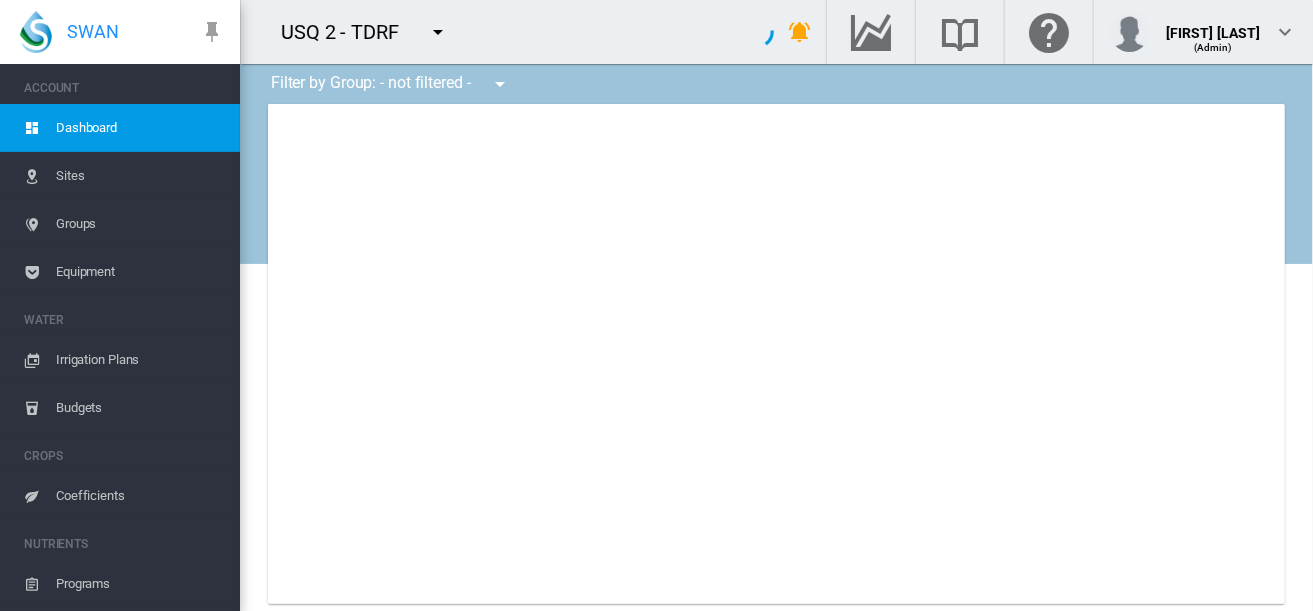 type on "**********" 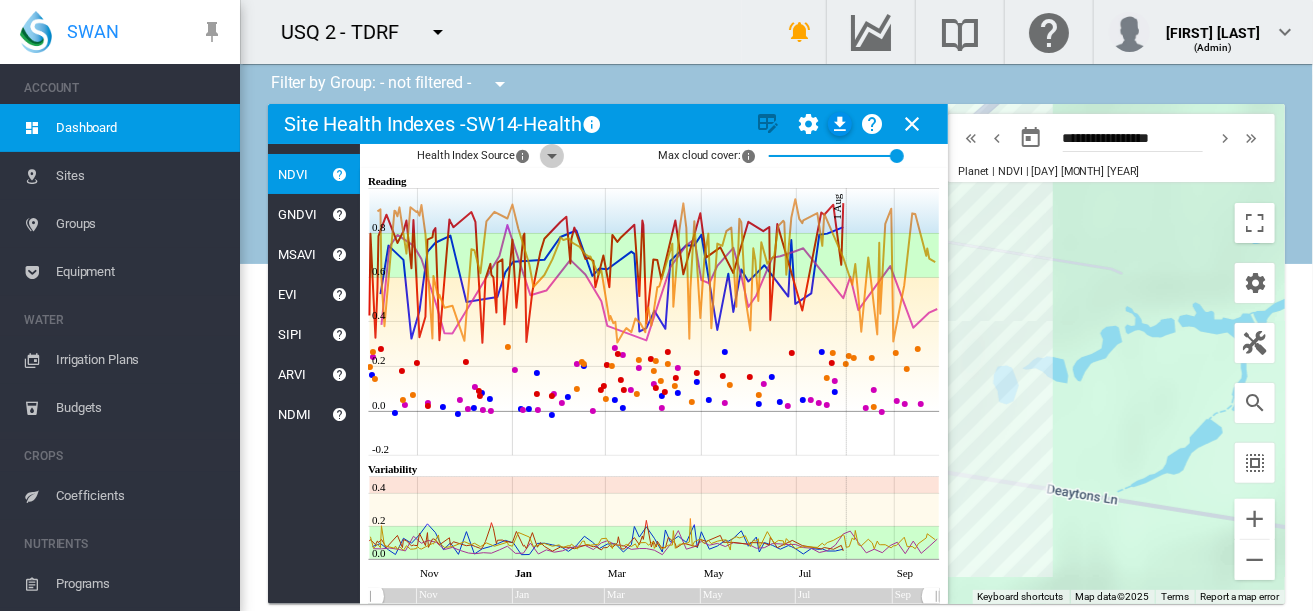 click 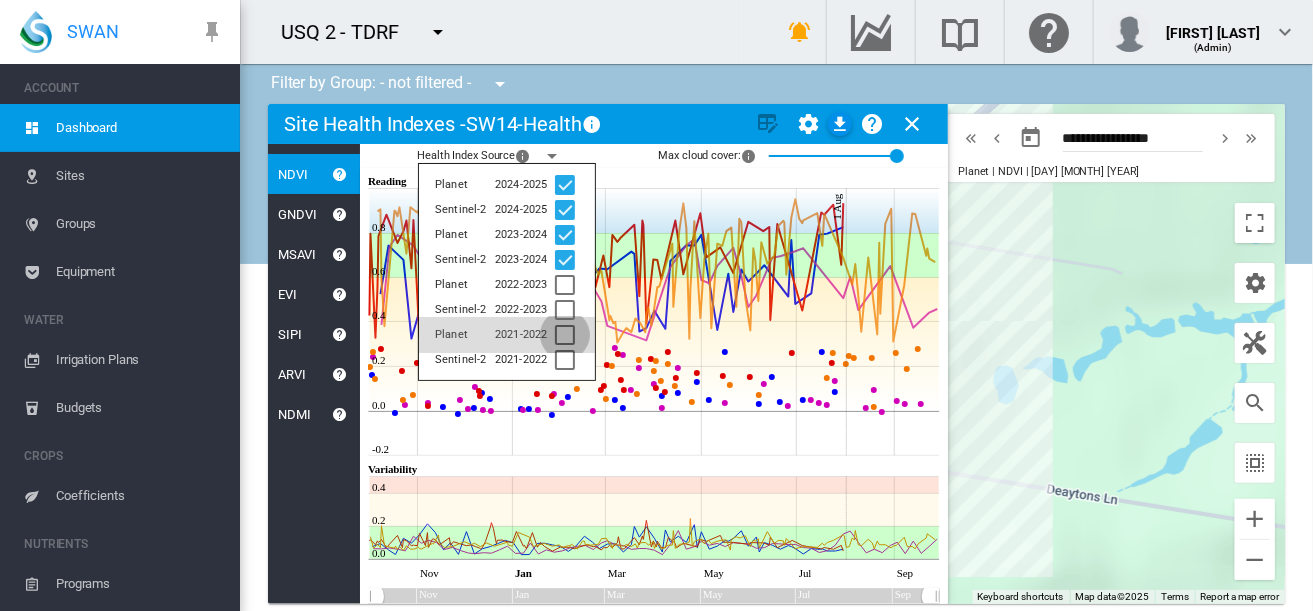 click 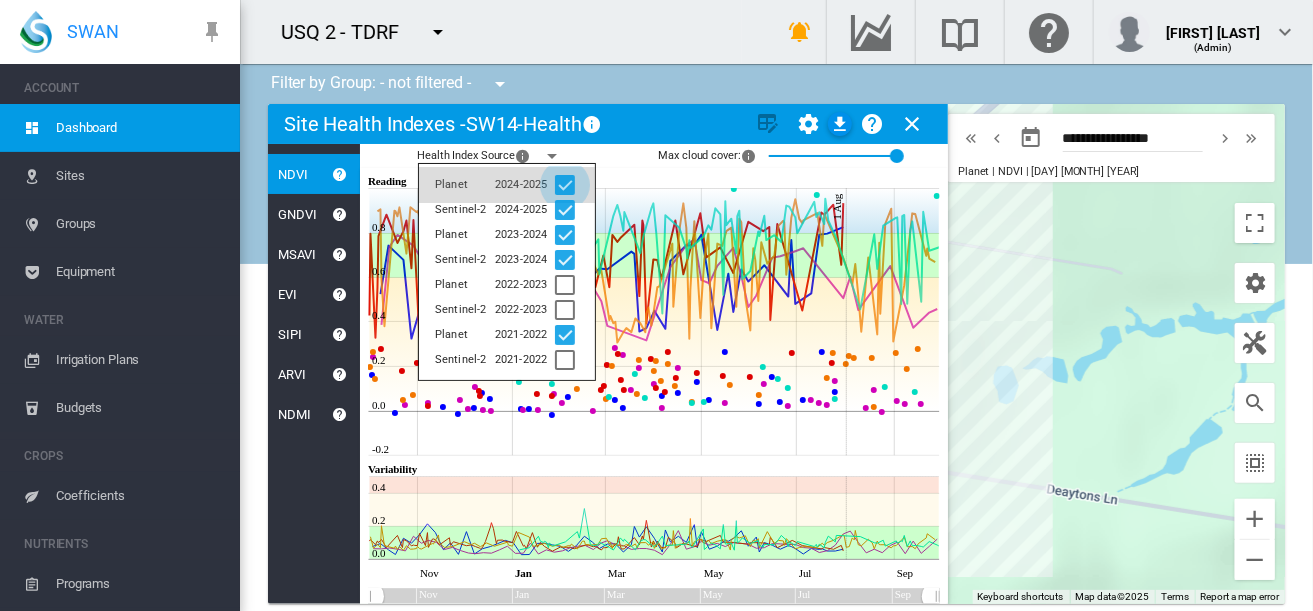 click 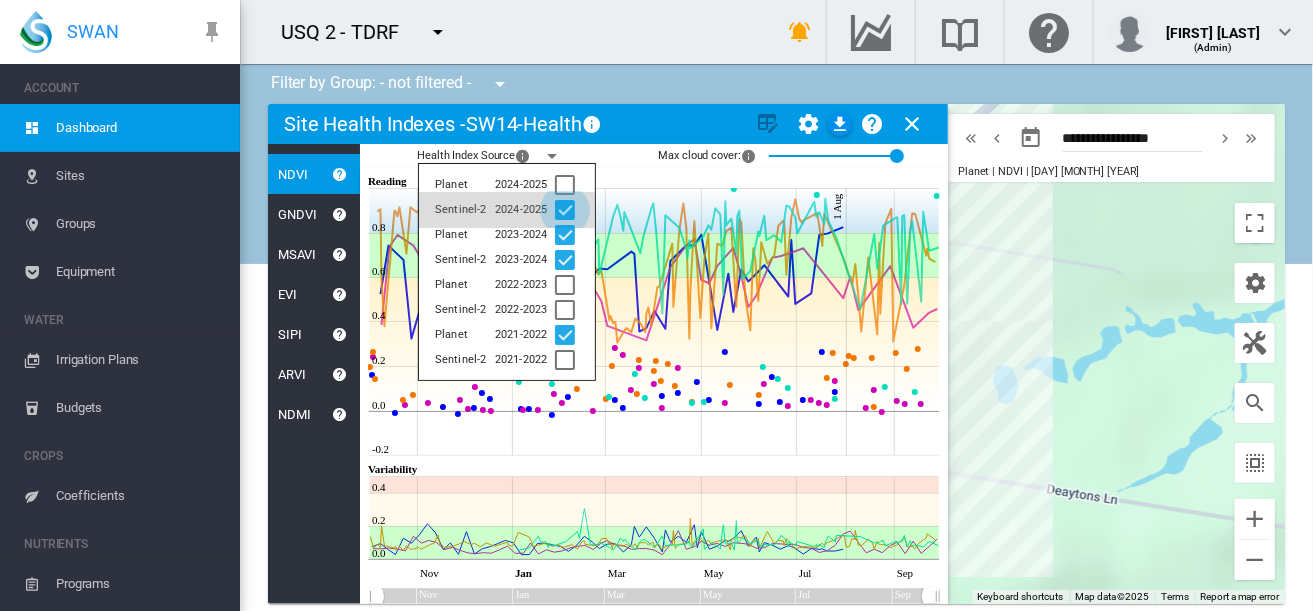 click 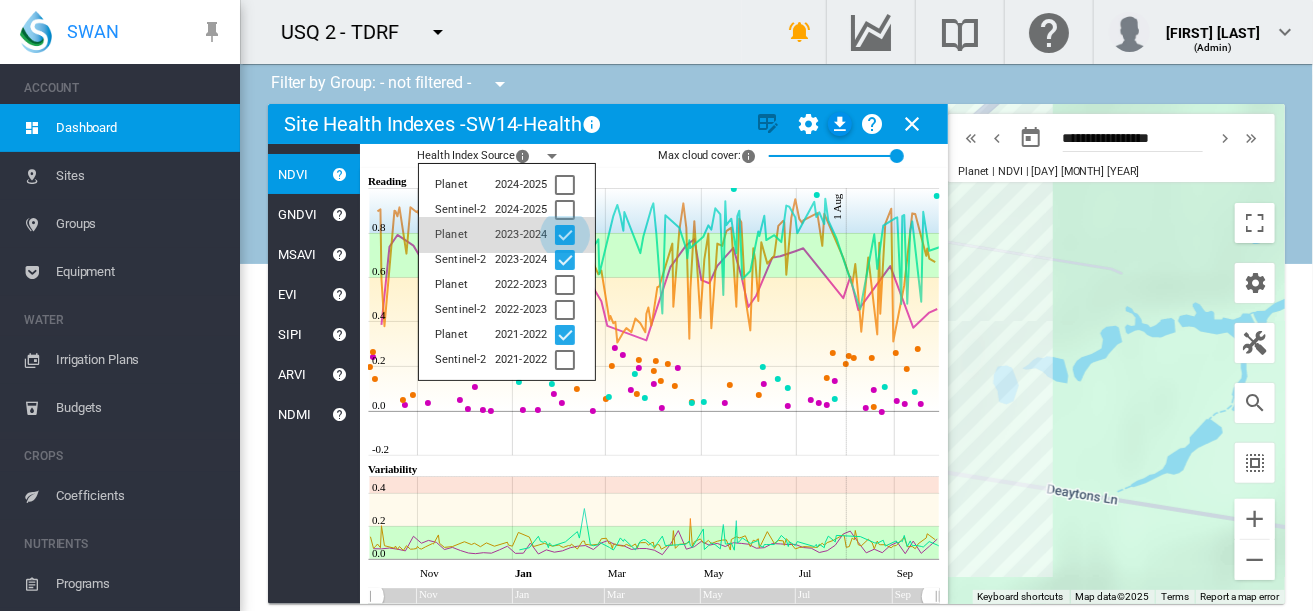 click 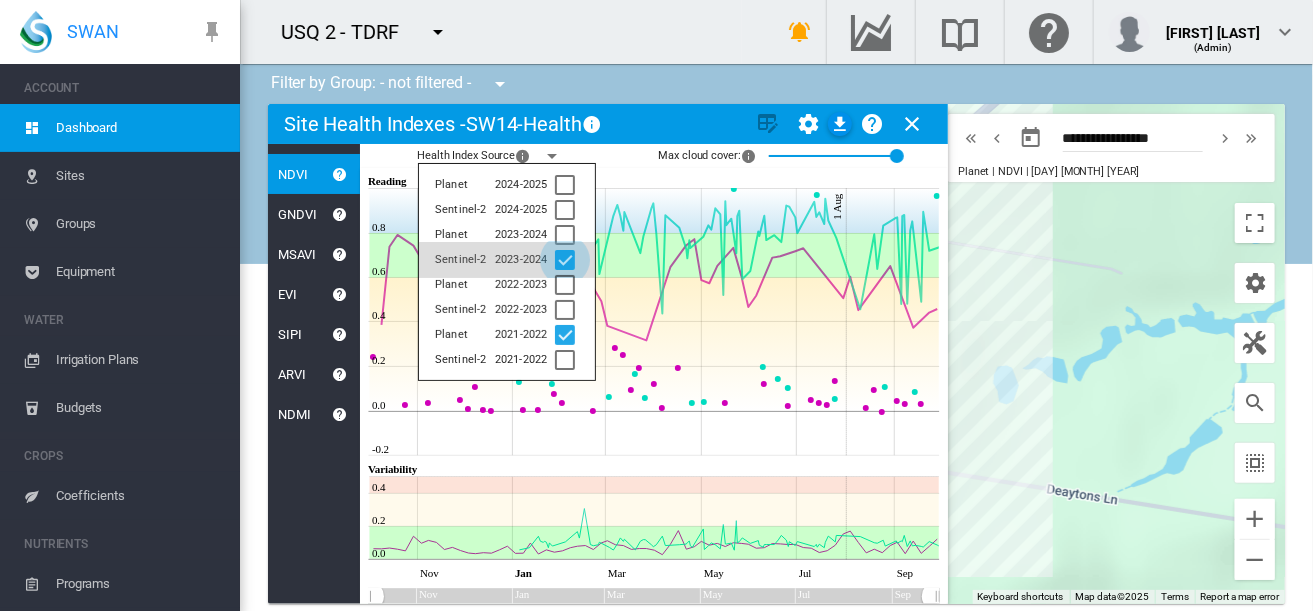 click 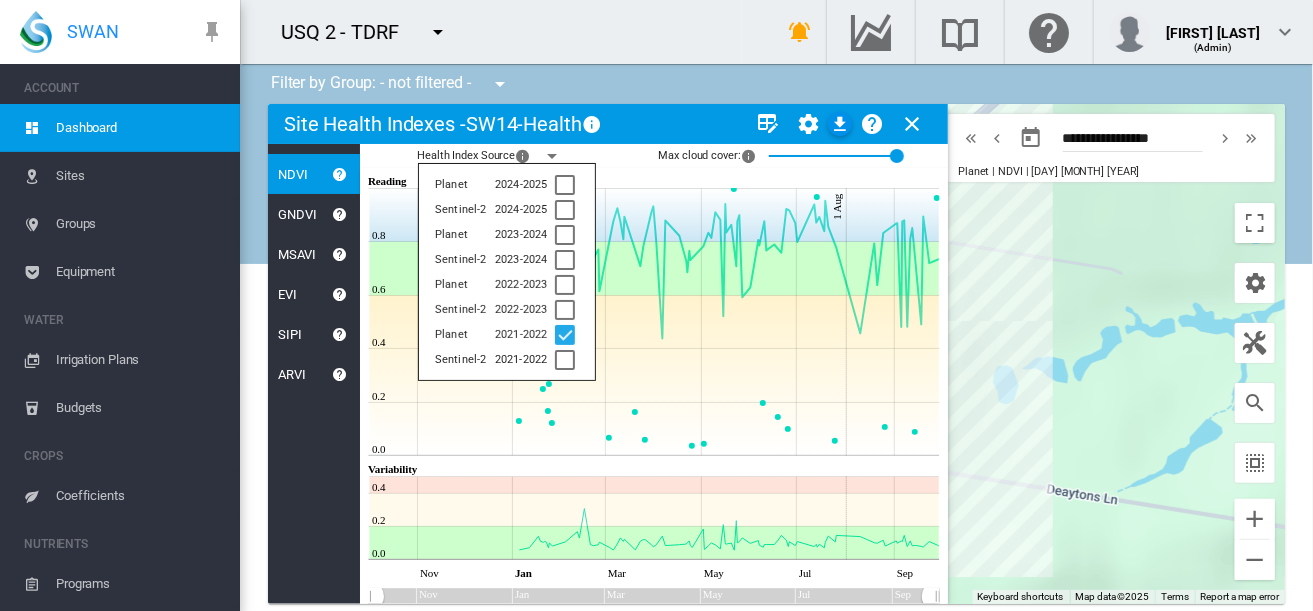 click on "Health Index Source
× The year and data provider
Planet
[YEAR]-[YEAR]
Sentinel-2
[YEAR]-[YEAR]
Planet
[YEAR]-[YEAR]" 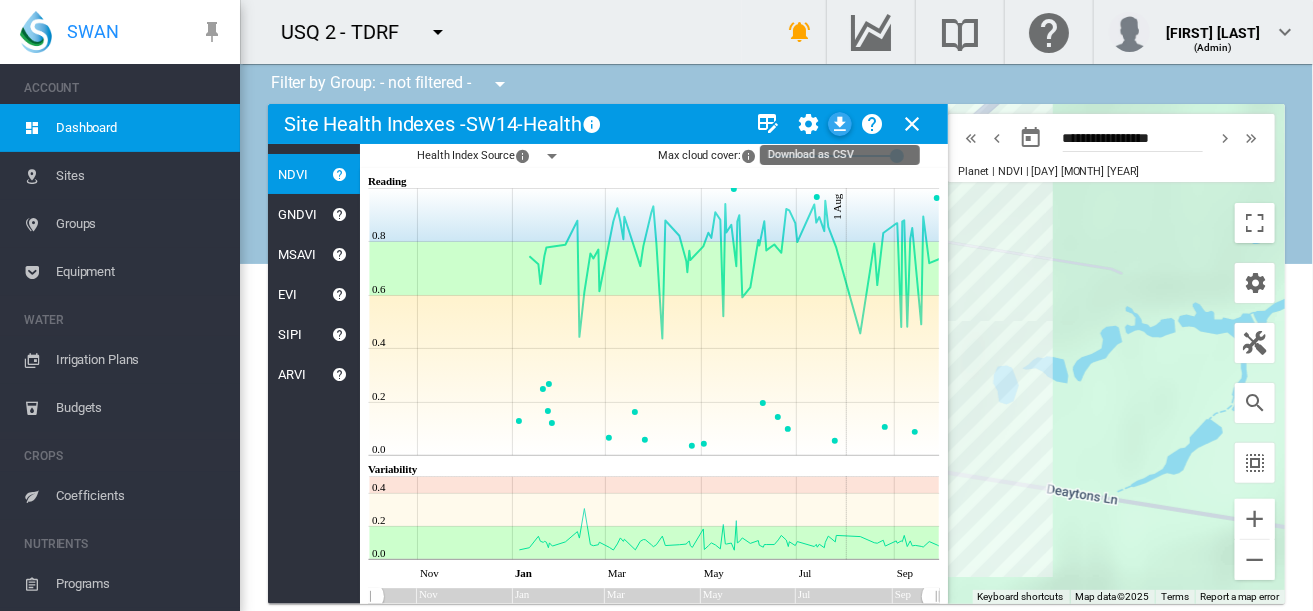 click at bounding box center [840, 124] 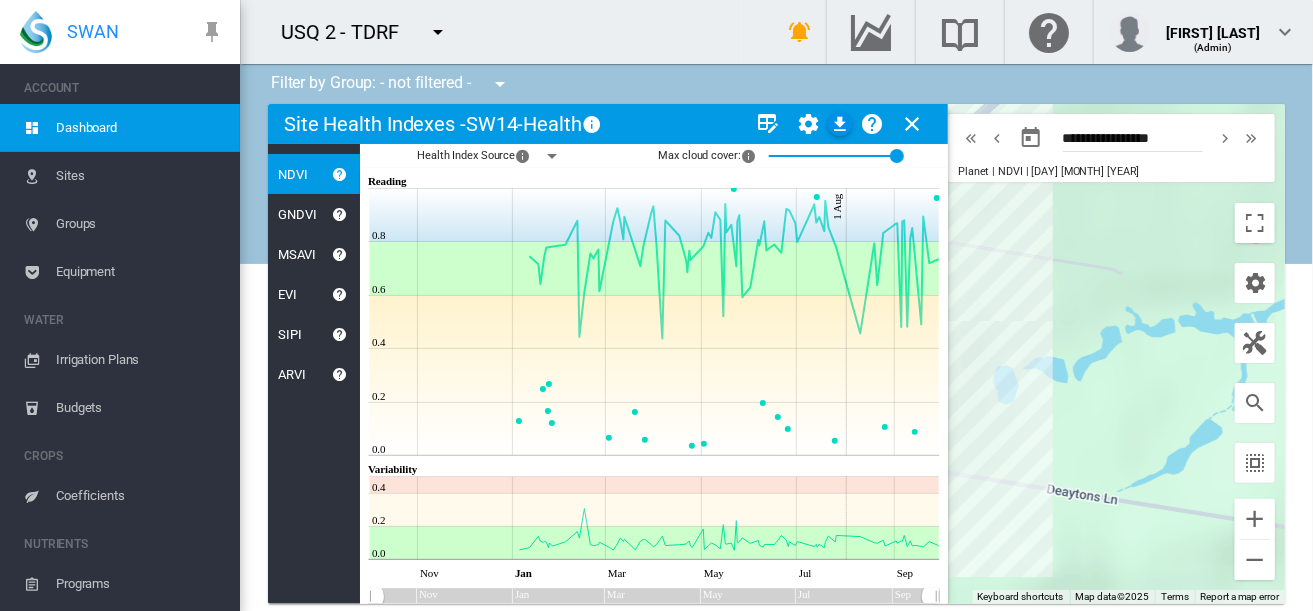 click on "Equipment" at bounding box center (140, 272) 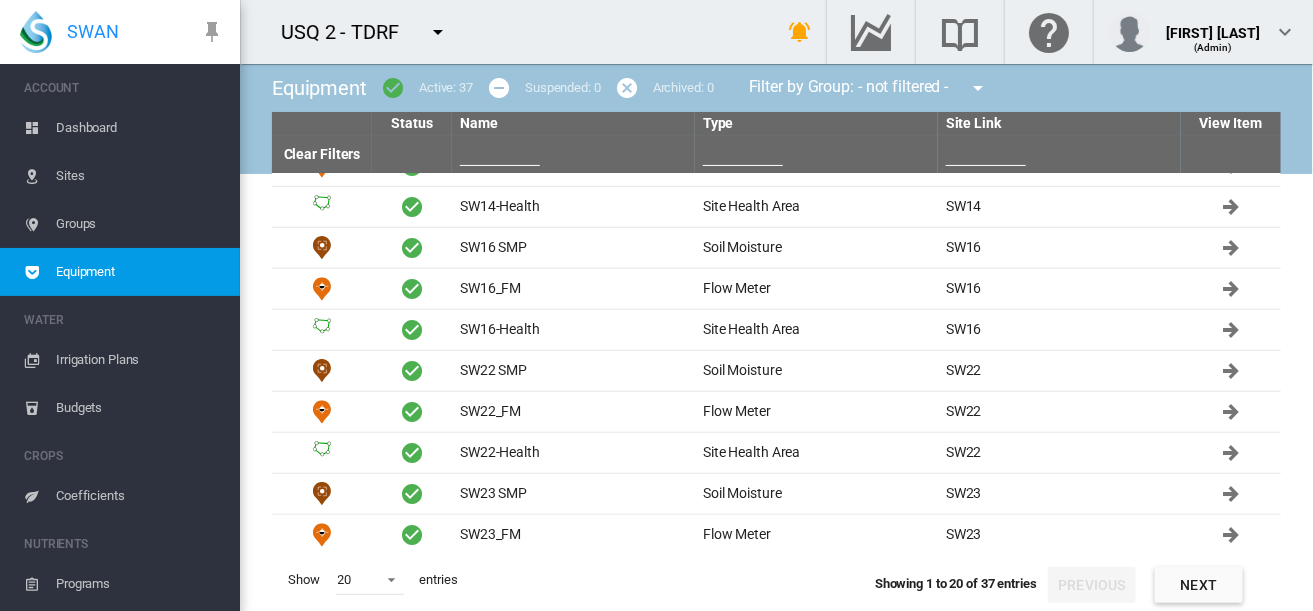 scroll, scrollTop: 363, scrollLeft: 0, axis: vertical 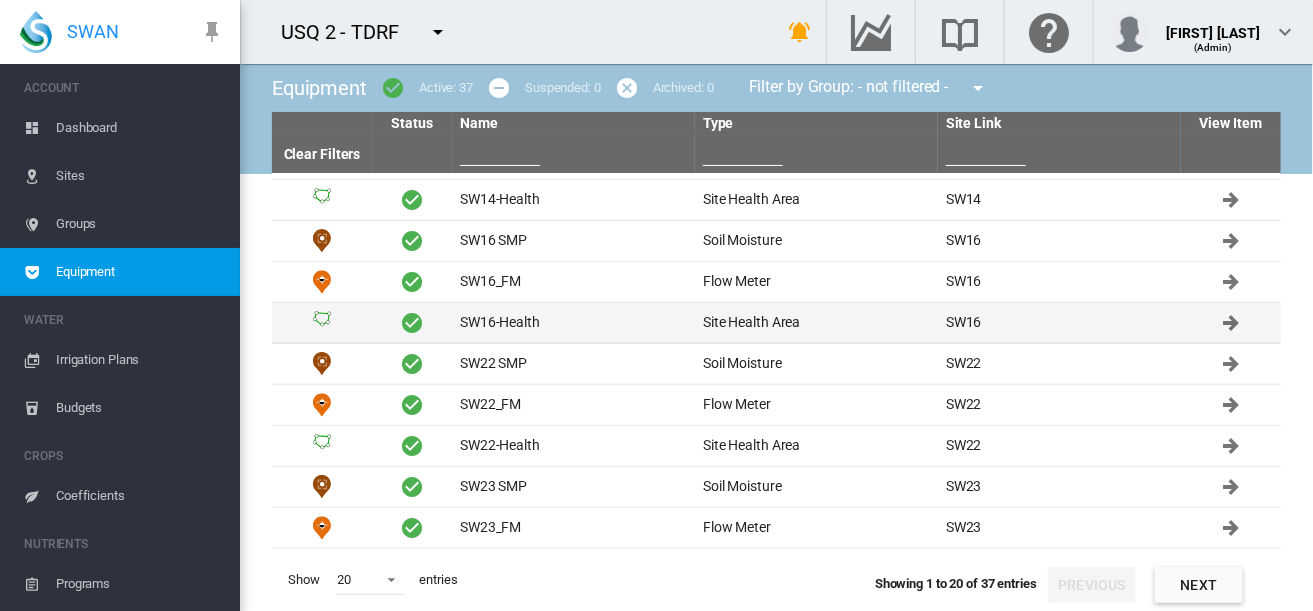 click on "SW16-Health" at bounding box center [573, 323] 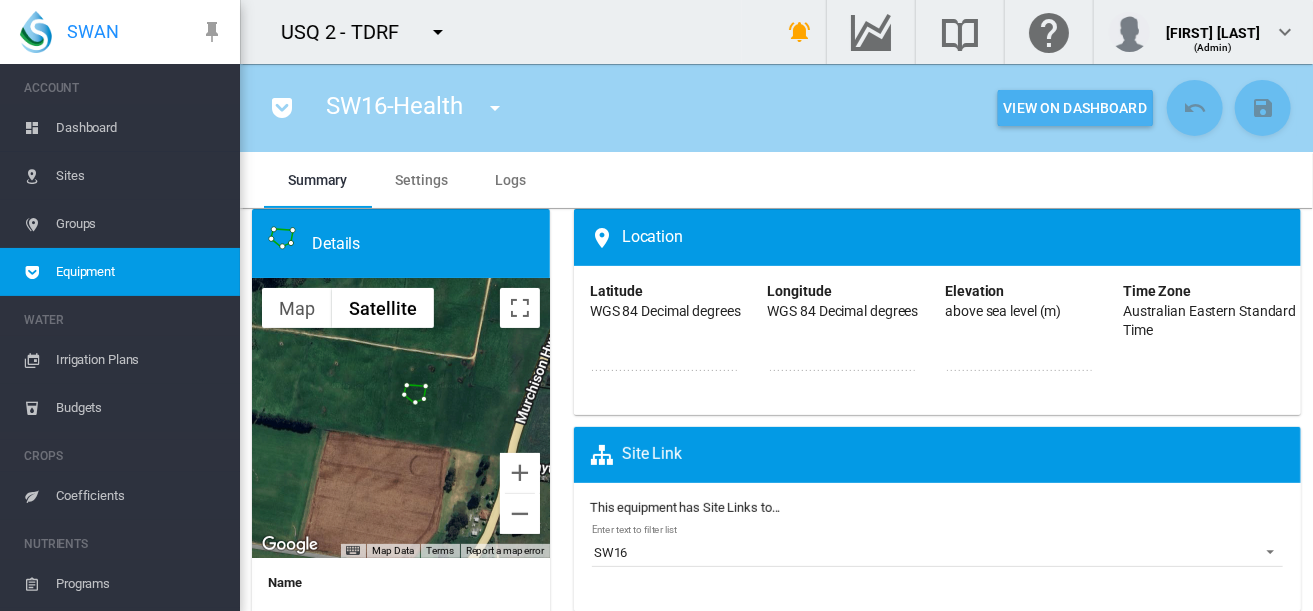 click on "View On Dashboard" at bounding box center [1075, 108] 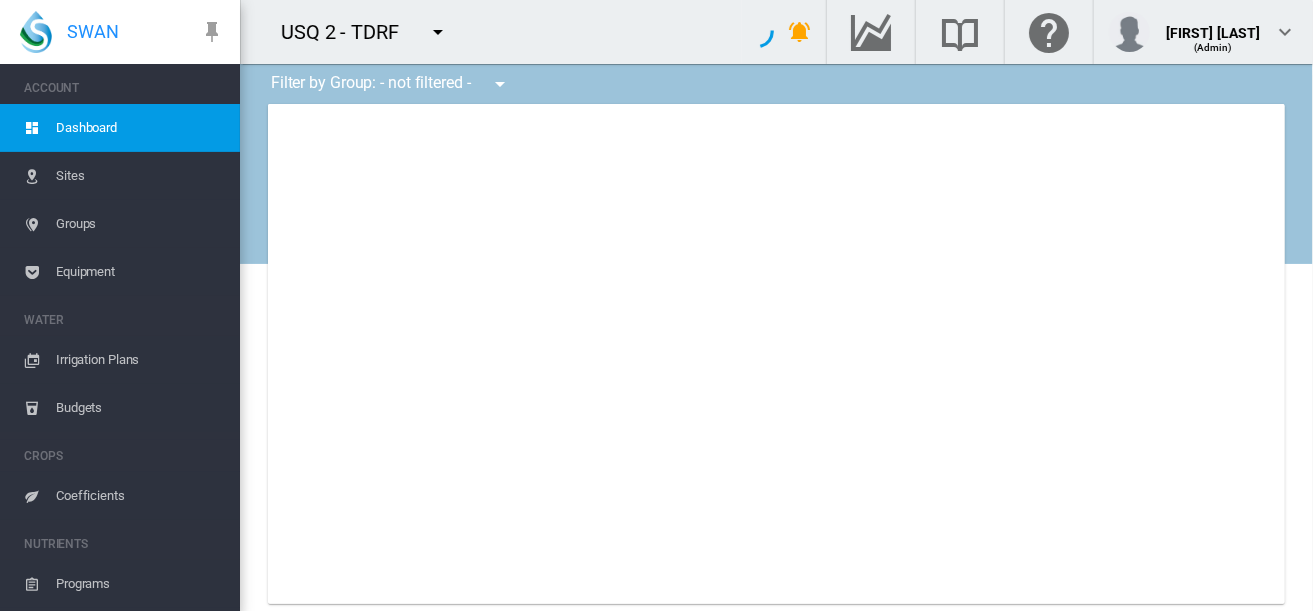 type on "**********" 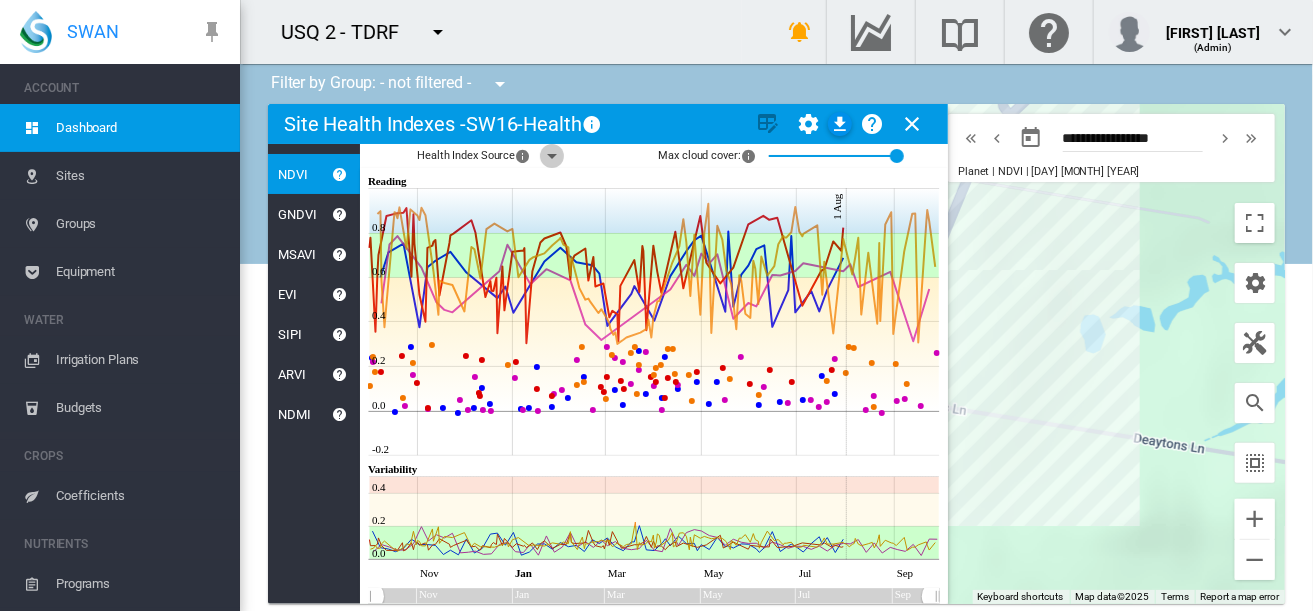 click 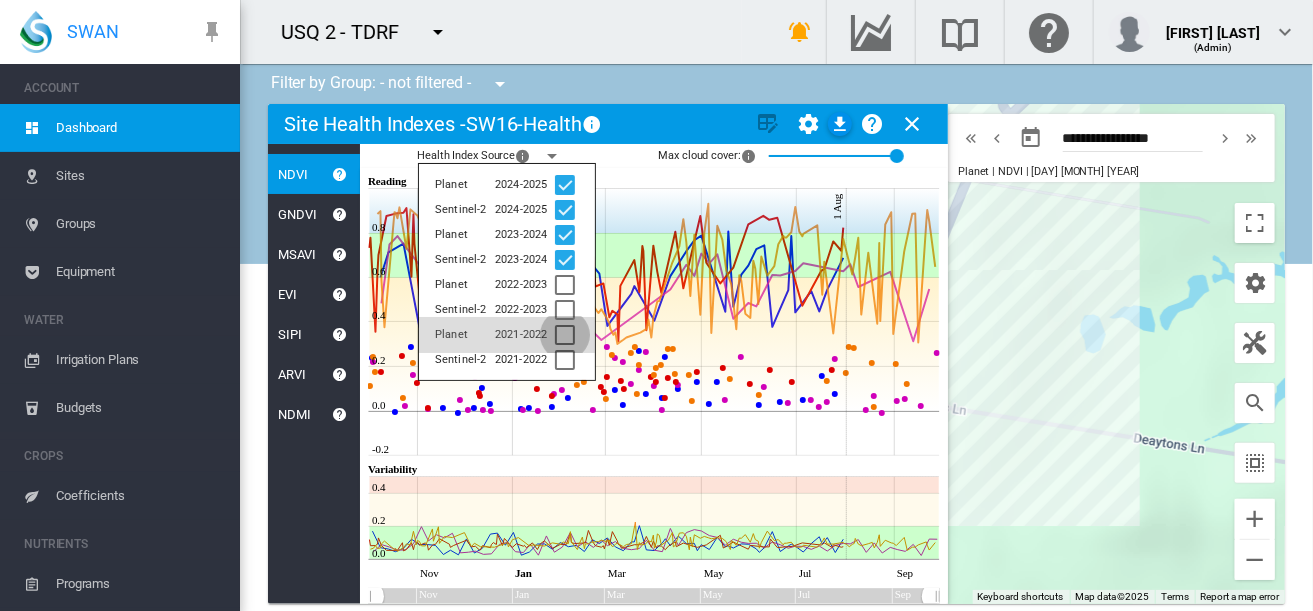 click 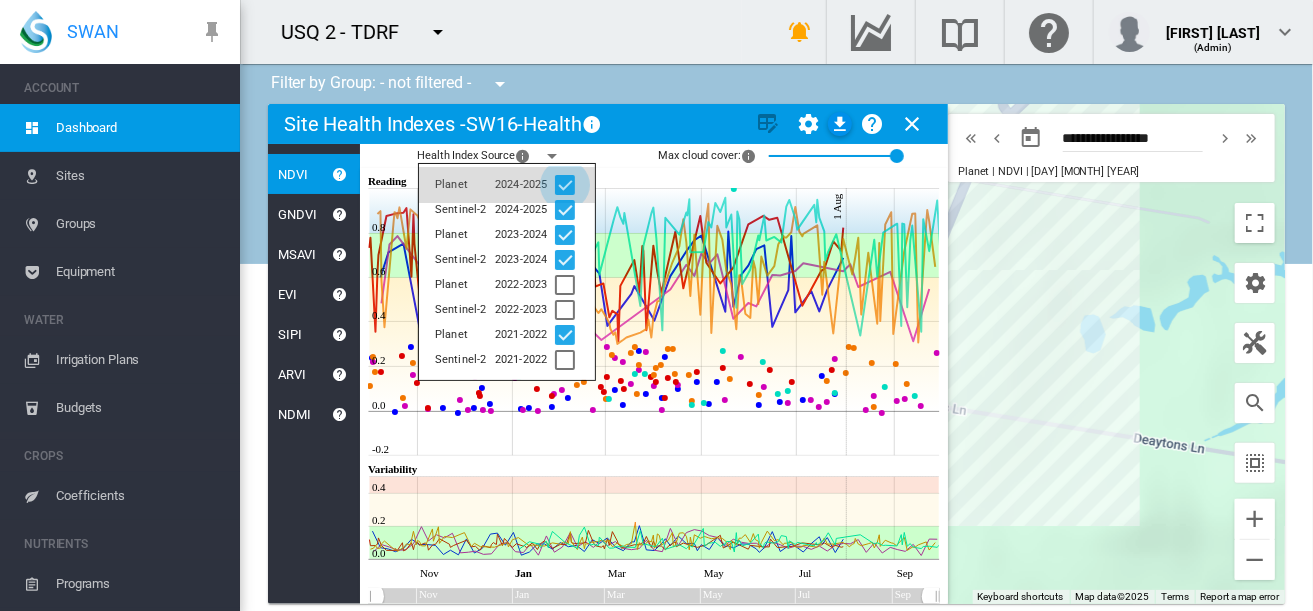 click 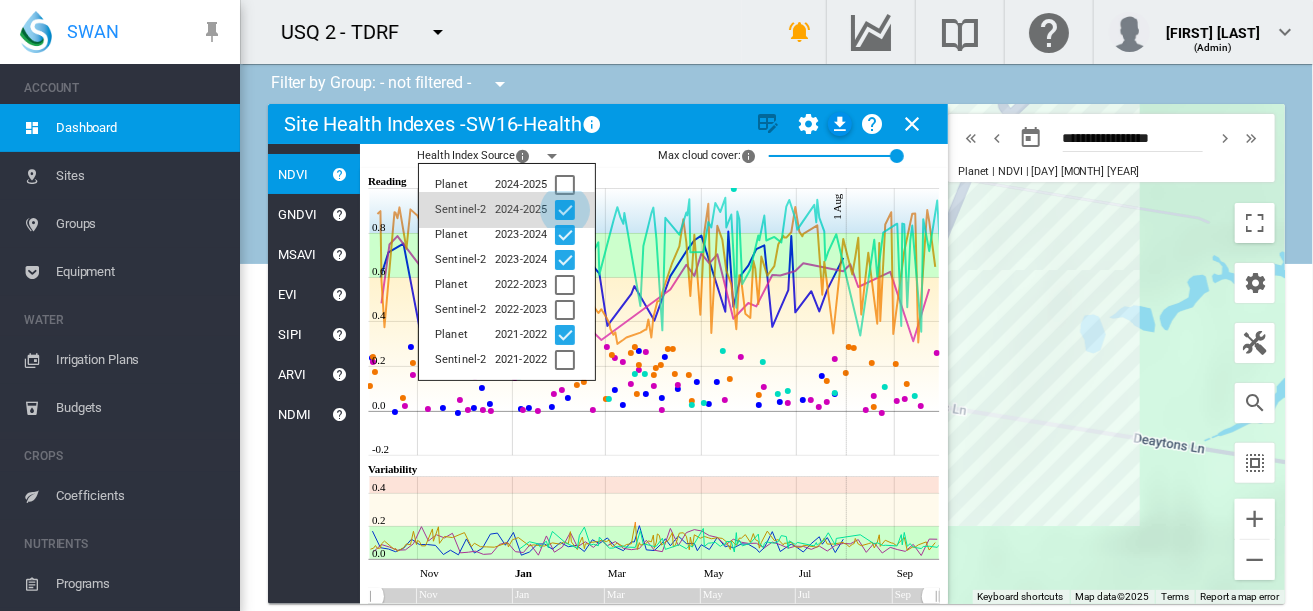 click 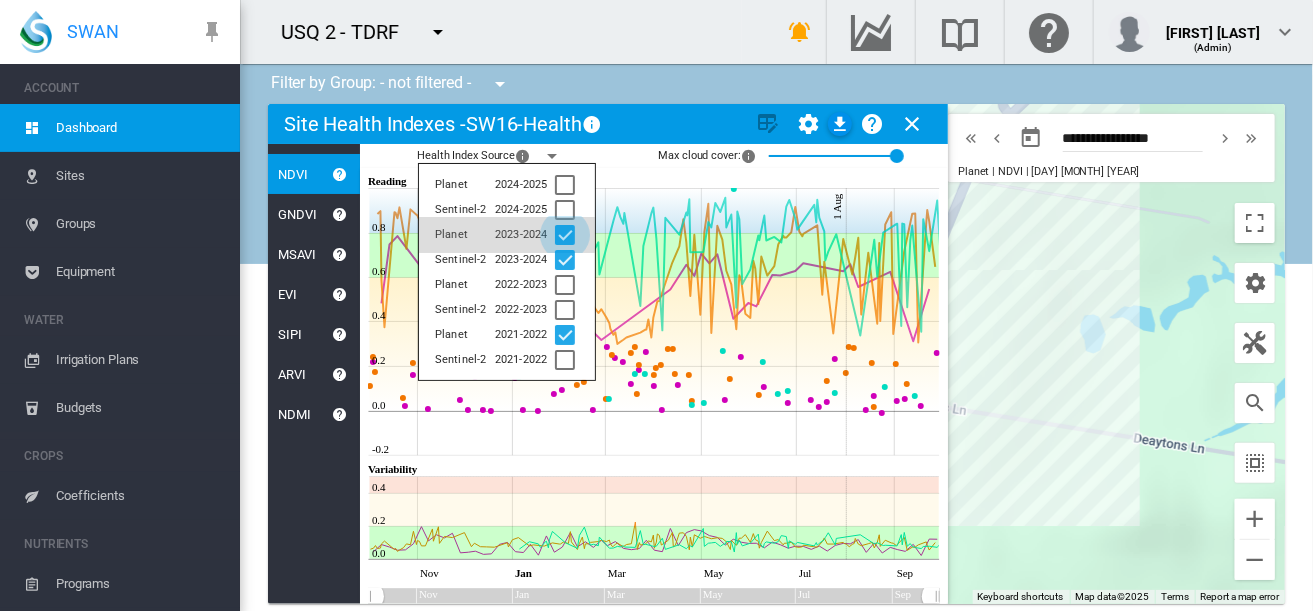 click 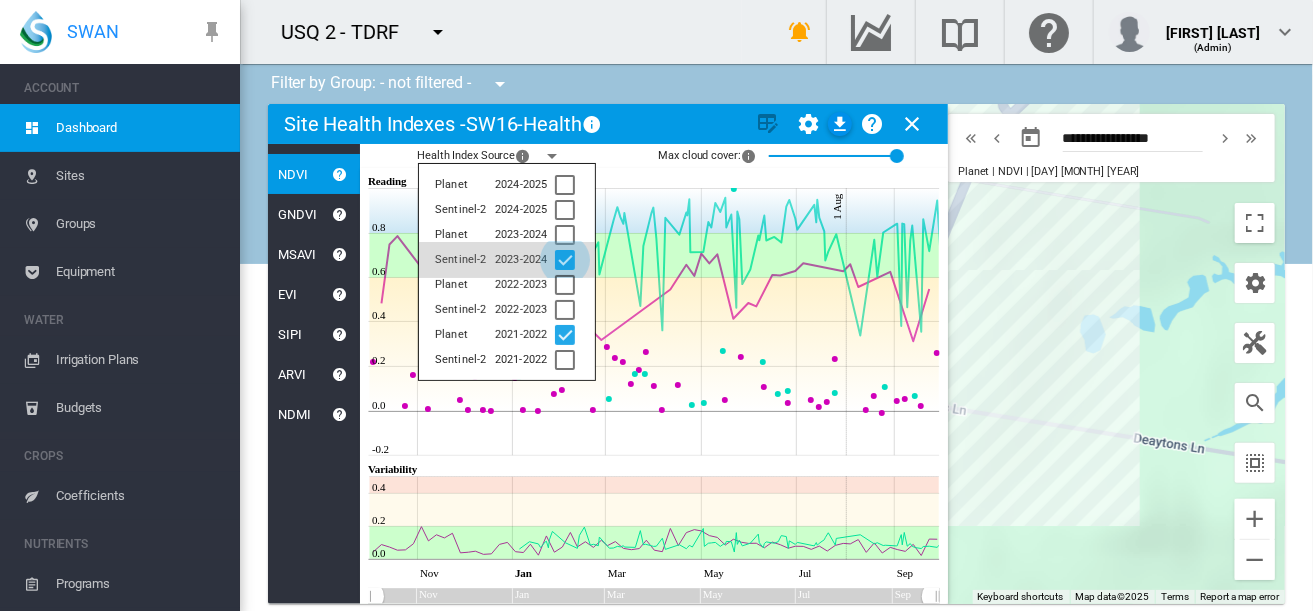 click 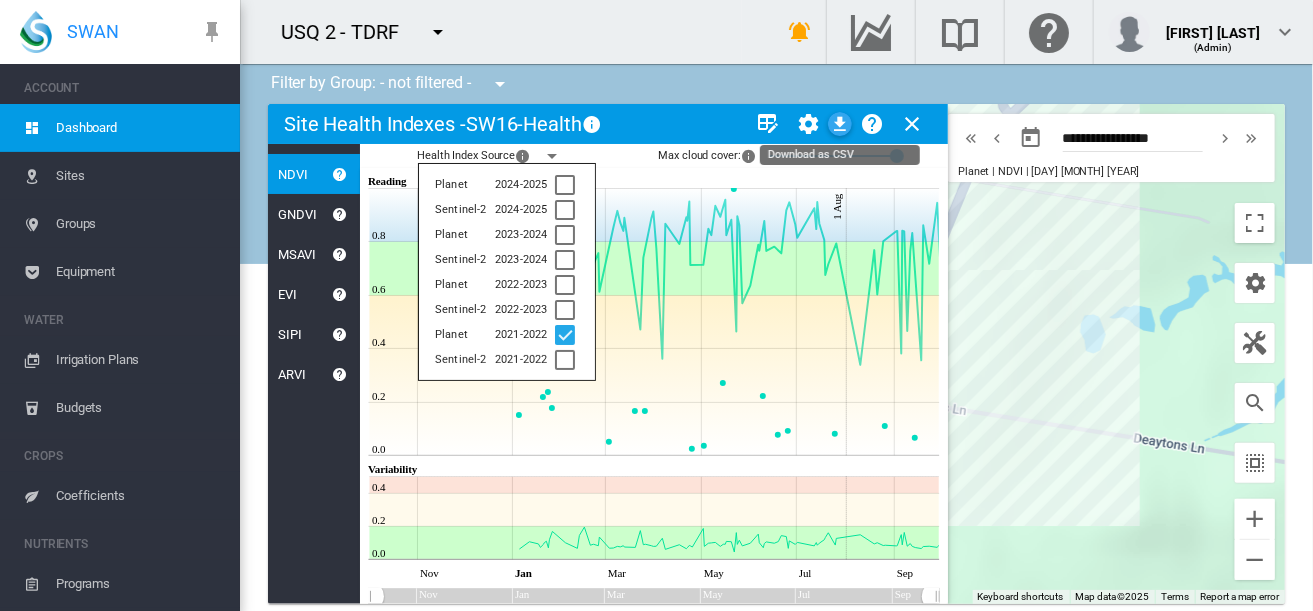click at bounding box center (840, 124) 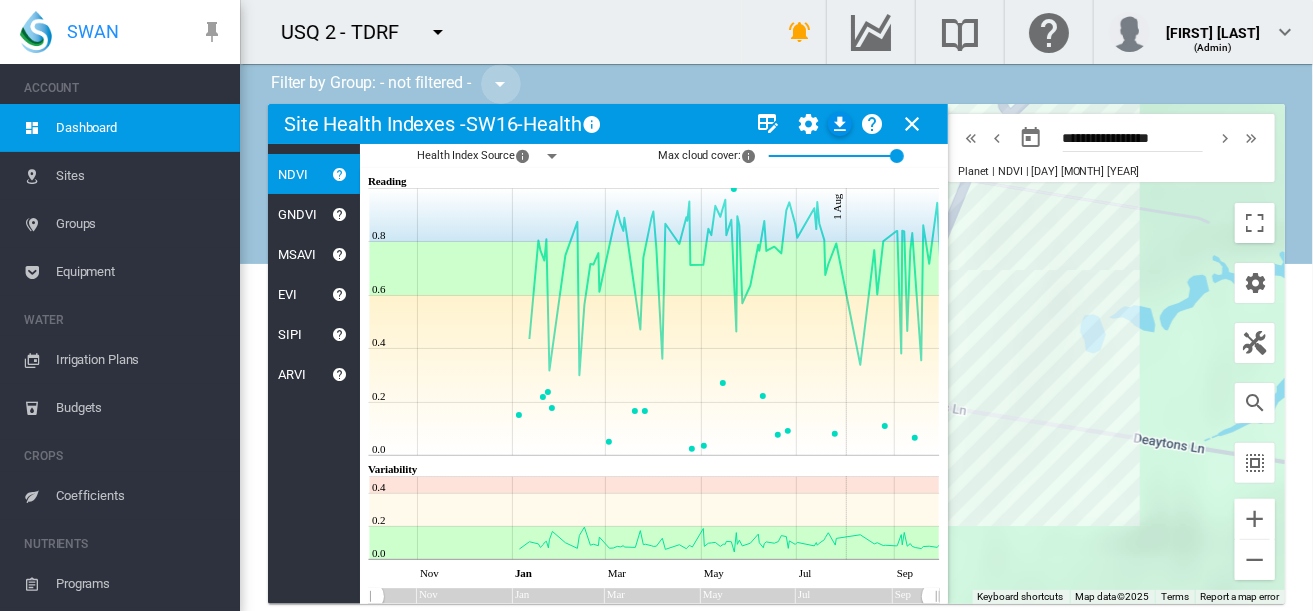 click at bounding box center (501, 84) 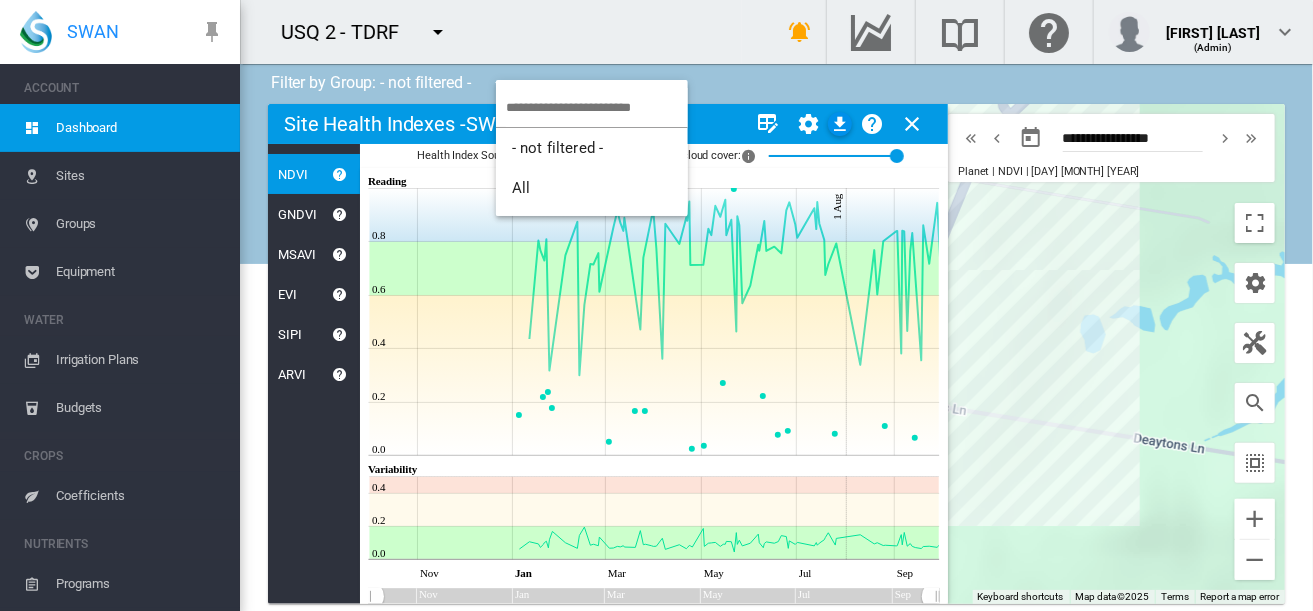click at bounding box center (656, 305) 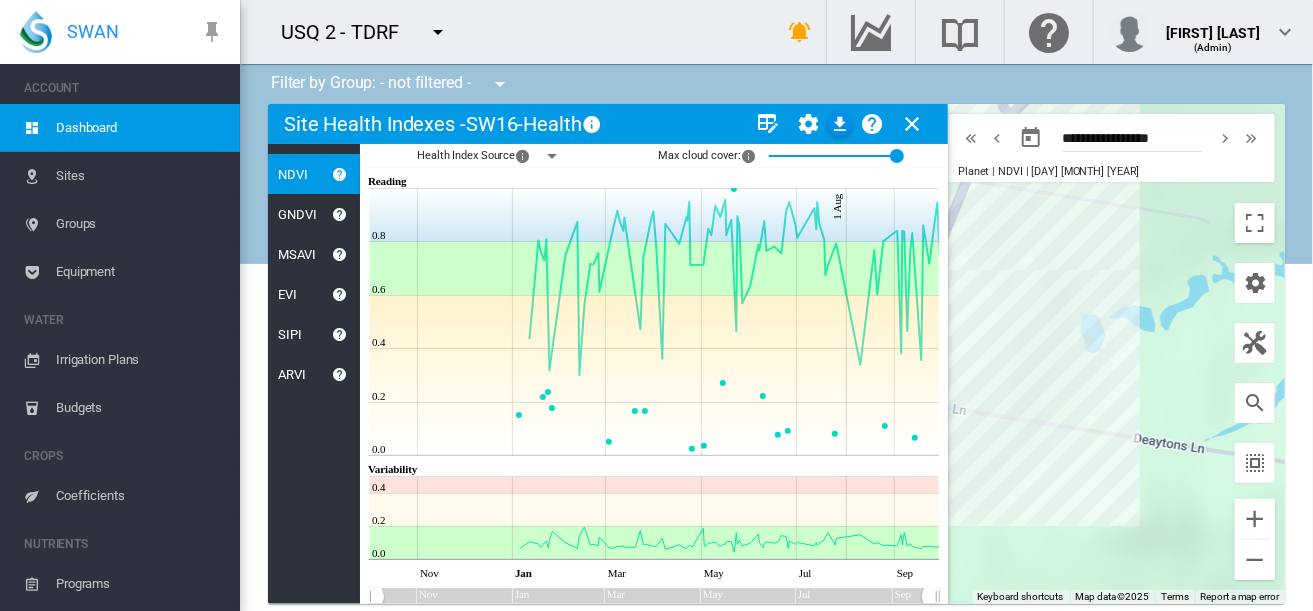 click on "Equipment" at bounding box center (140, 272) 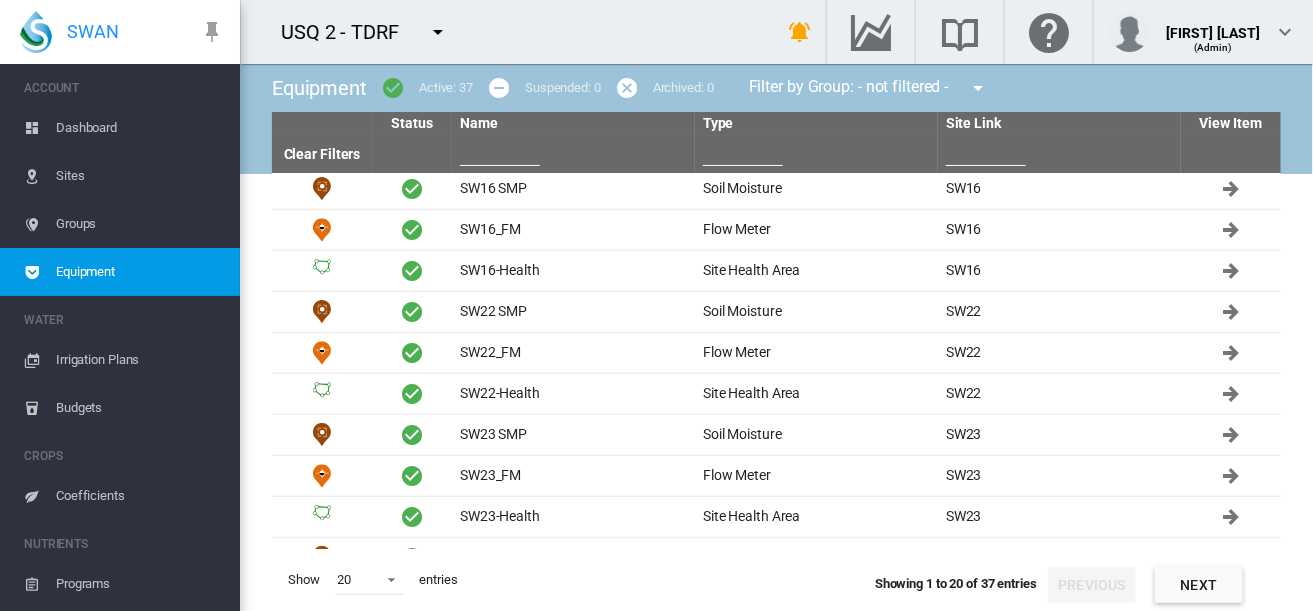 scroll, scrollTop: 438, scrollLeft: 0, axis: vertical 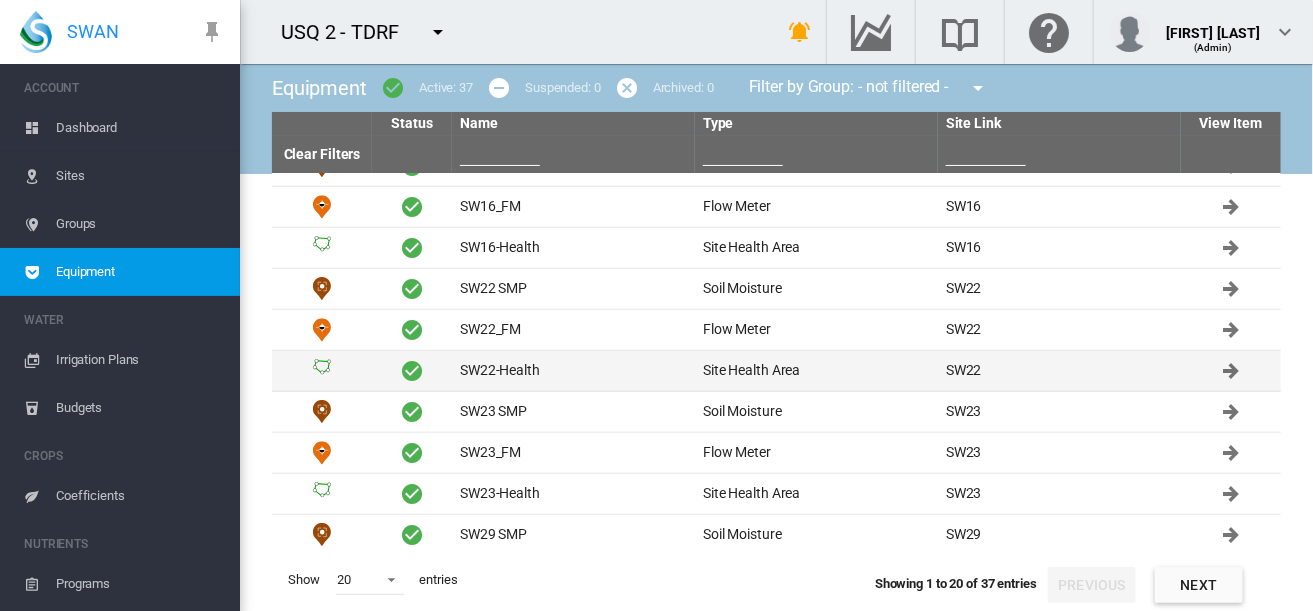 click on "SW22-Health" at bounding box center (573, 371) 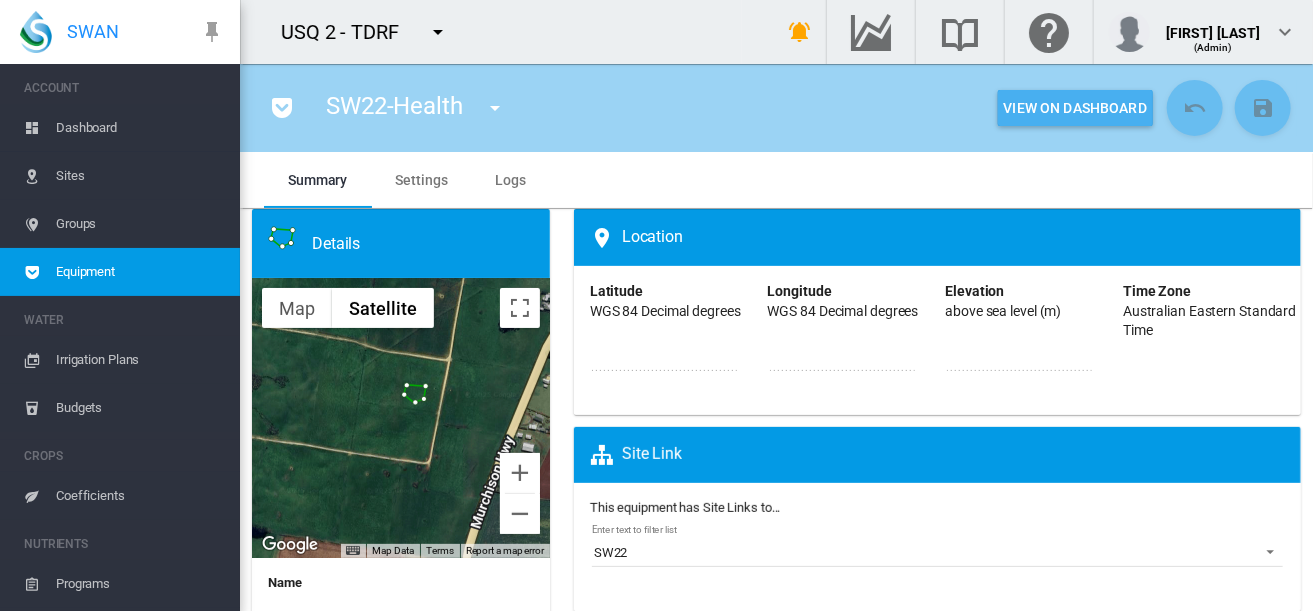 click on "View On Dashboard" at bounding box center (1075, 108) 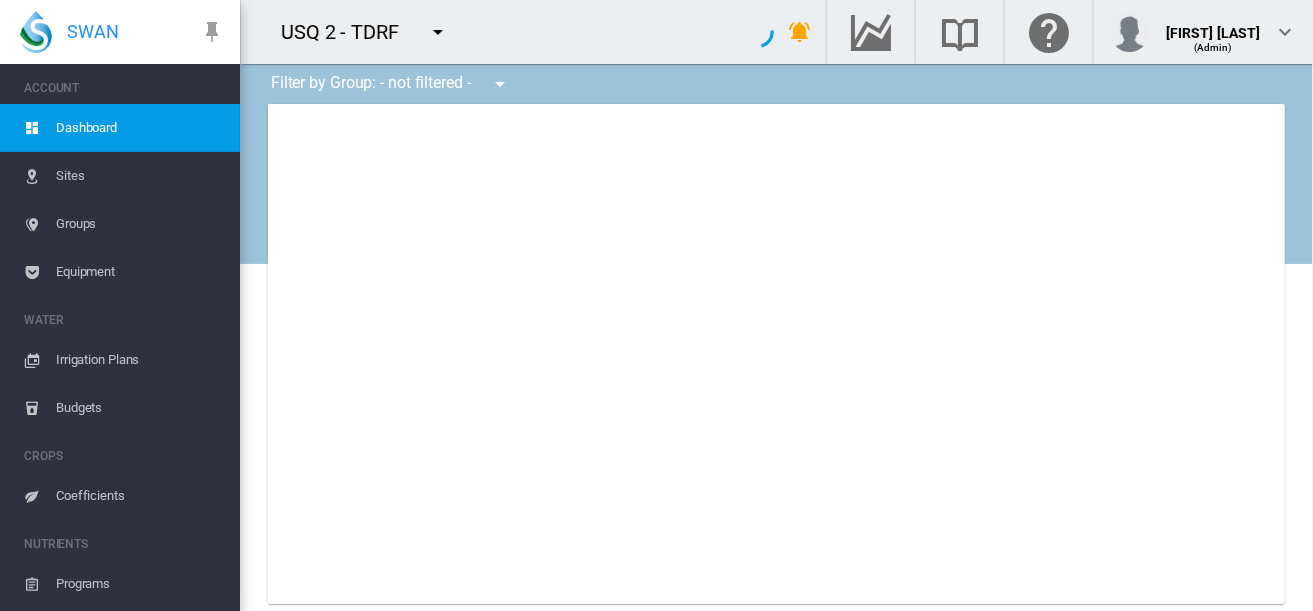 type on "**********" 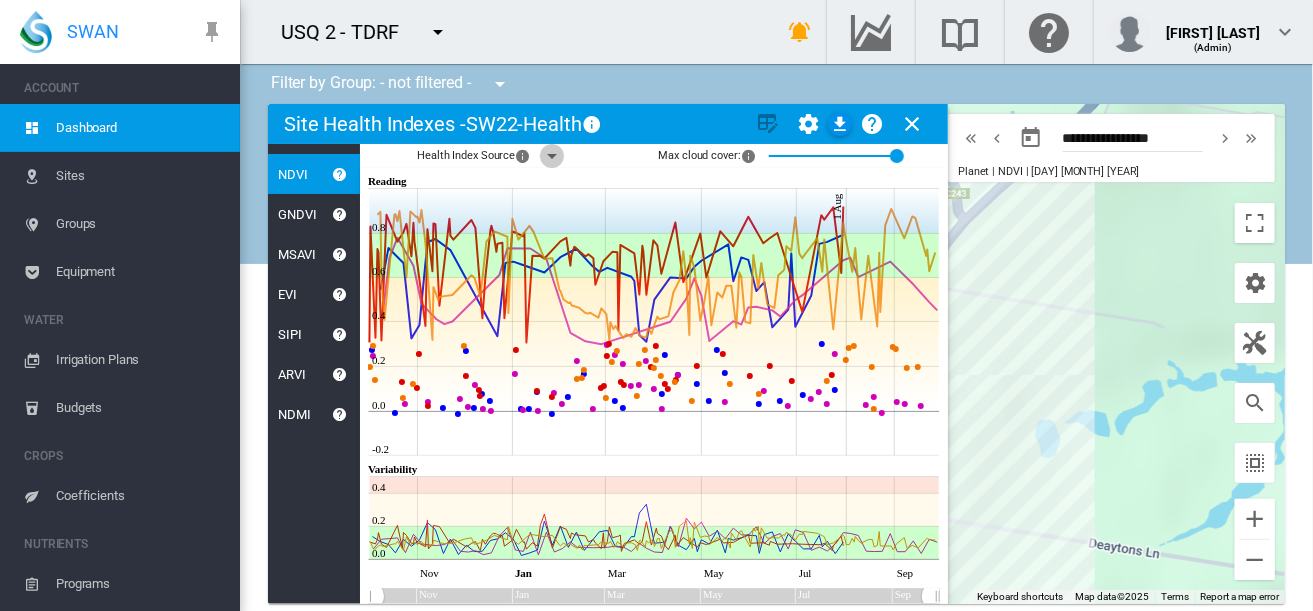 click 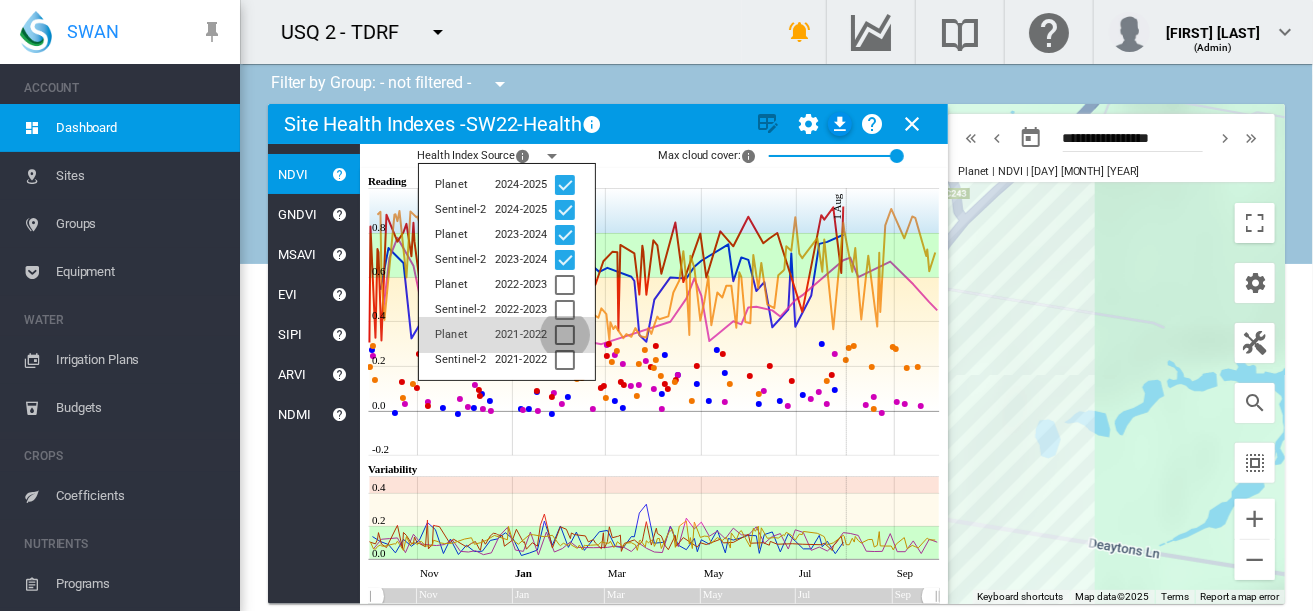 click 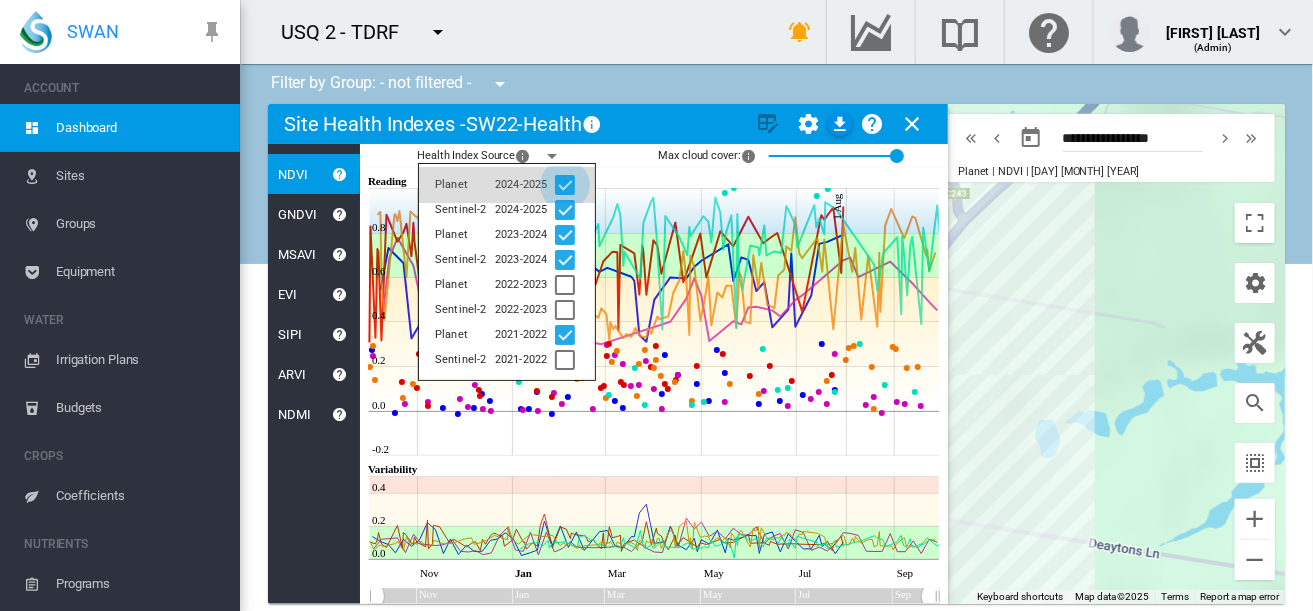 click 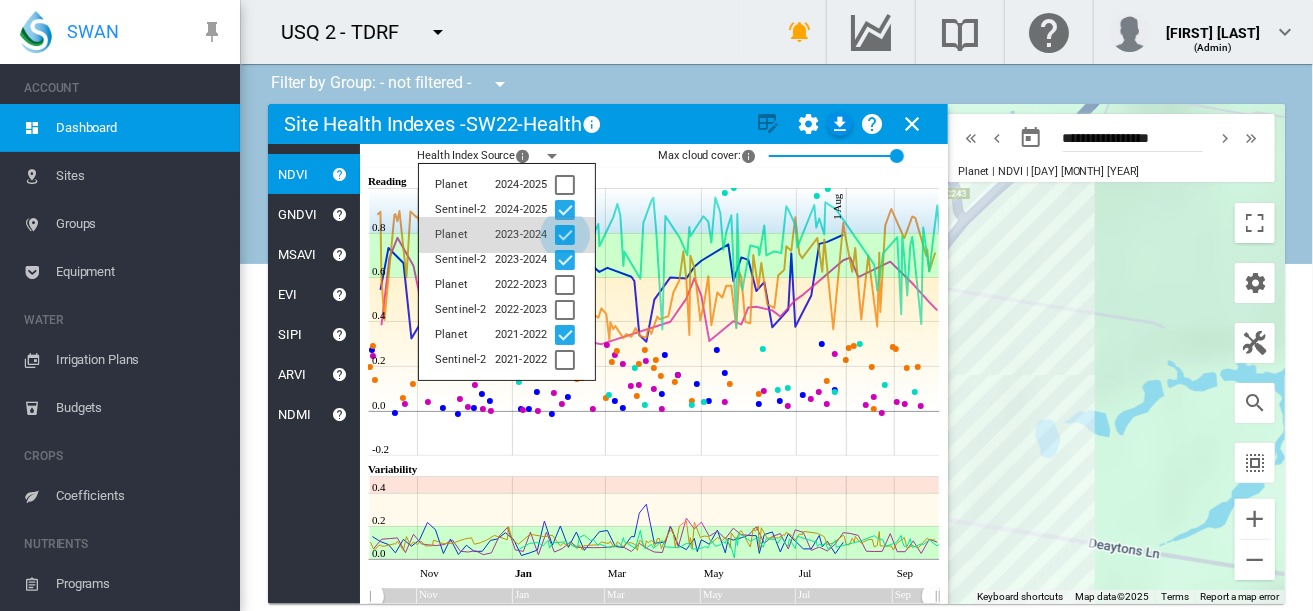 click 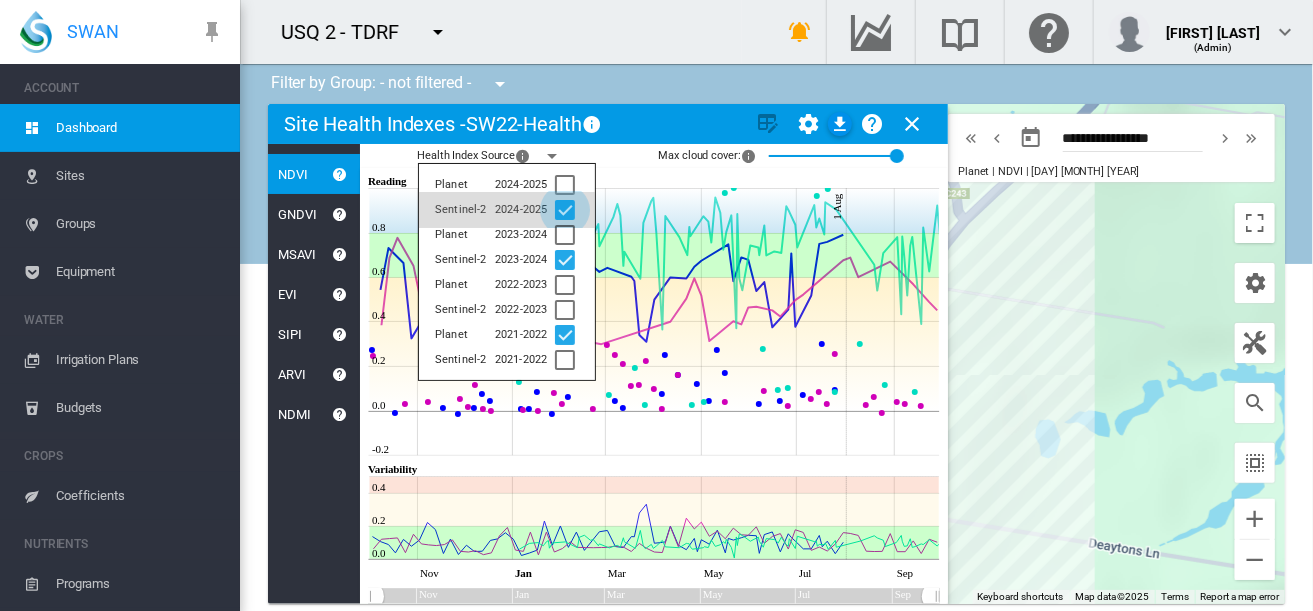 click 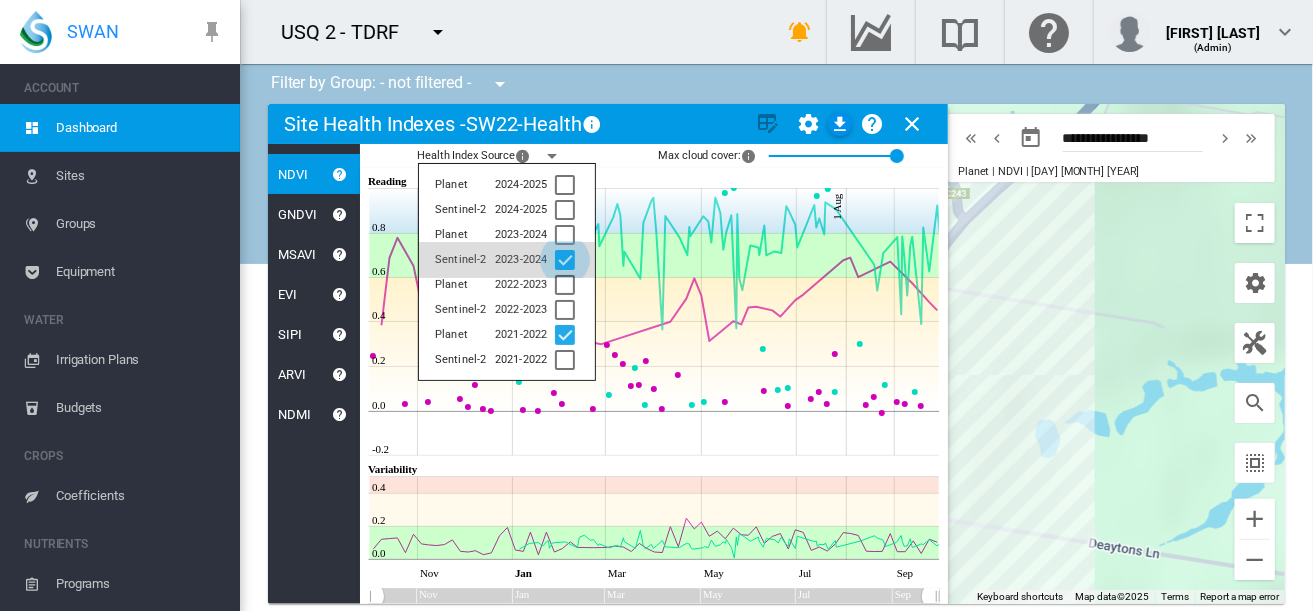 click 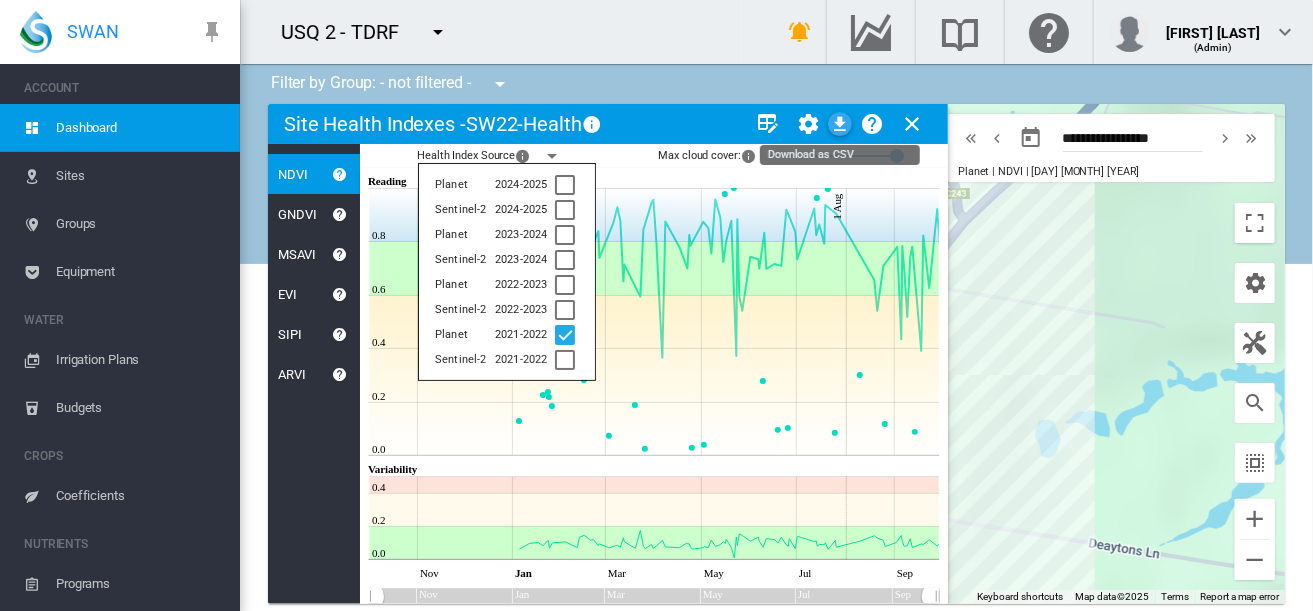 click at bounding box center [840, 124] 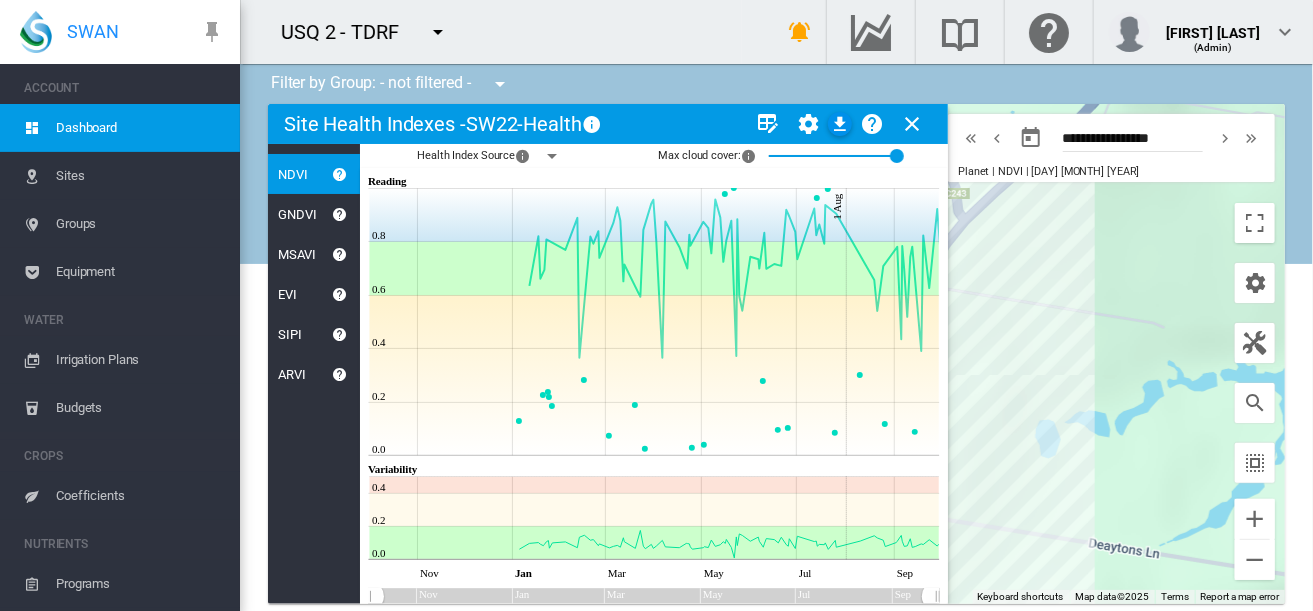 click on "Equipment" at bounding box center [140, 272] 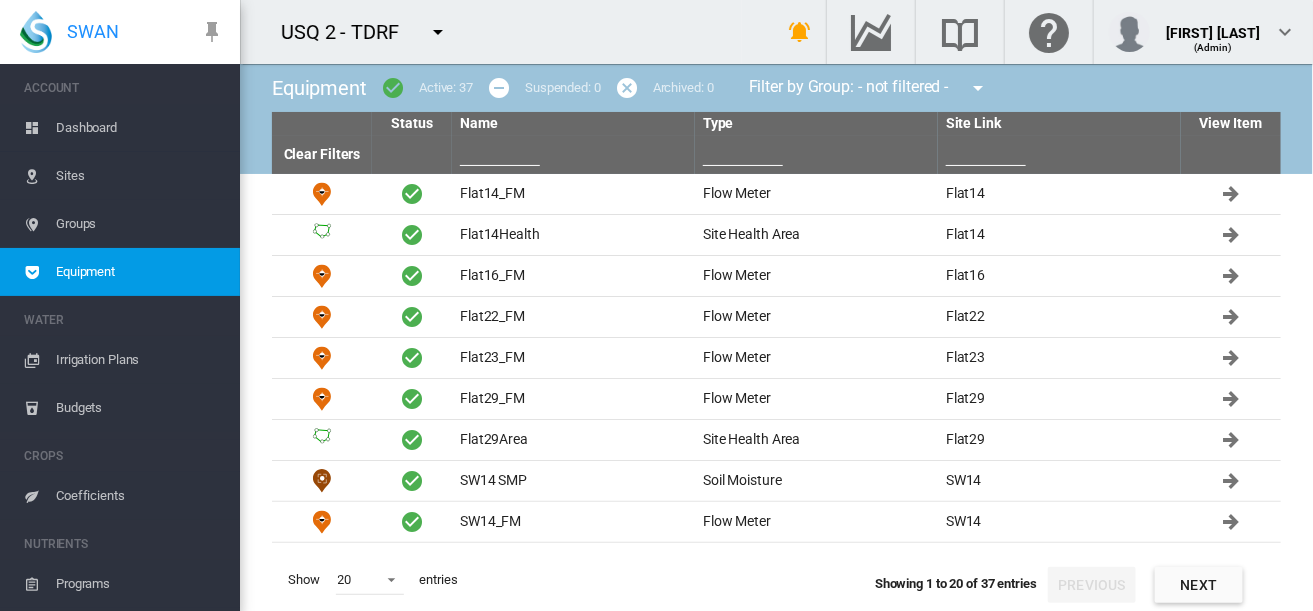 scroll, scrollTop: 438, scrollLeft: 0, axis: vertical 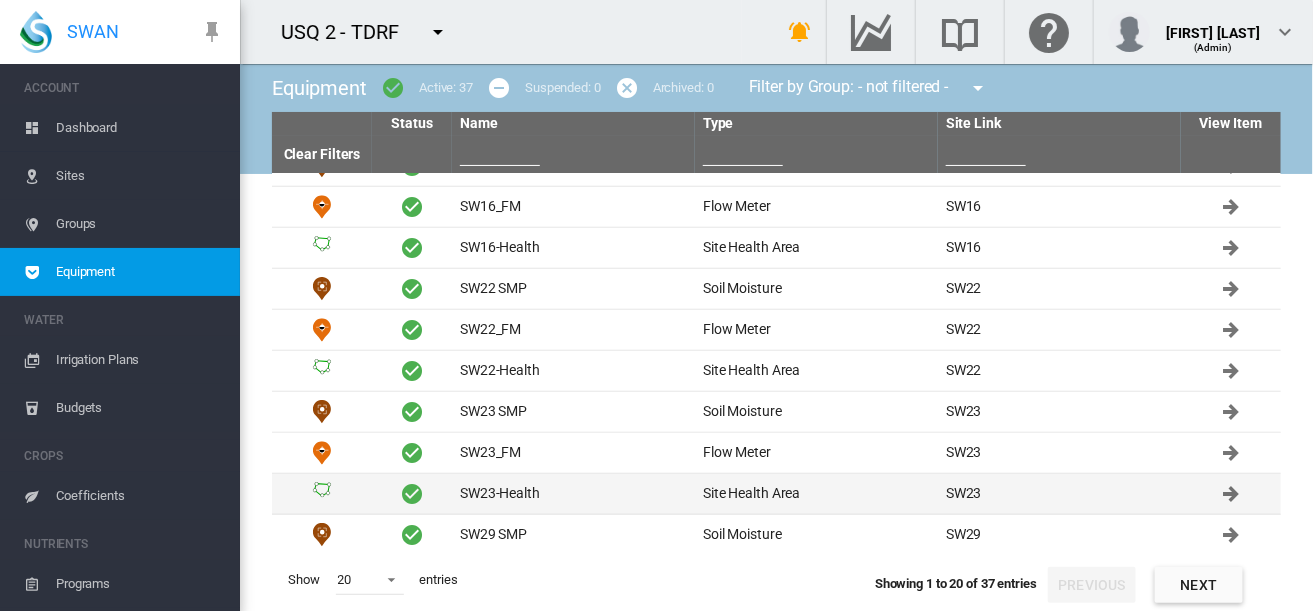 click on "SW23-Health" at bounding box center (573, 494) 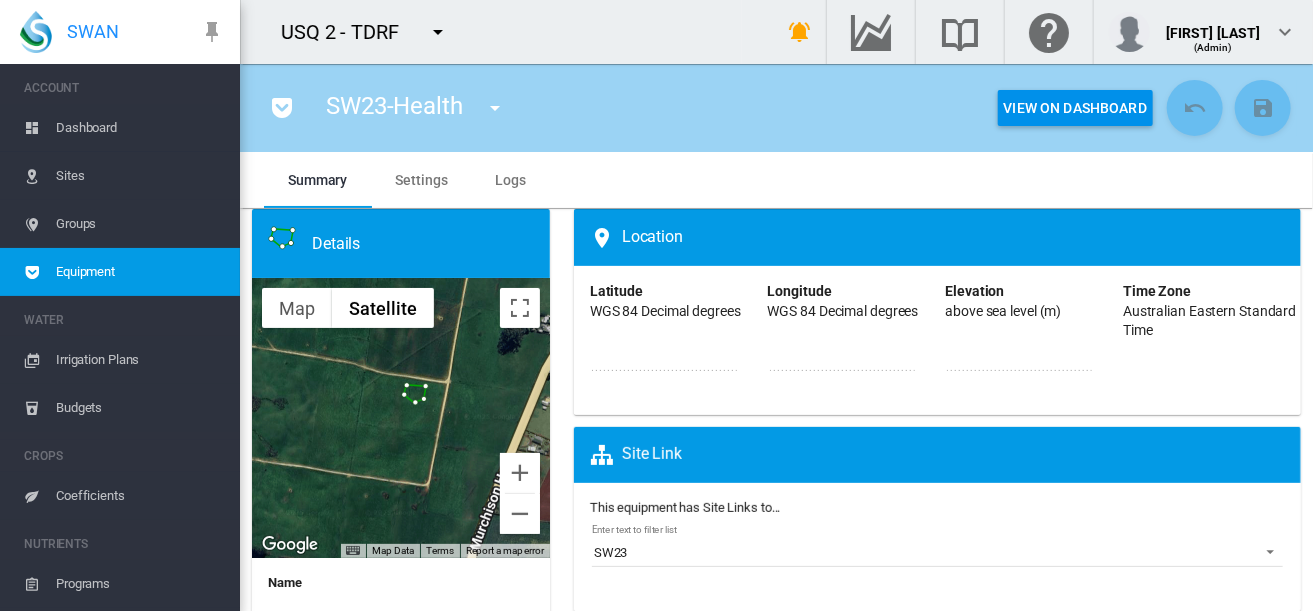 click on "View On Dashboard" at bounding box center [1075, 108] 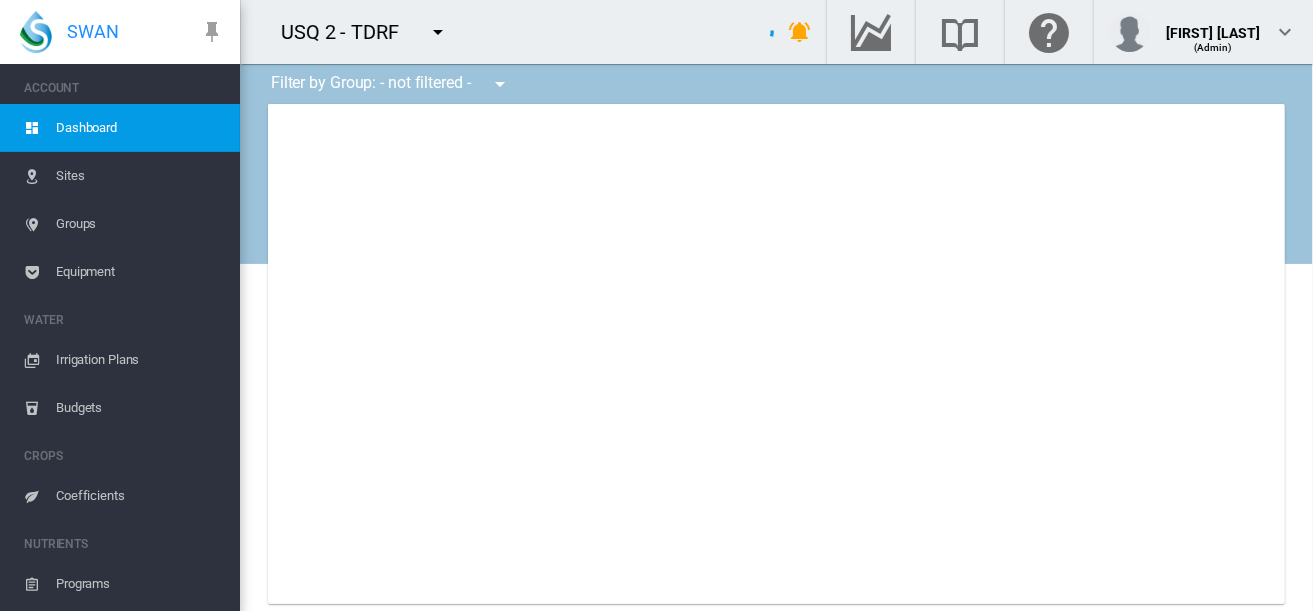 type on "**********" 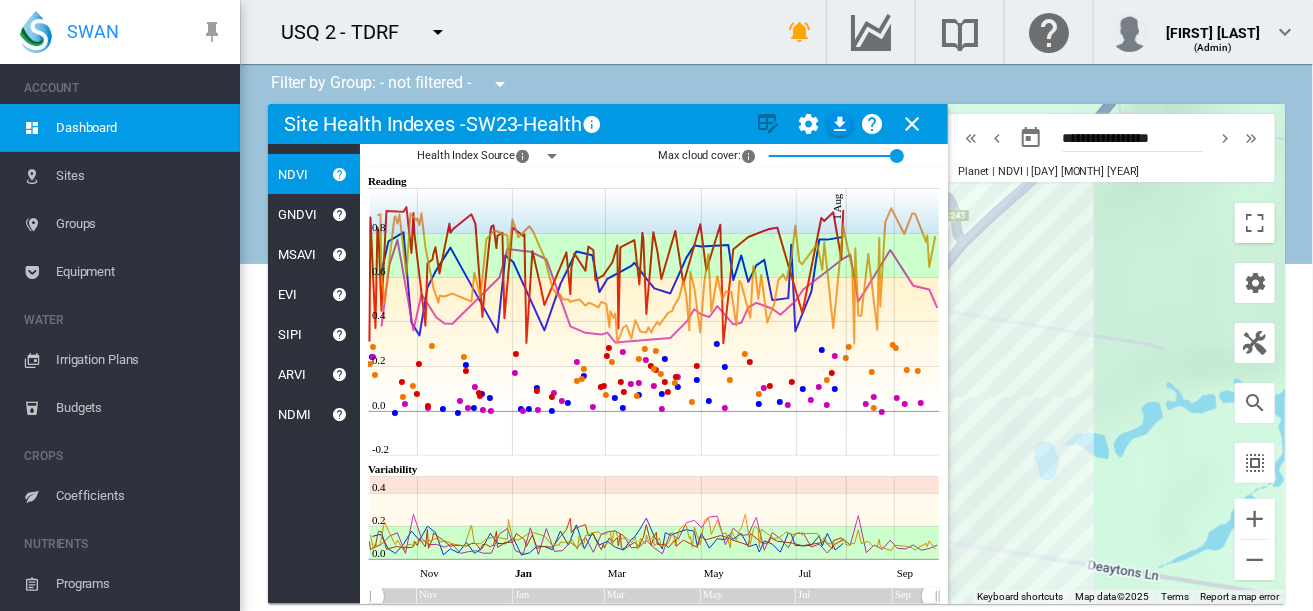 click 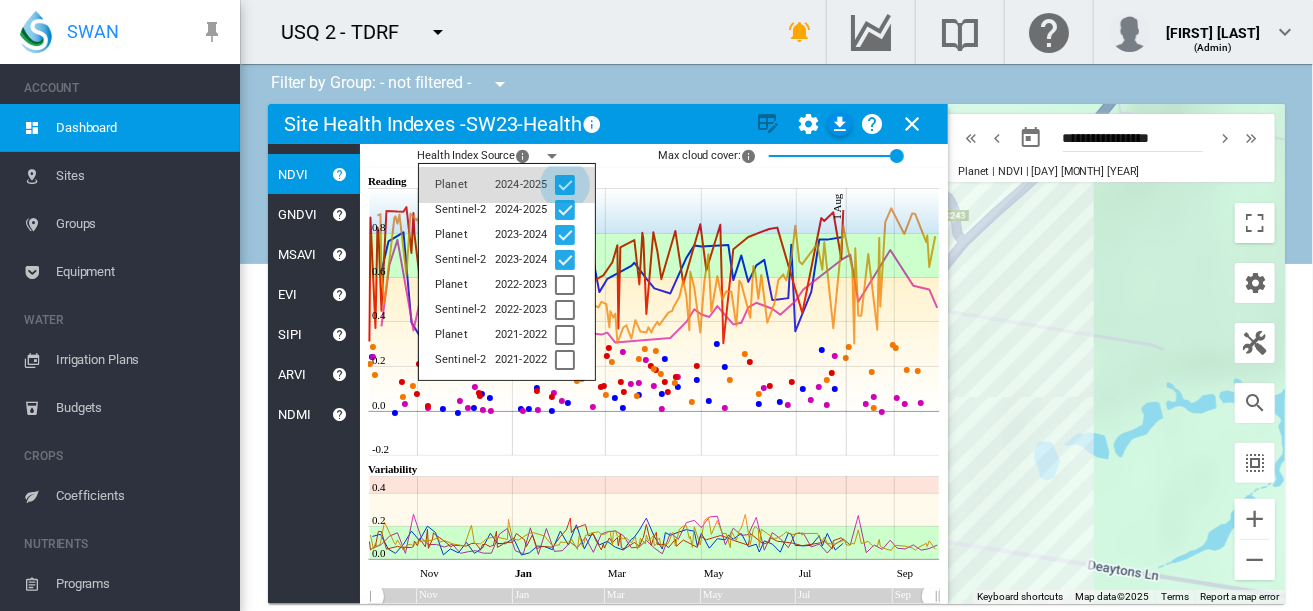 click 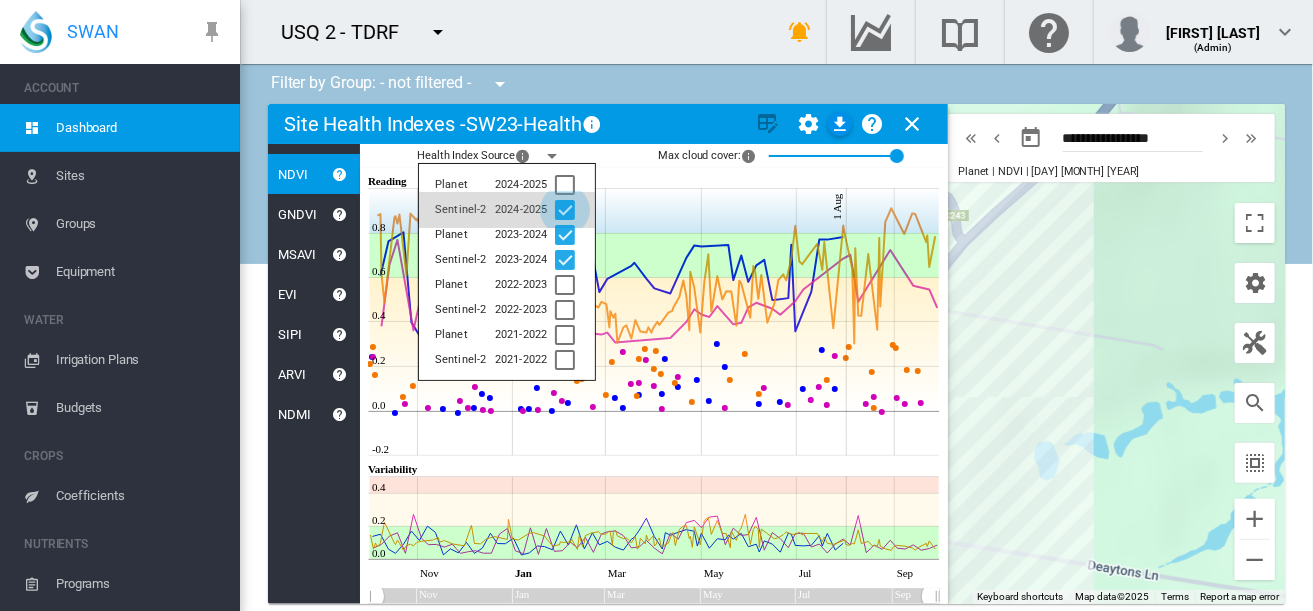 click 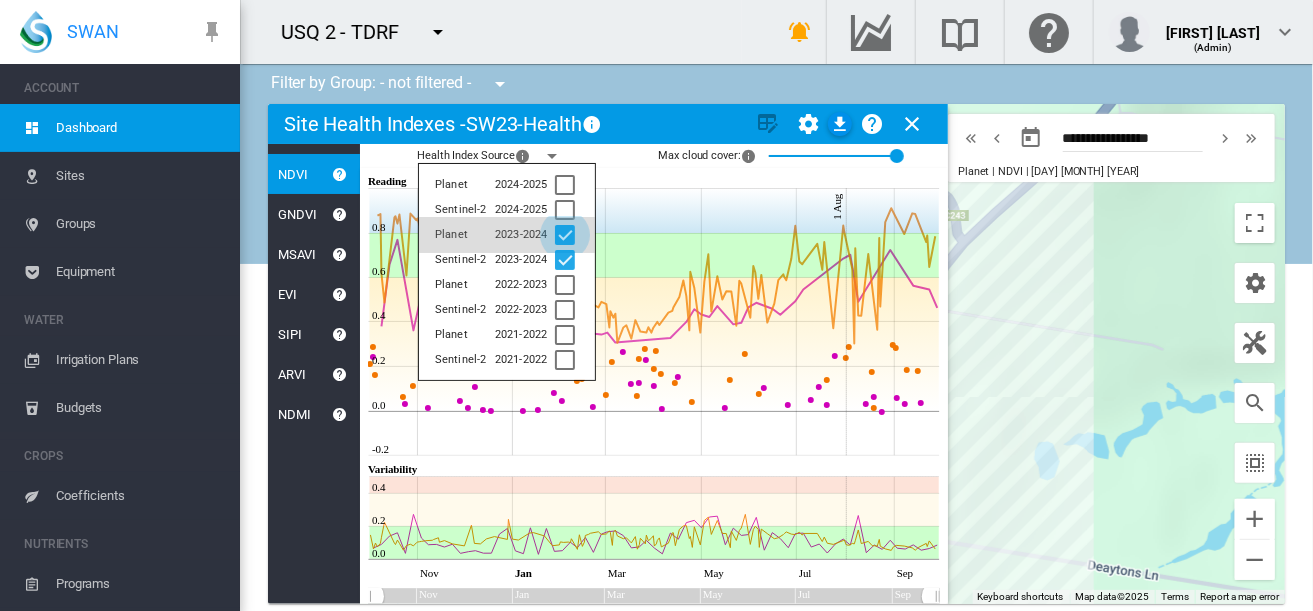 click 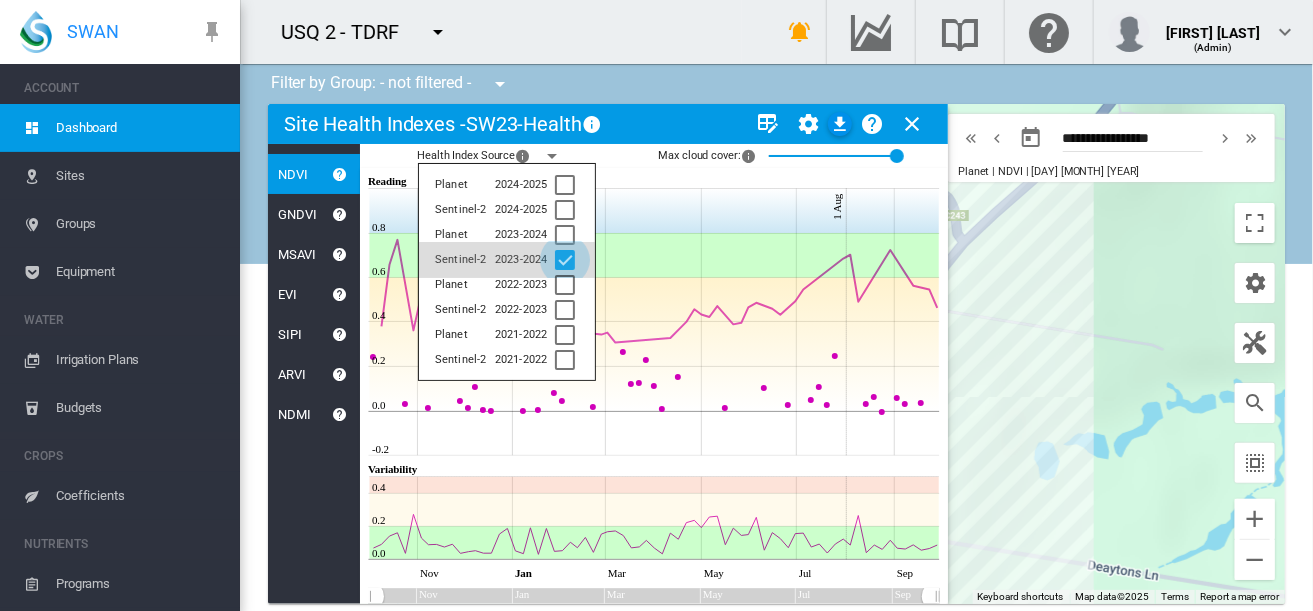 click 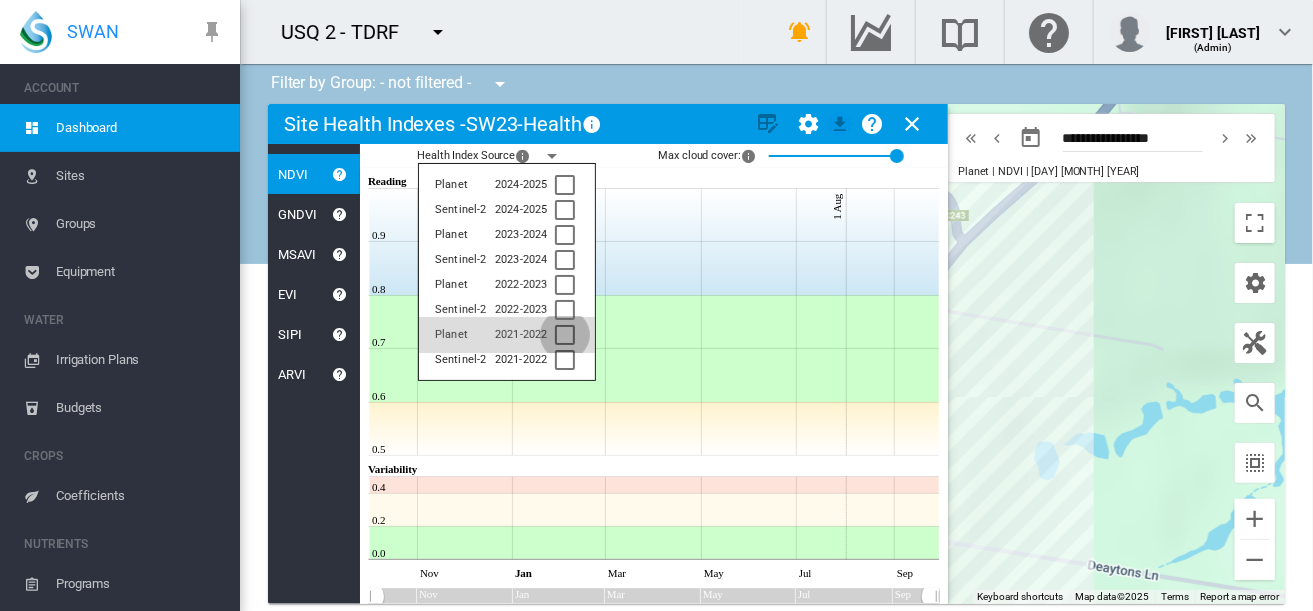 click 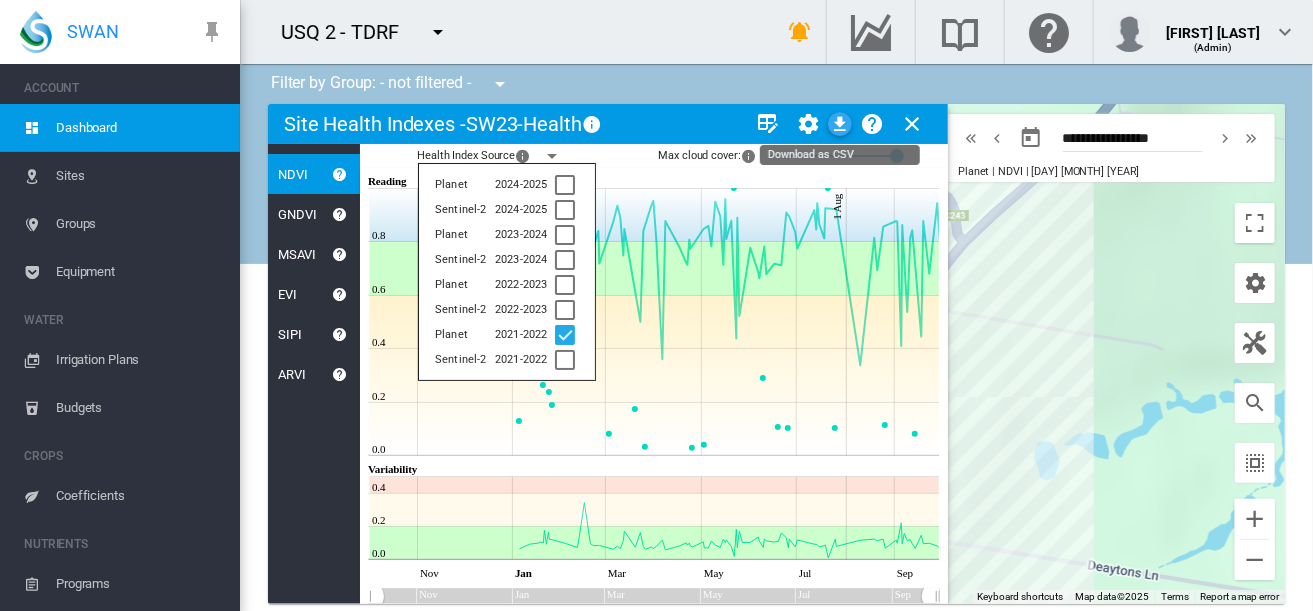 click at bounding box center [840, 124] 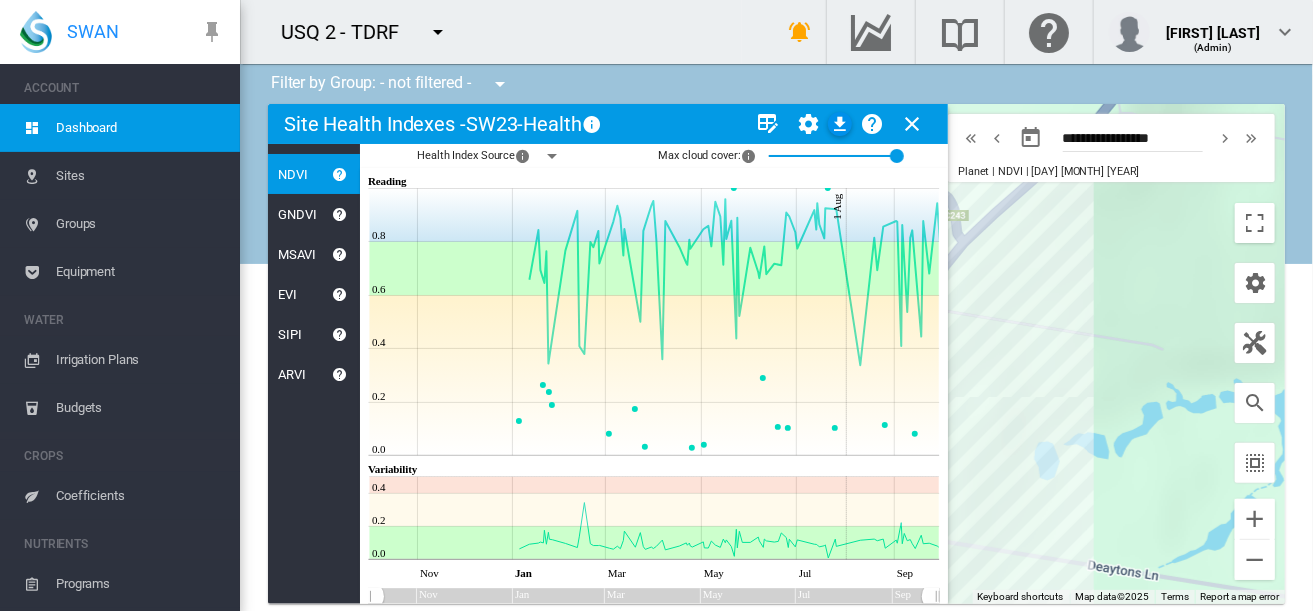 click on "Equipment" at bounding box center [140, 272] 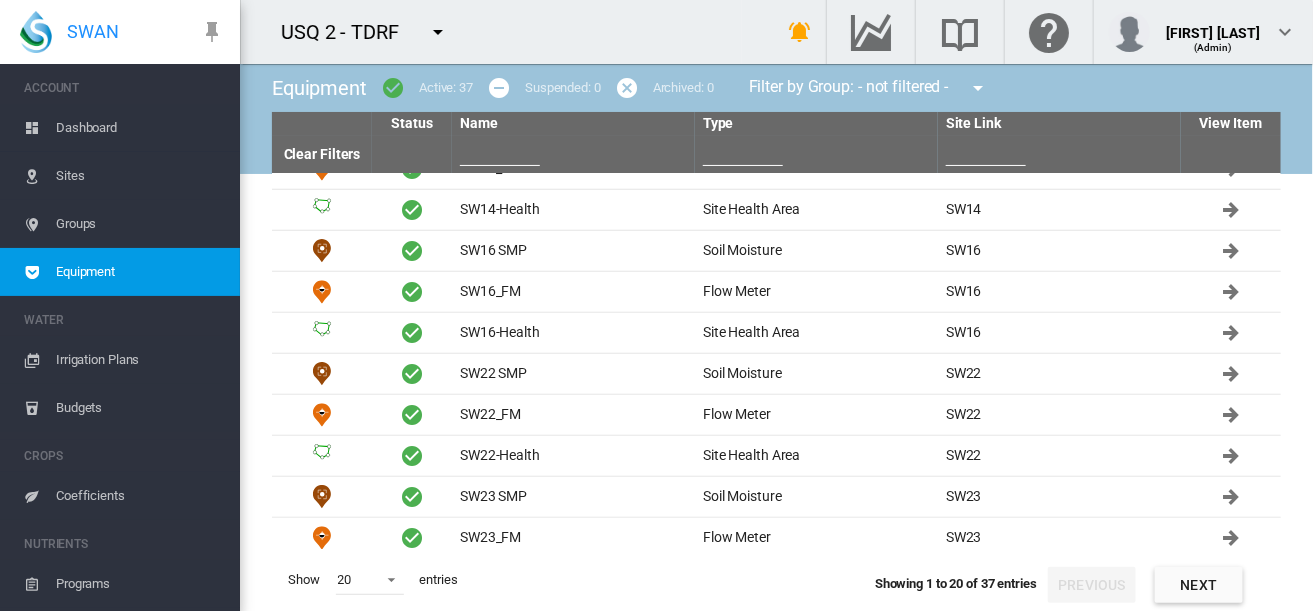 scroll, scrollTop: 438, scrollLeft: 0, axis: vertical 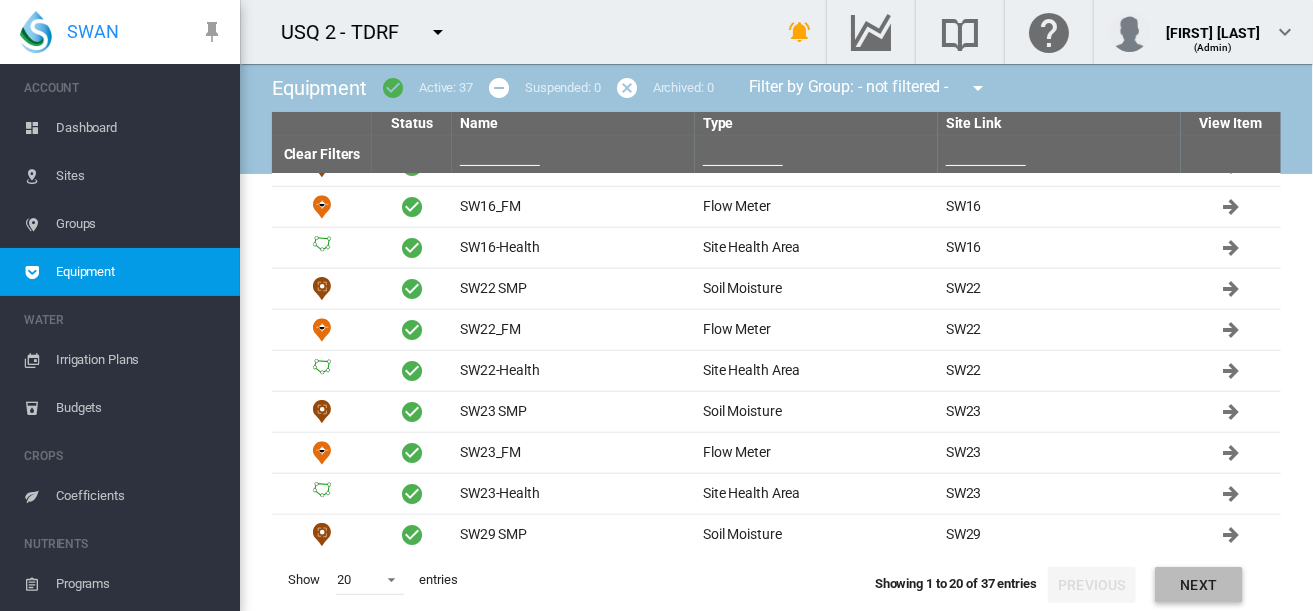 click on "Next" at bounding box center (1199, 585) 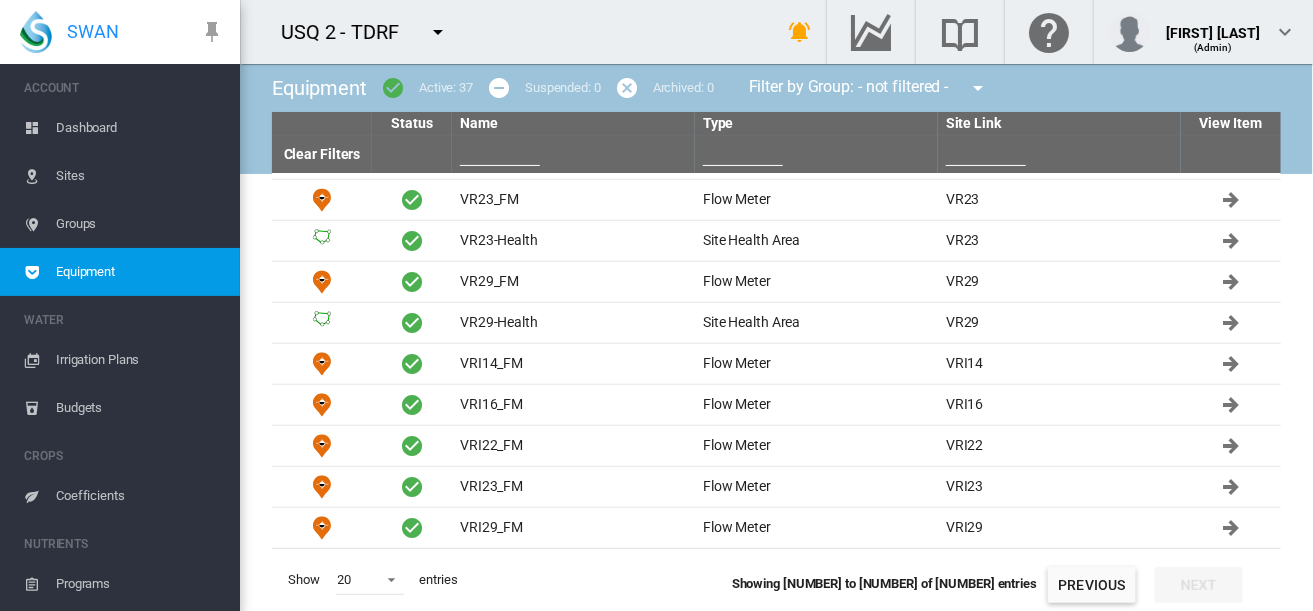 scroll, scrollTop: 316, scrollLeft: 0, axis: vertical 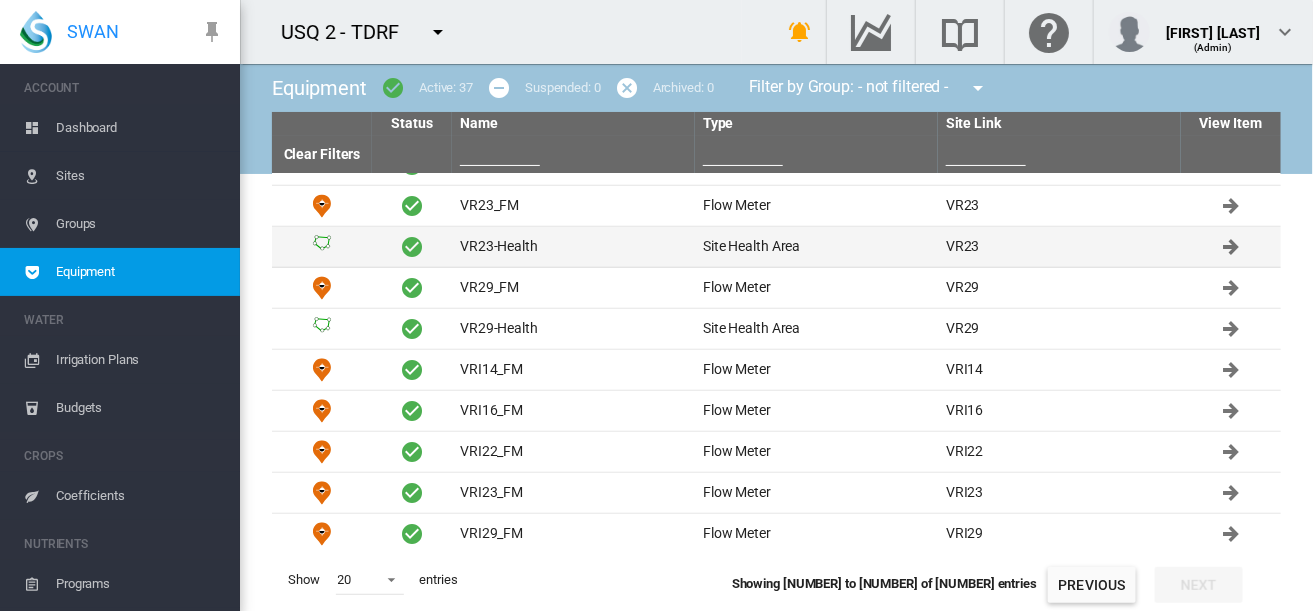 click on "VR23-Health" at bounding box center (573, 247) 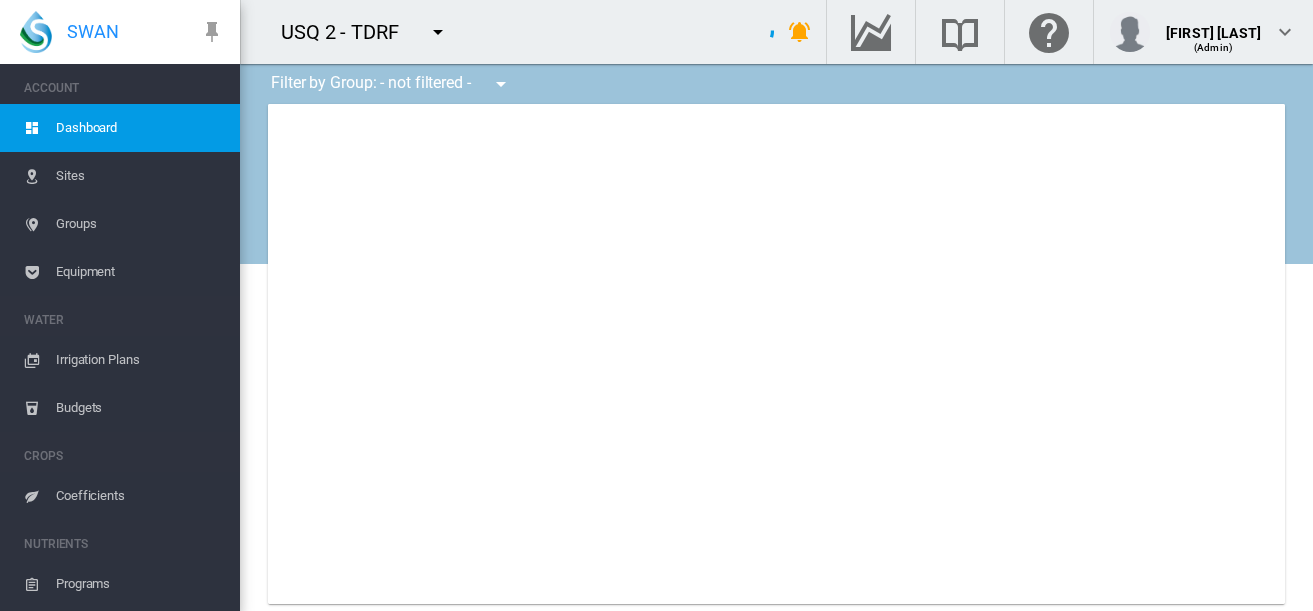 scroll, scrollTop: 0, scrollLeft: 0, axis: both 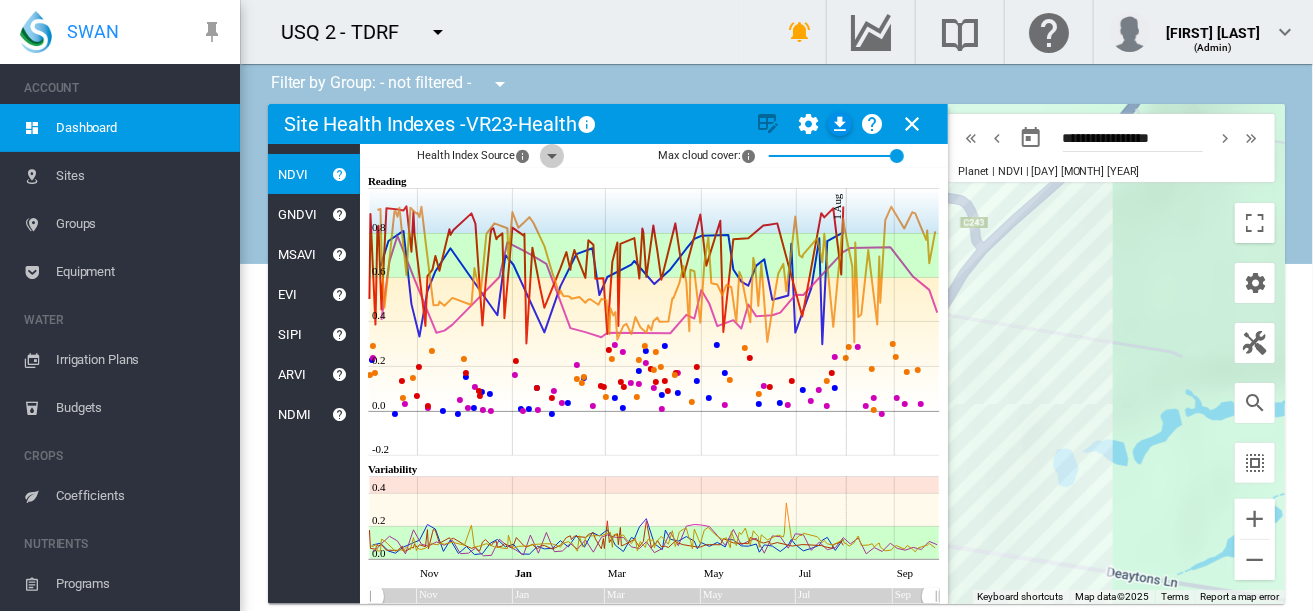 click 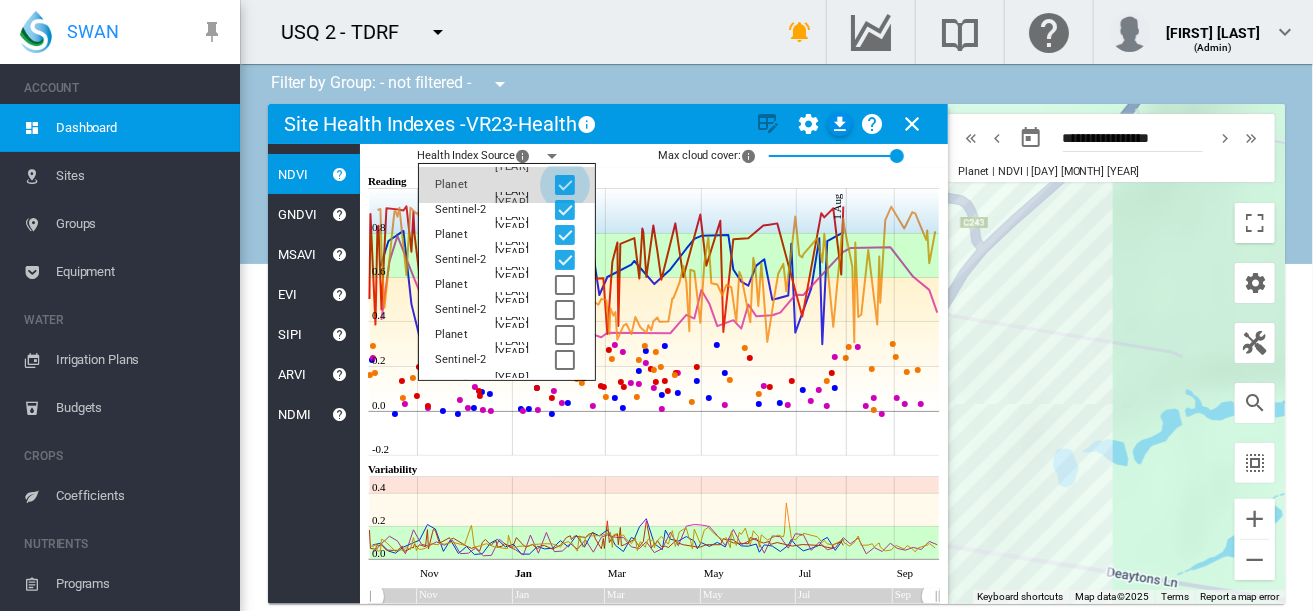 click 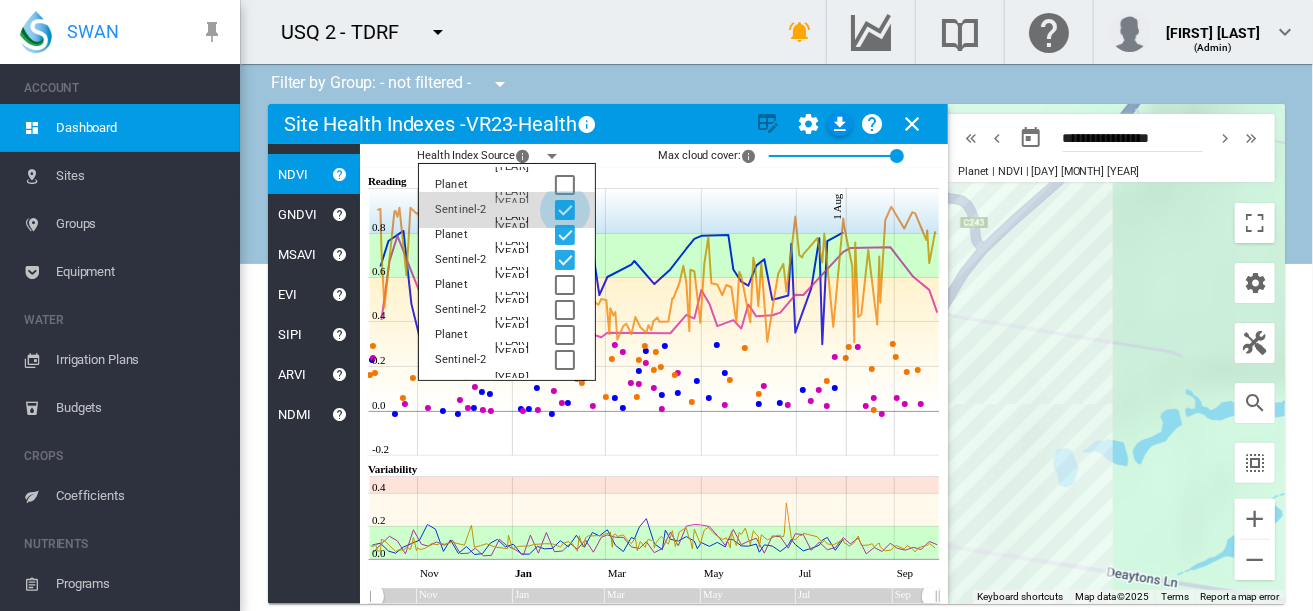 click 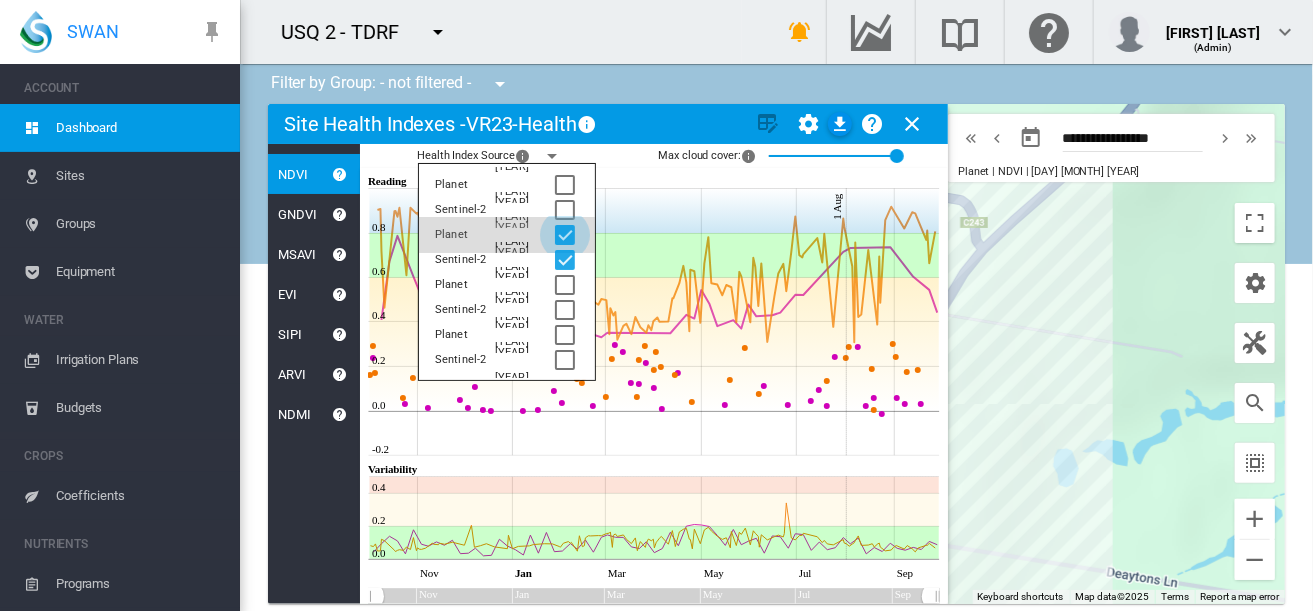 click 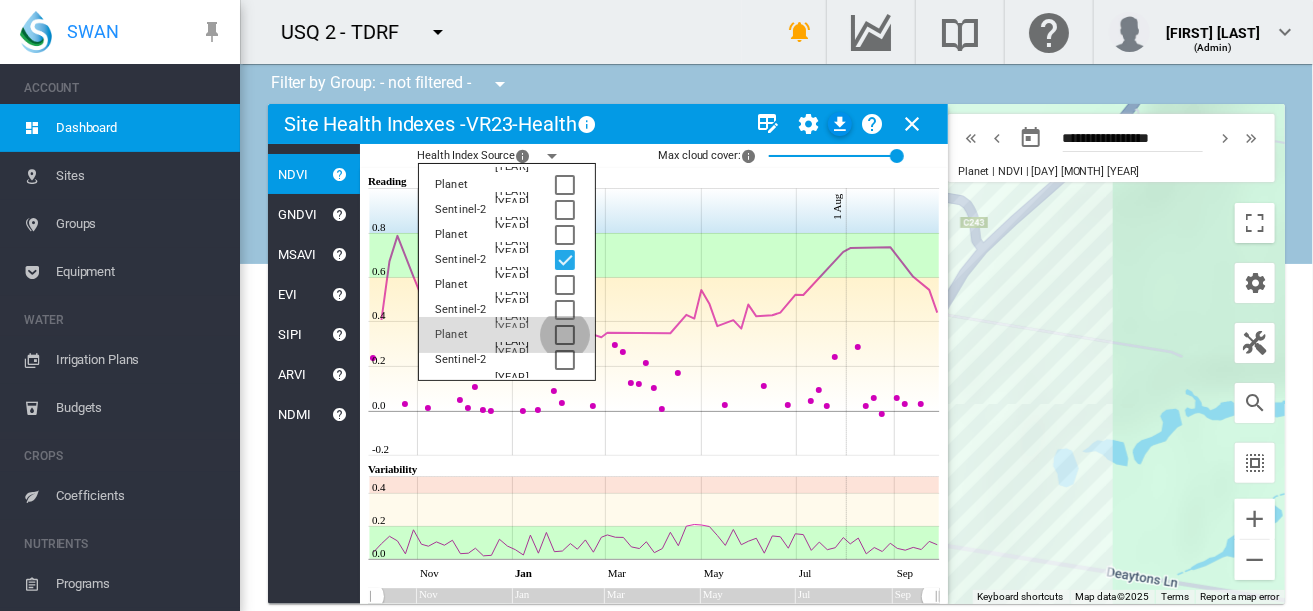 click 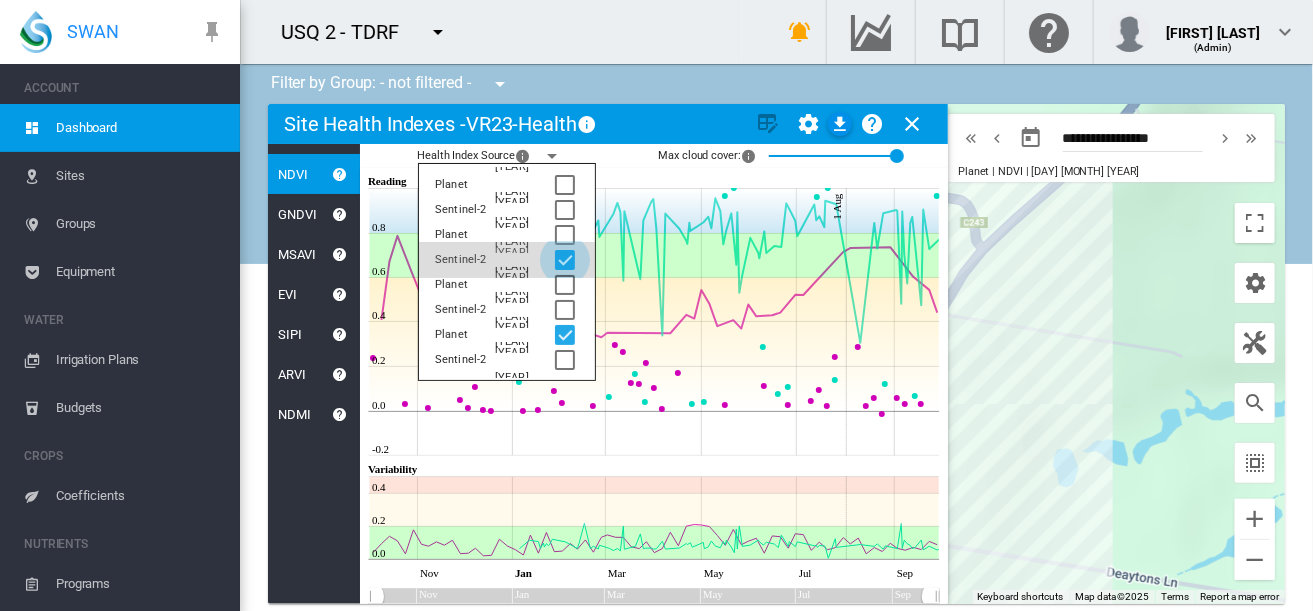 click 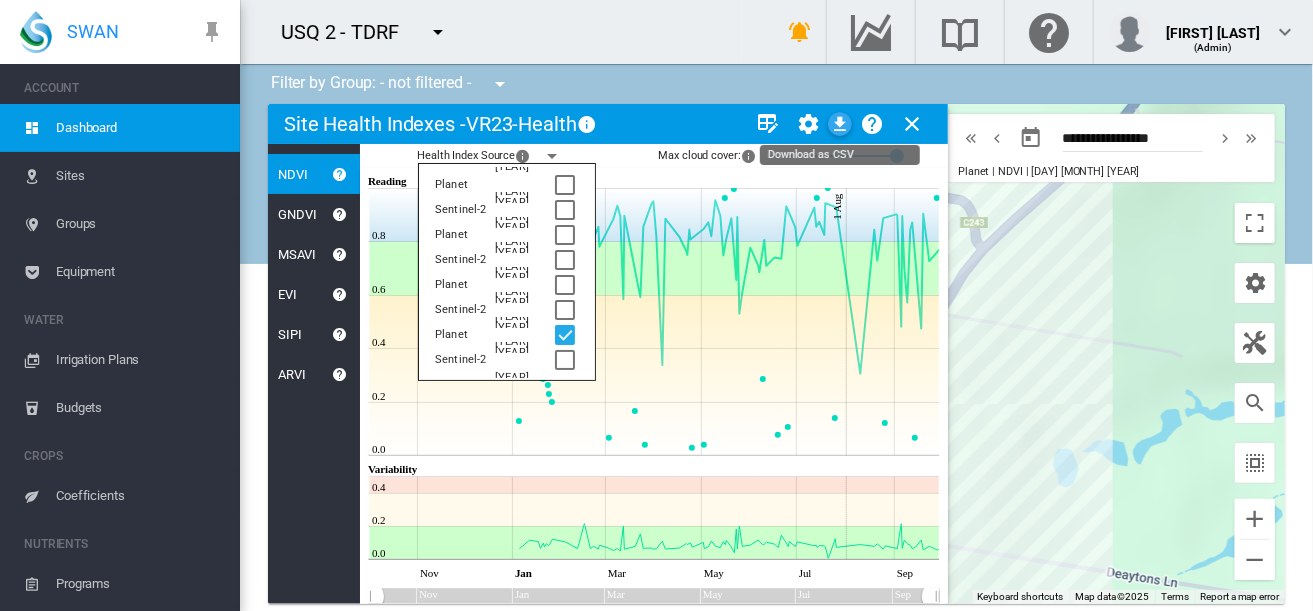 click at bounding box center [840, 124] 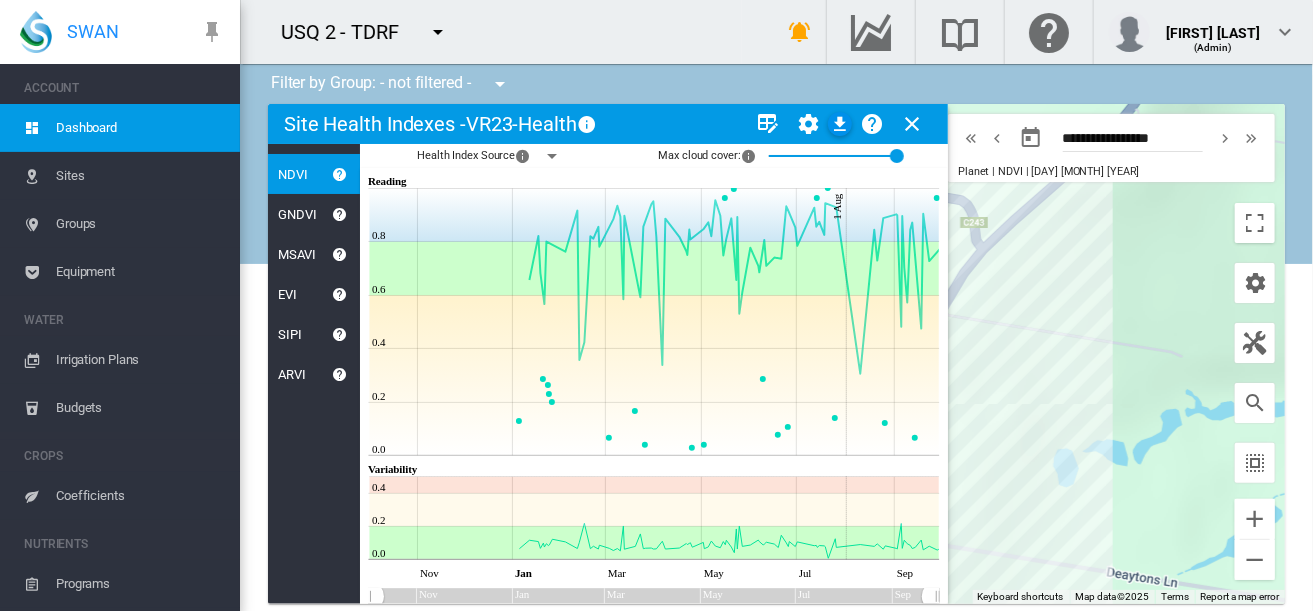 click on "Equipment" at bounding box center [140, 272] 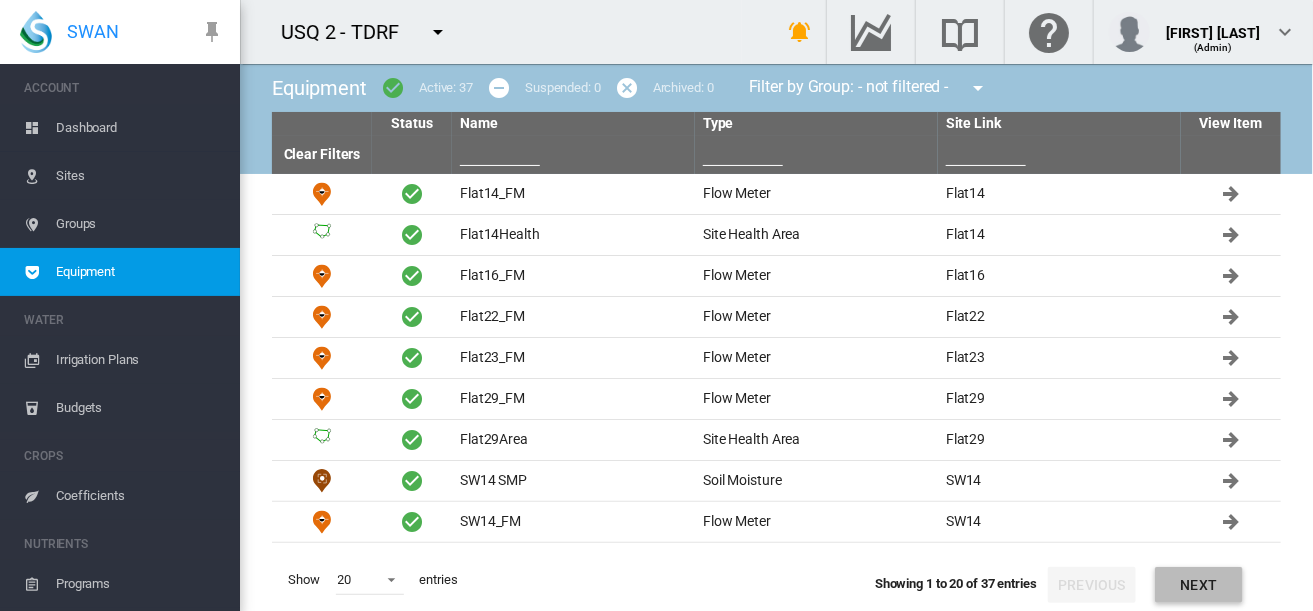 click on "Next" at bounding box center (1199, 585) 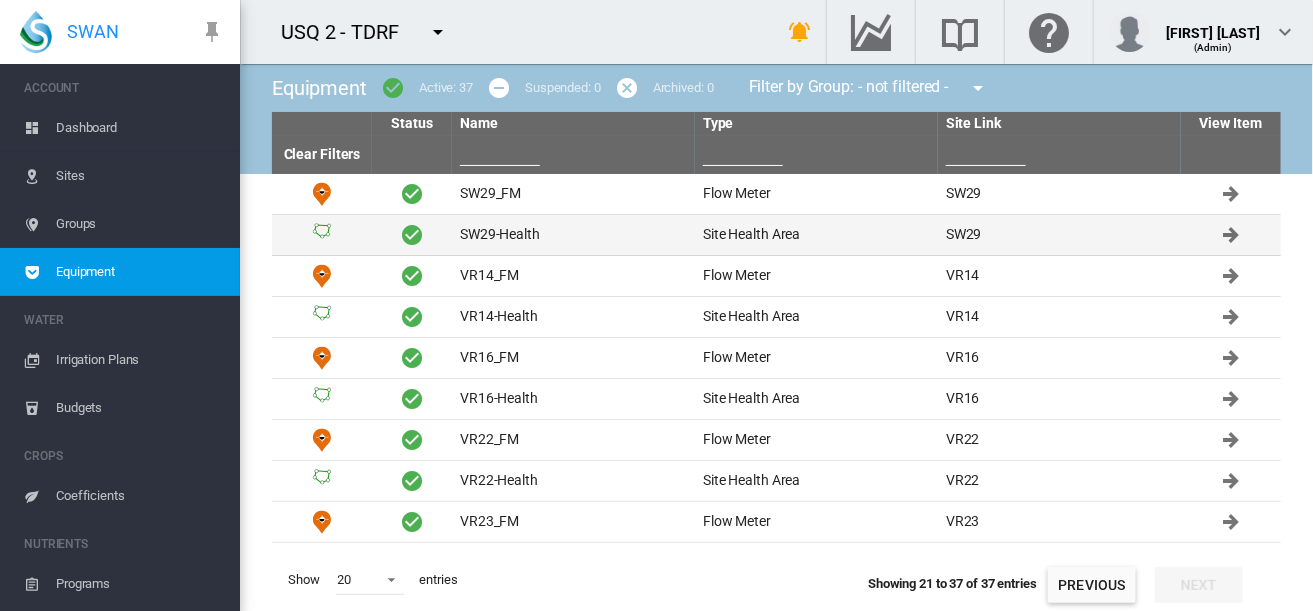 click on "SW29-Health" at bounding box center (573, 235) 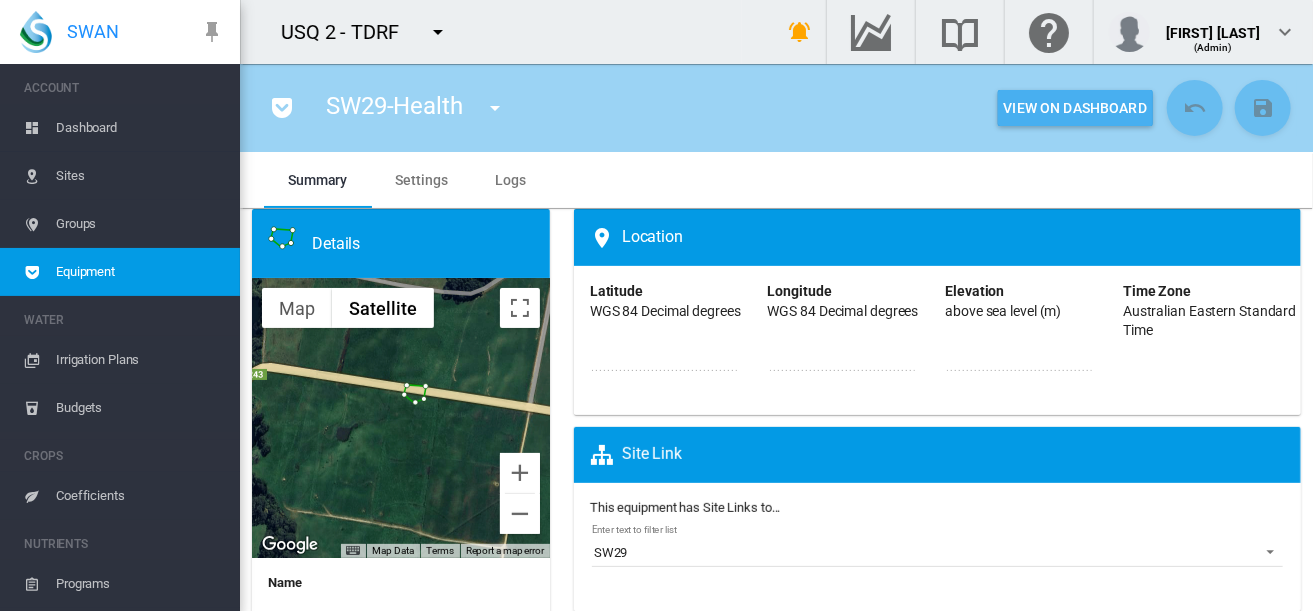 click on "View On Dashboard" at bounding box center [1075, 108] 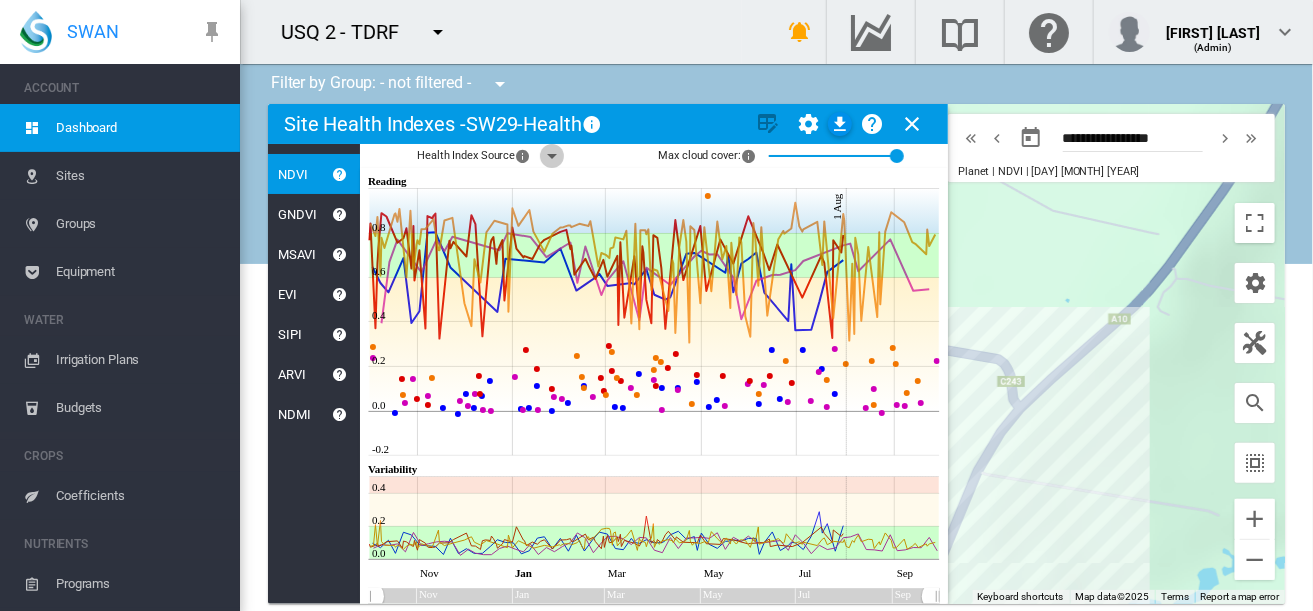 click 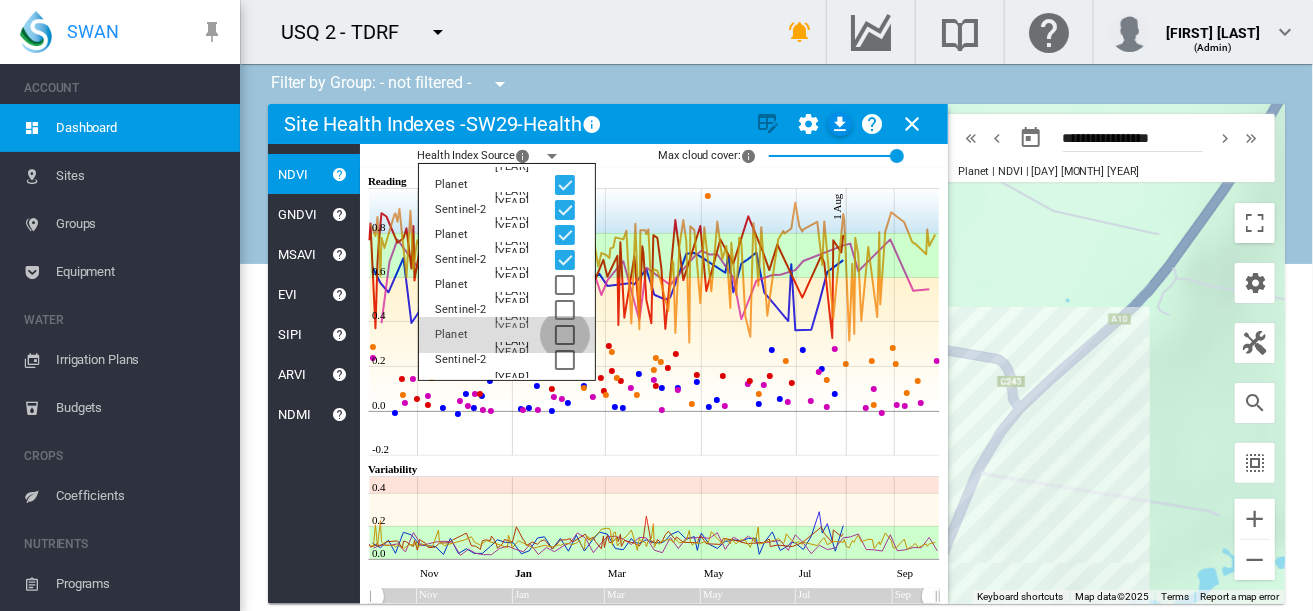 click 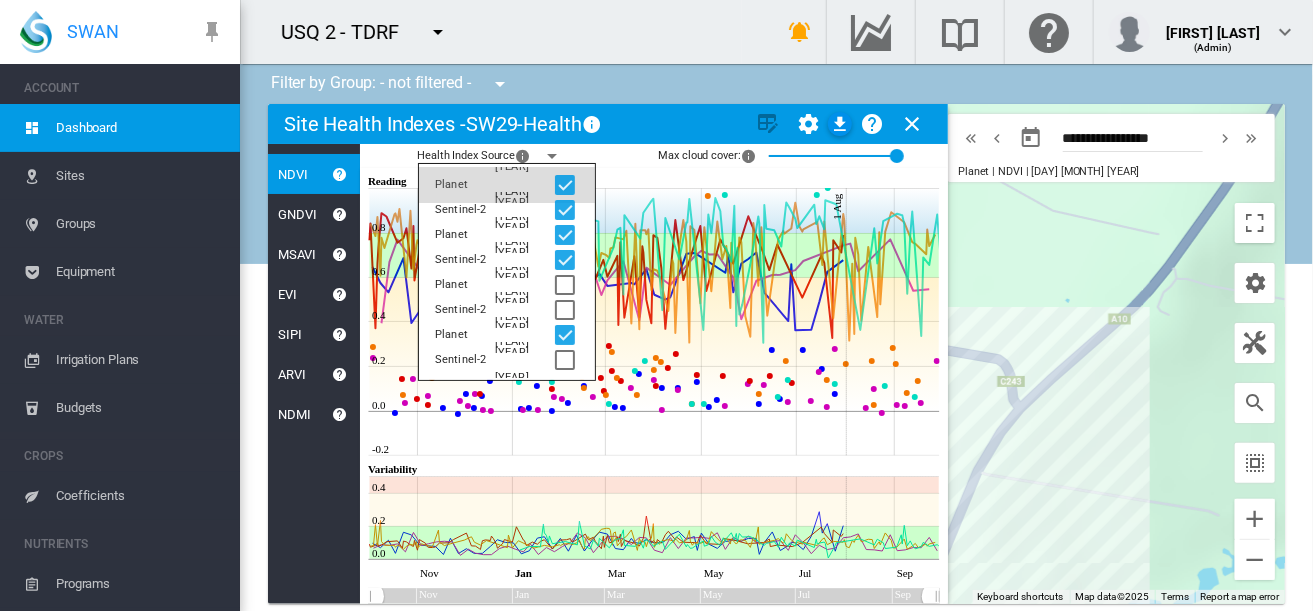 click 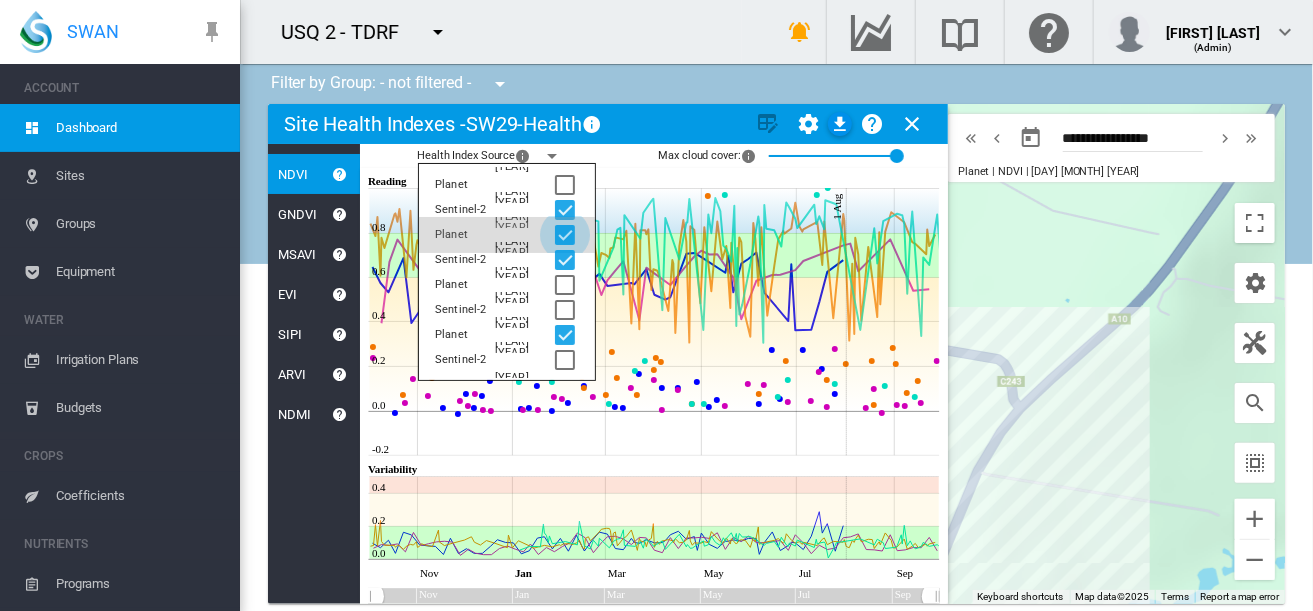 click 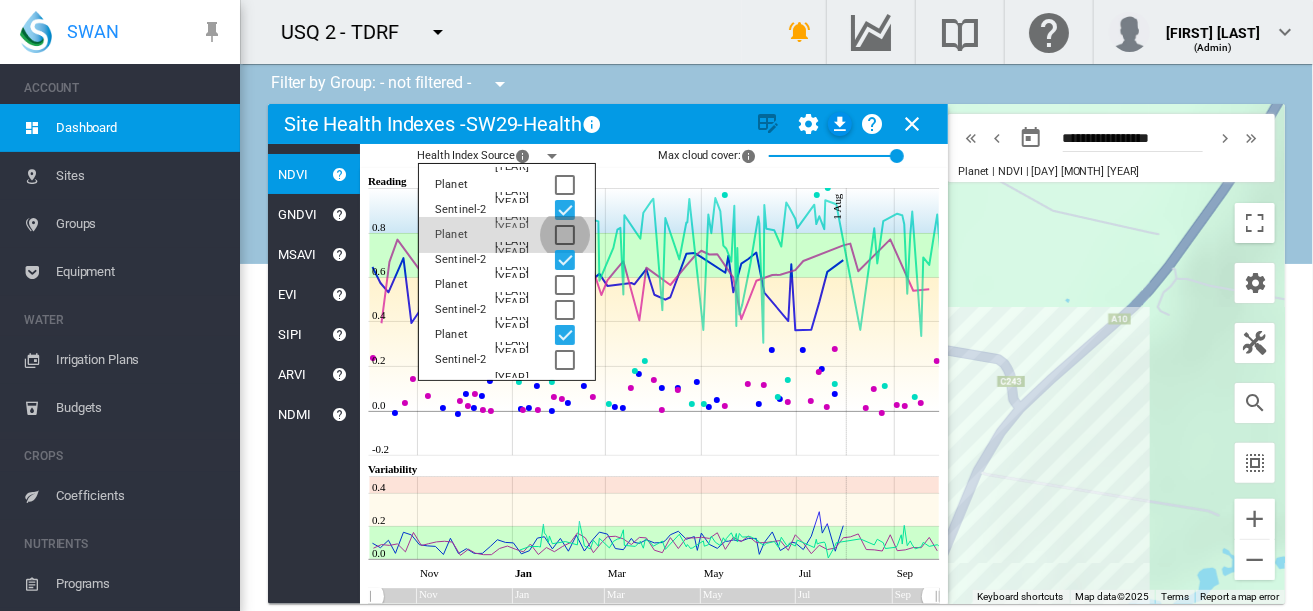 click 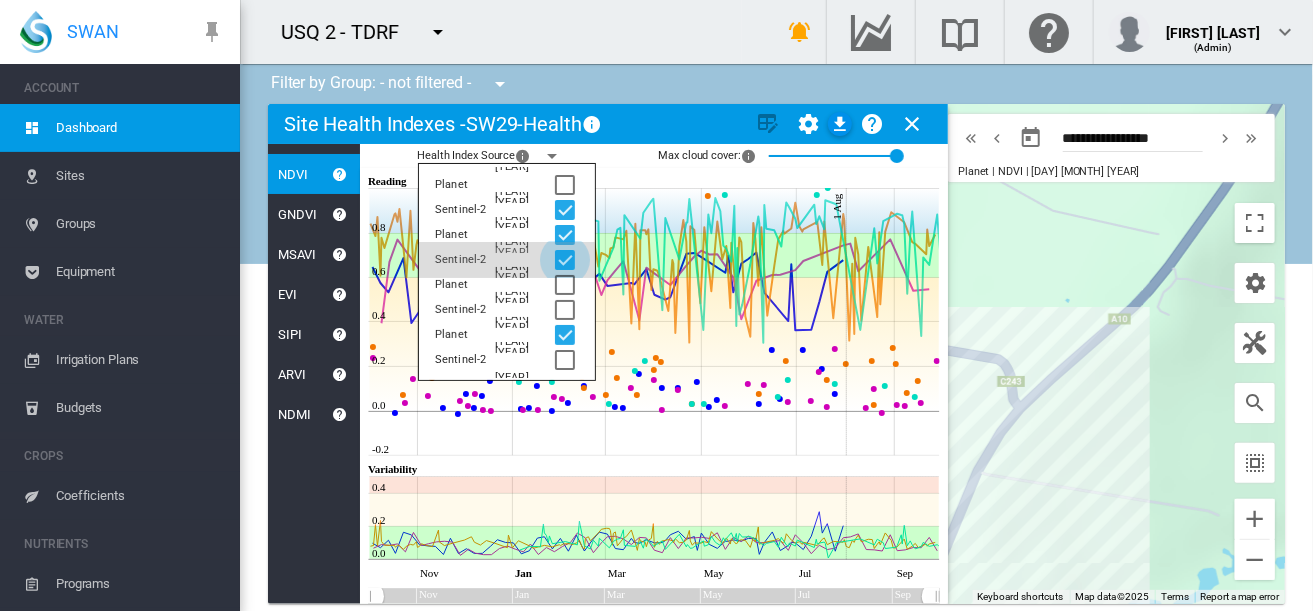 click 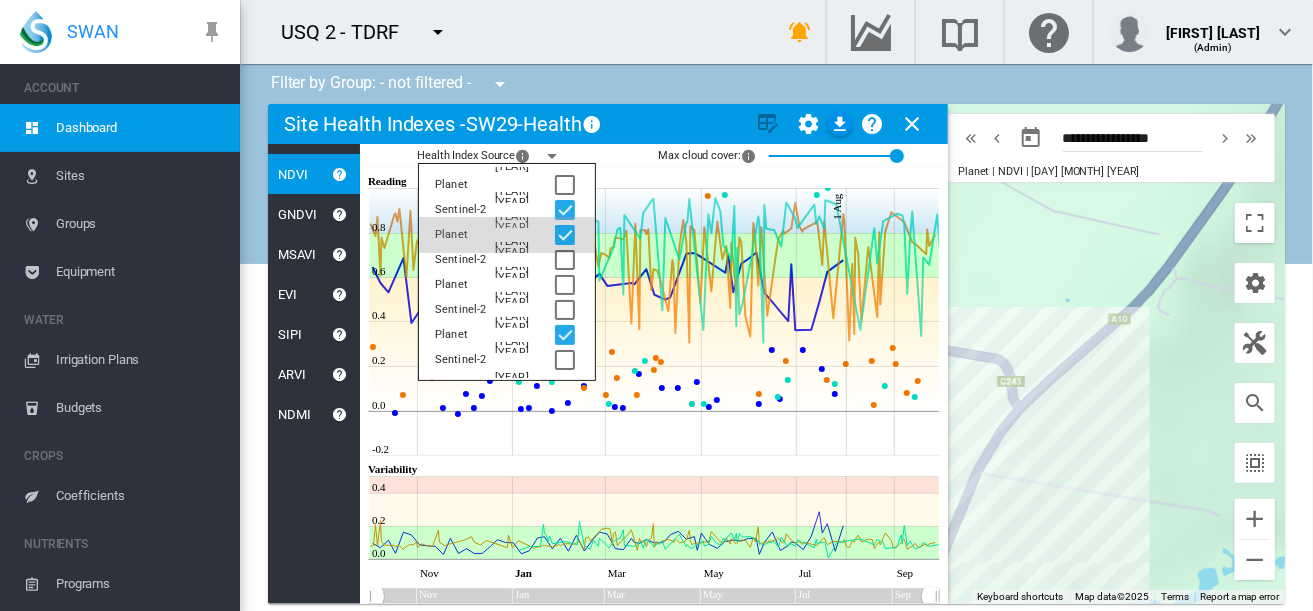 click 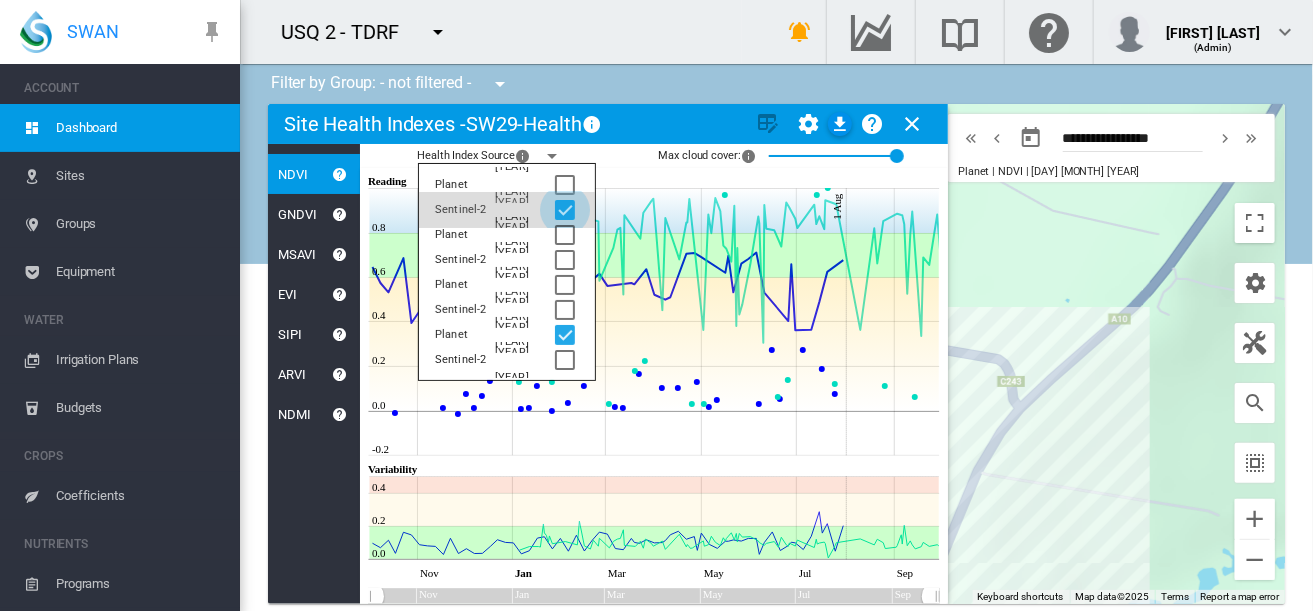 click 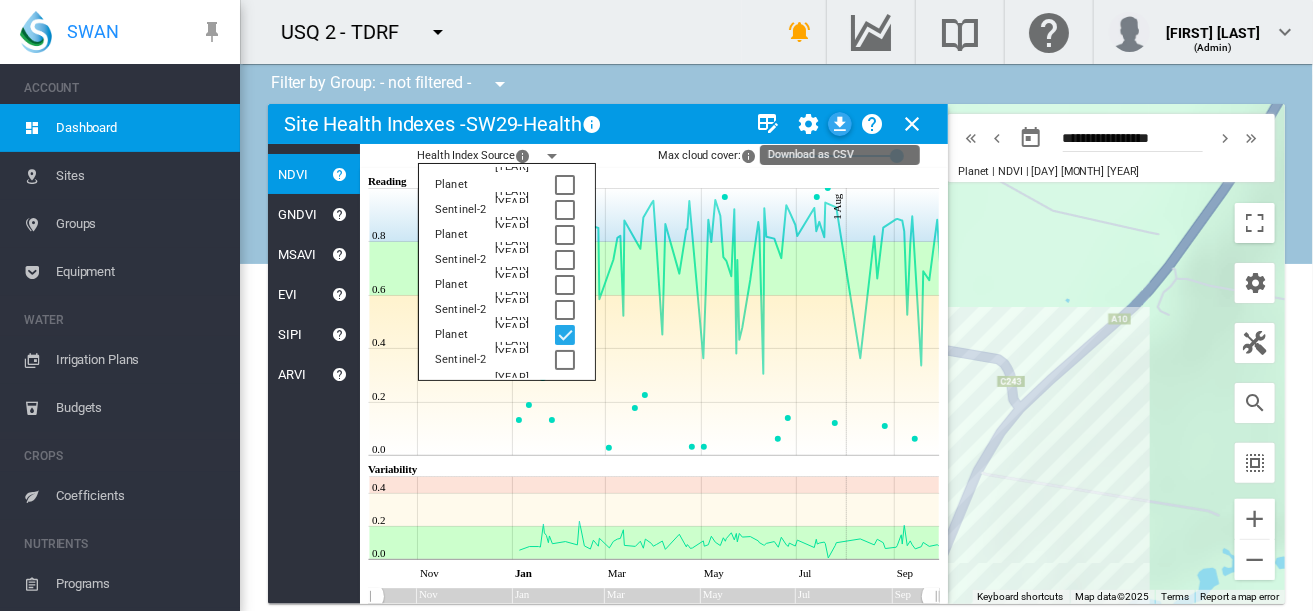 click at bounding box center [840, 124] 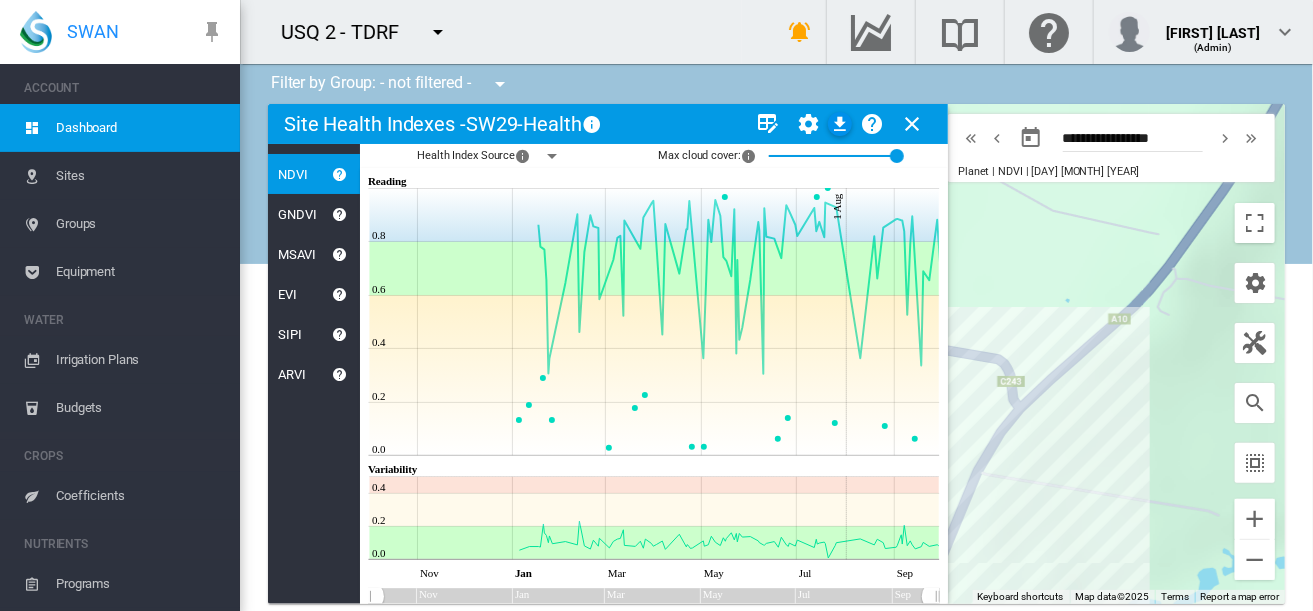 click on "Equipment" at bounding box center [140, 272] 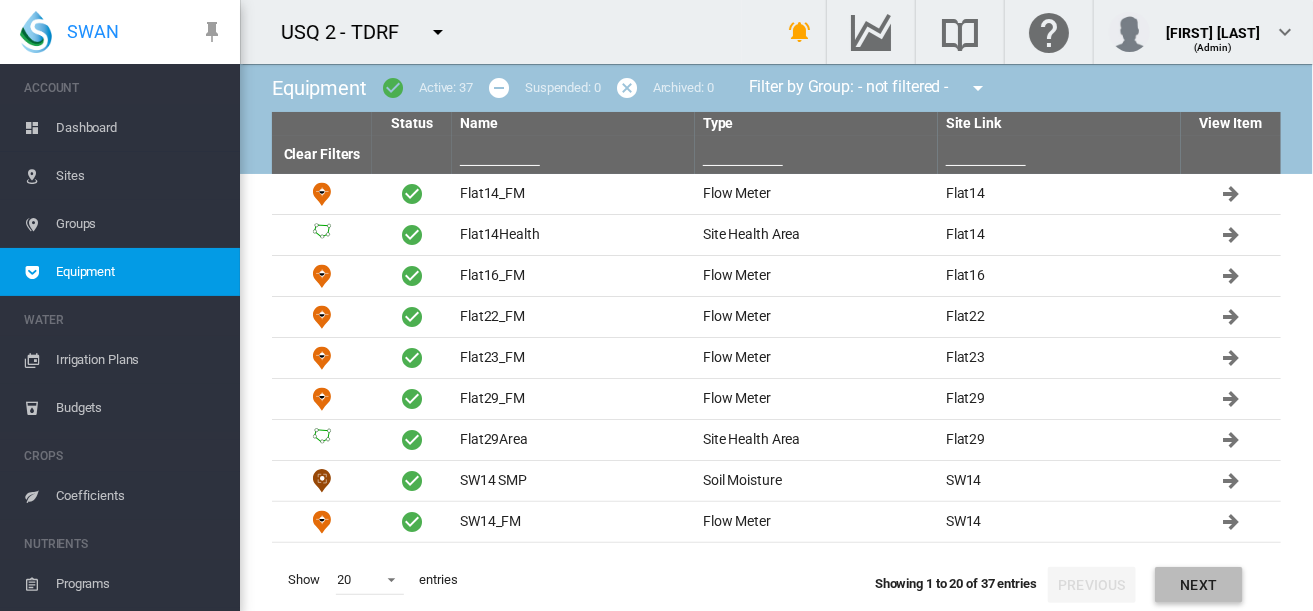 click on "Next" at bounding box center (1199, 585) 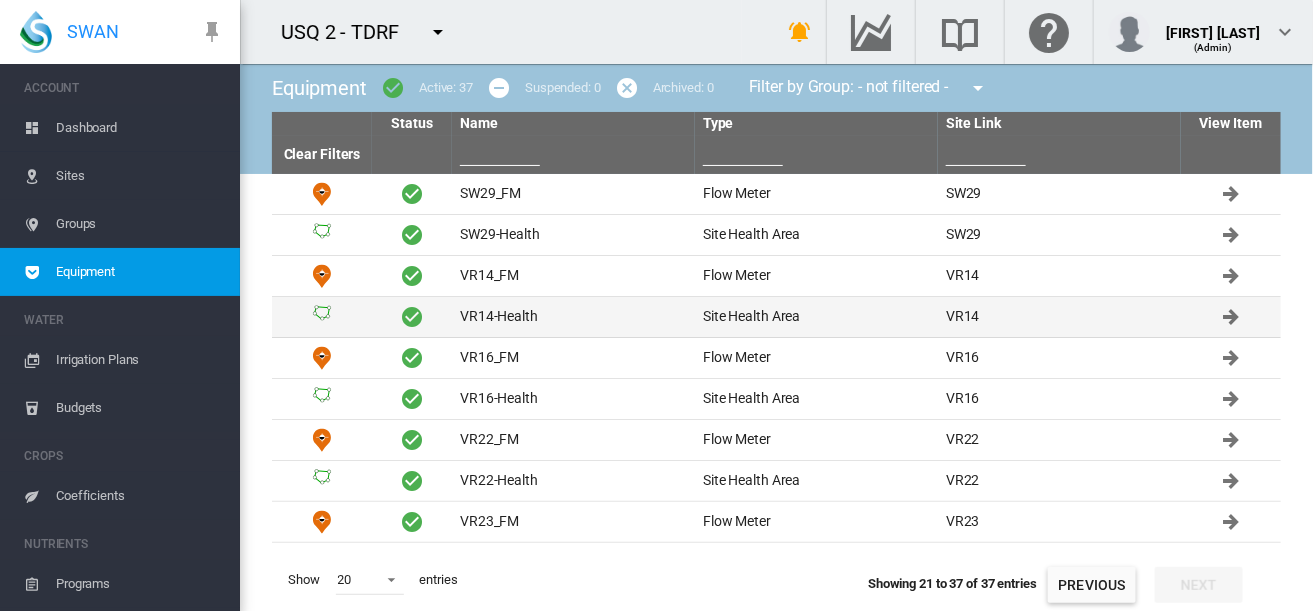 click on "VR14-Health" at bounding box center [573, 317] 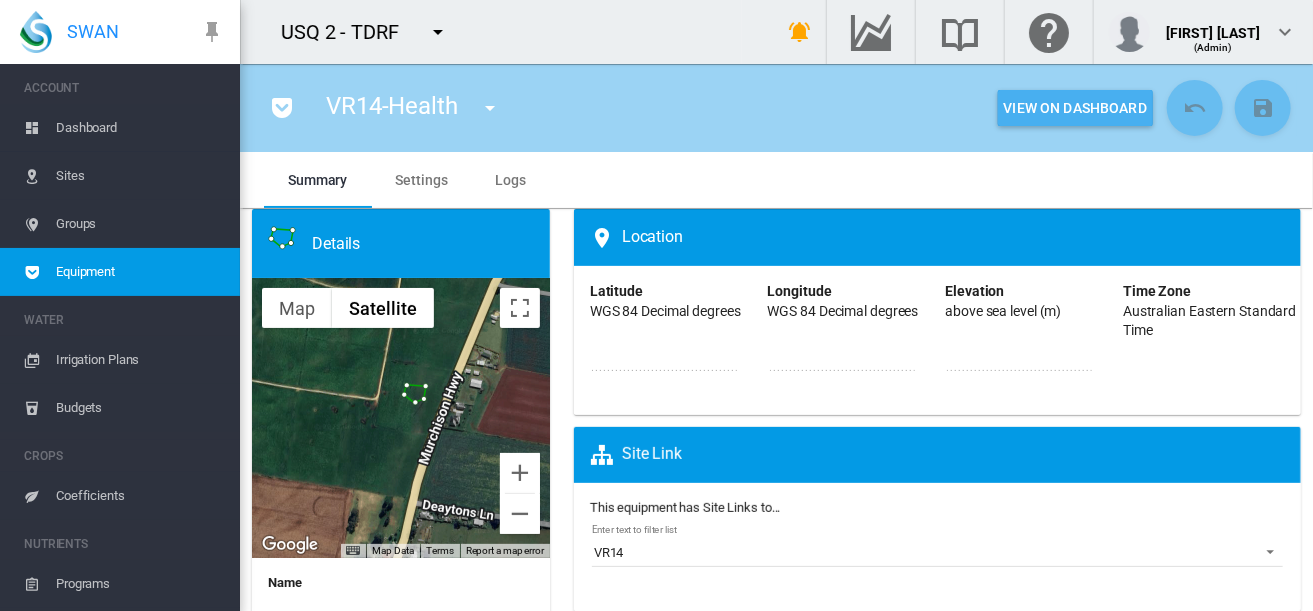 click on "View On Dashboard" at bounding box center (1075, 108) 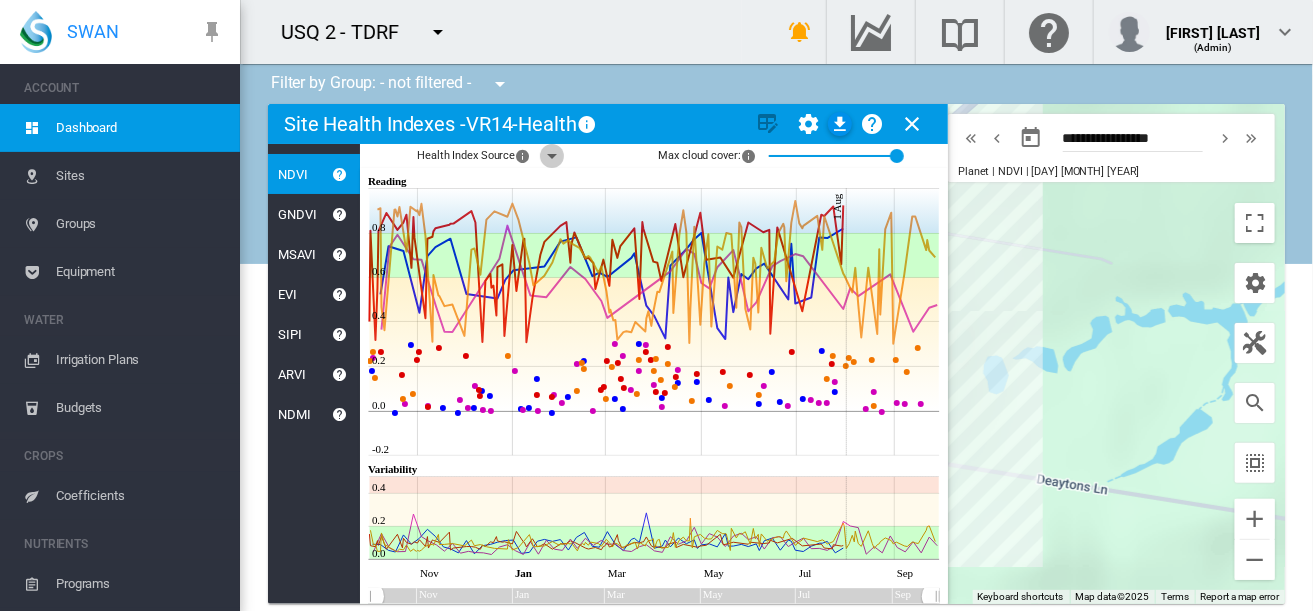 click 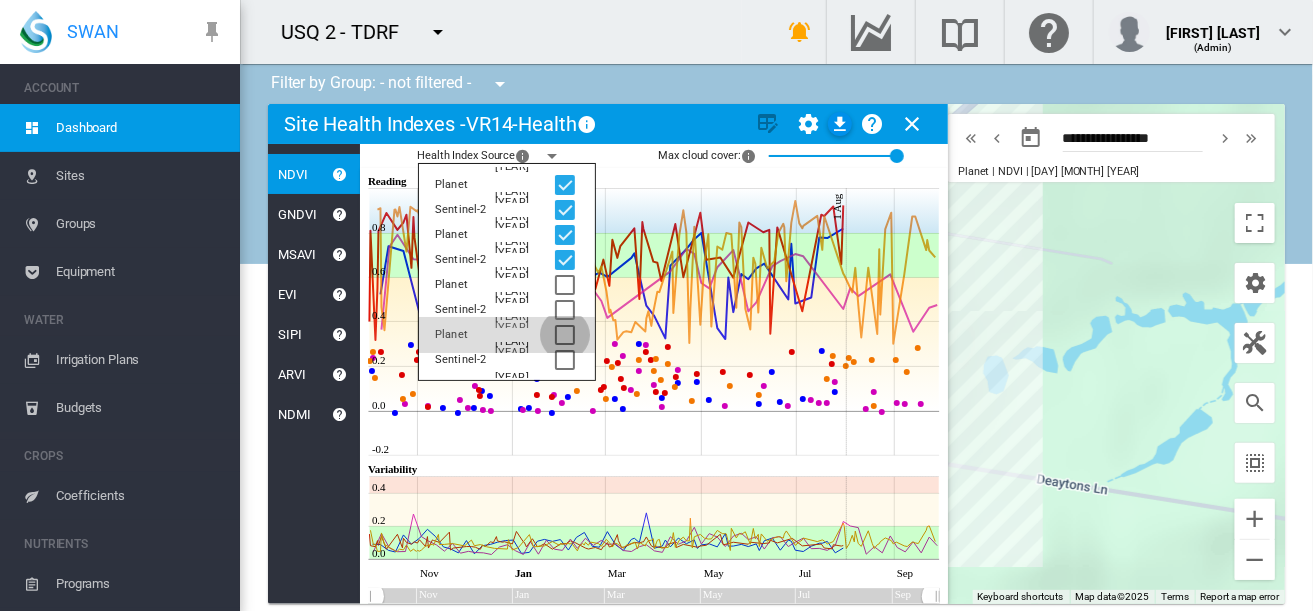 click 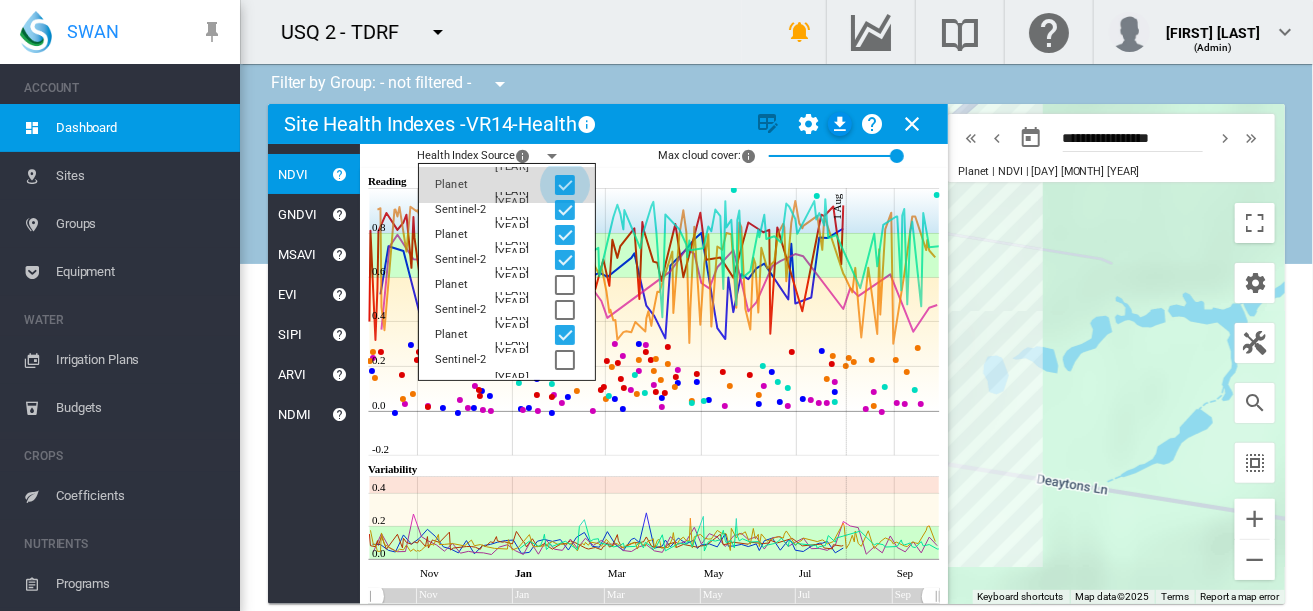 click 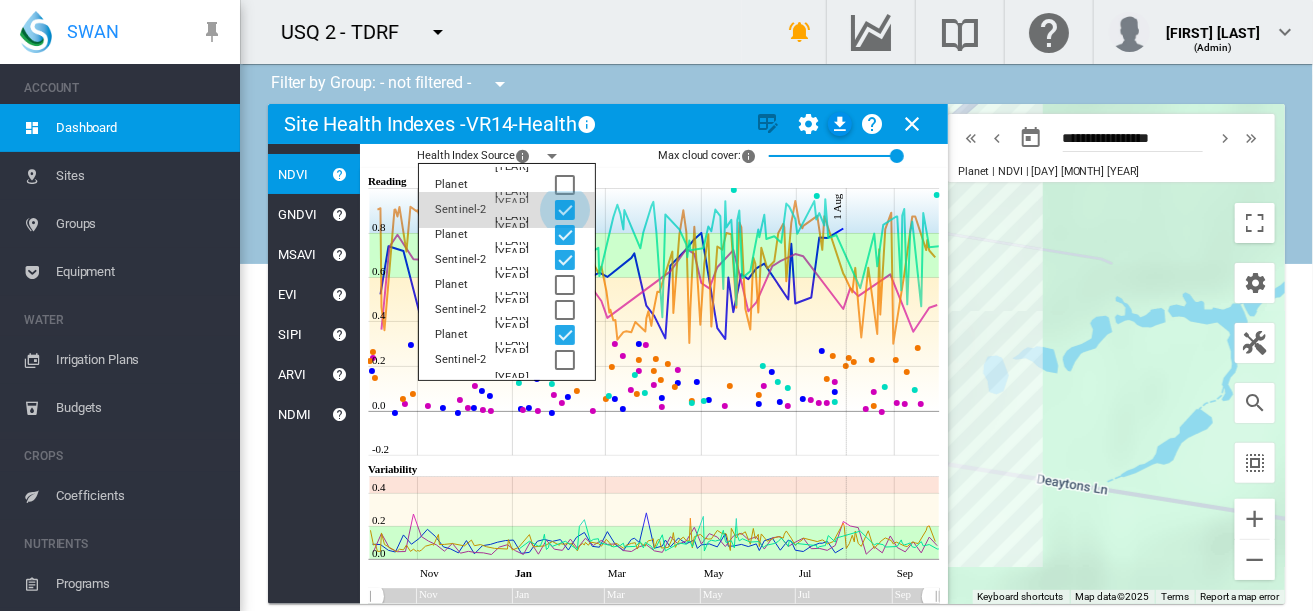 click 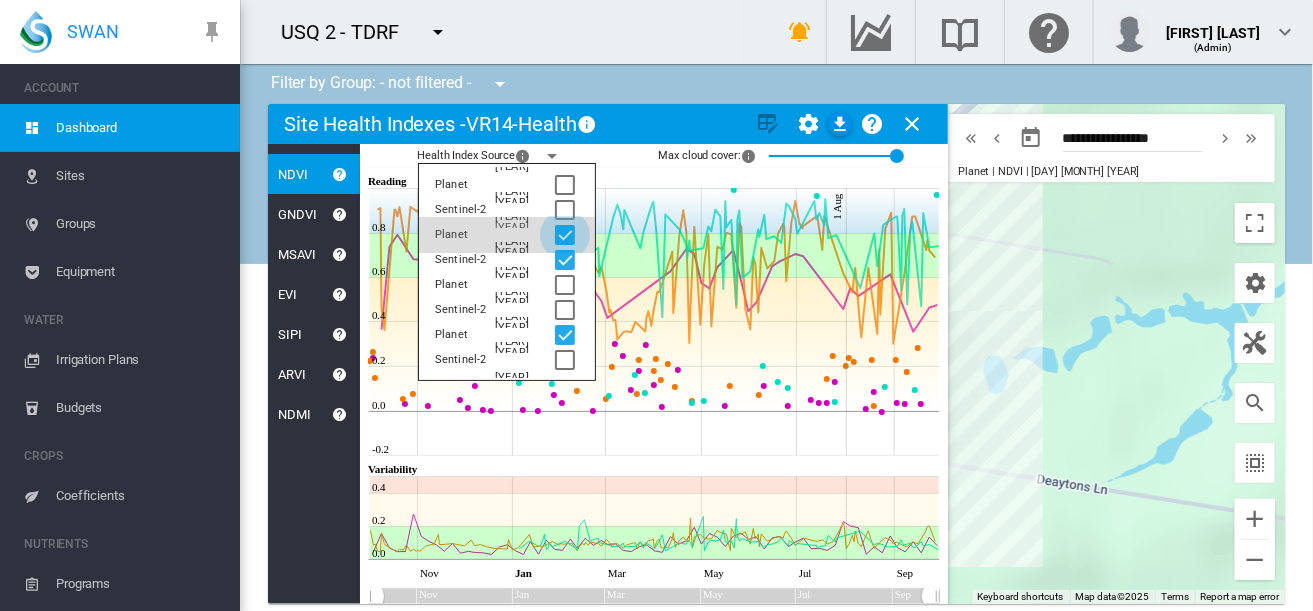 click 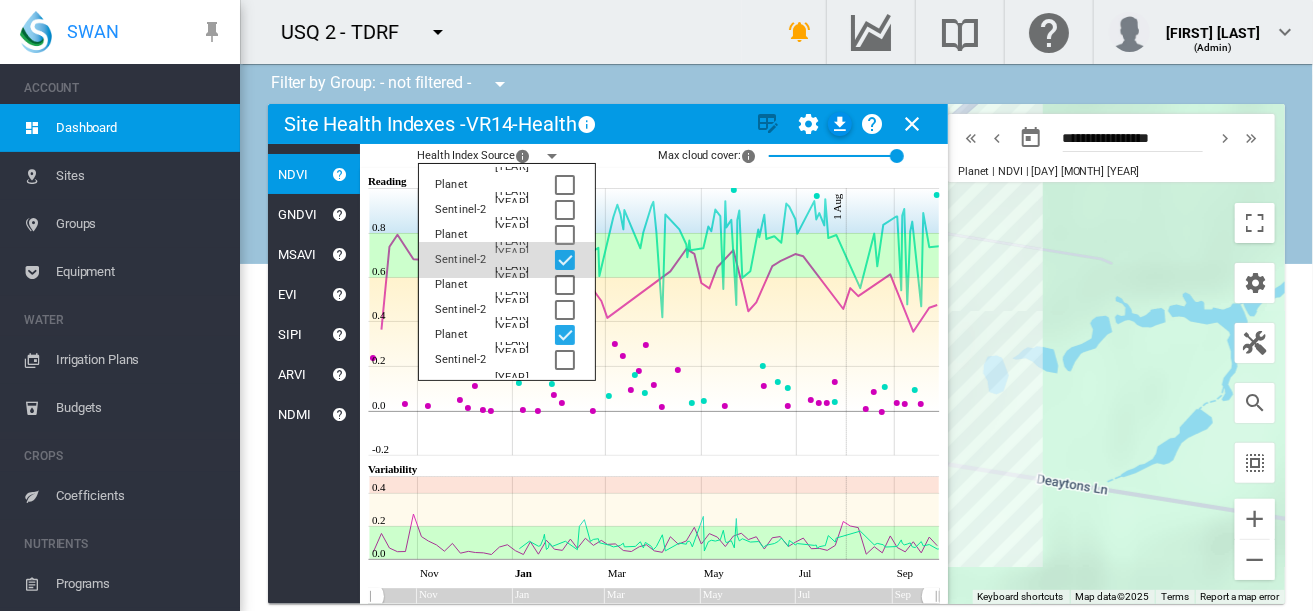 click 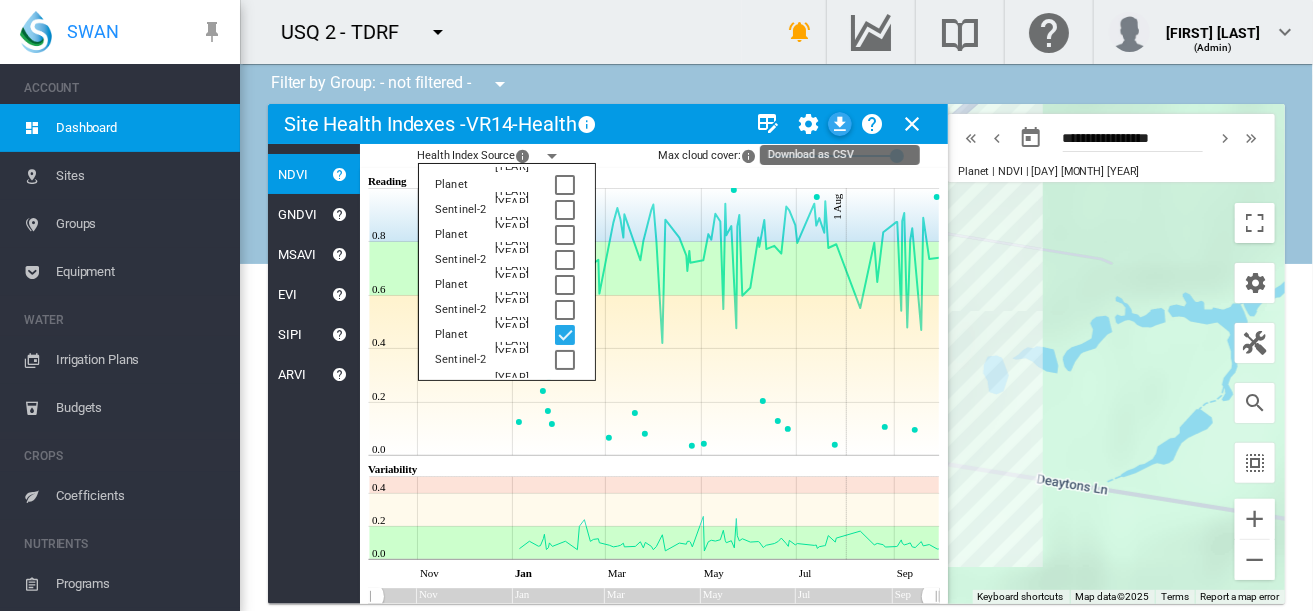 click at bounding box center (840, 124) 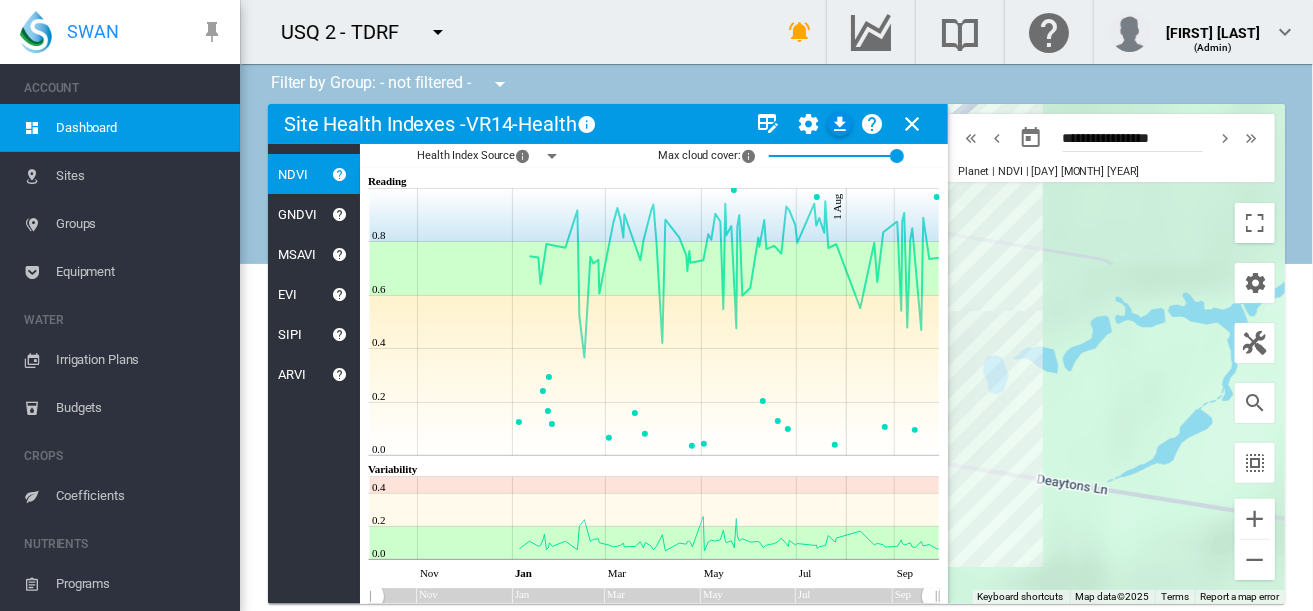 click on "Equipment" at bounding box center (140, 272) 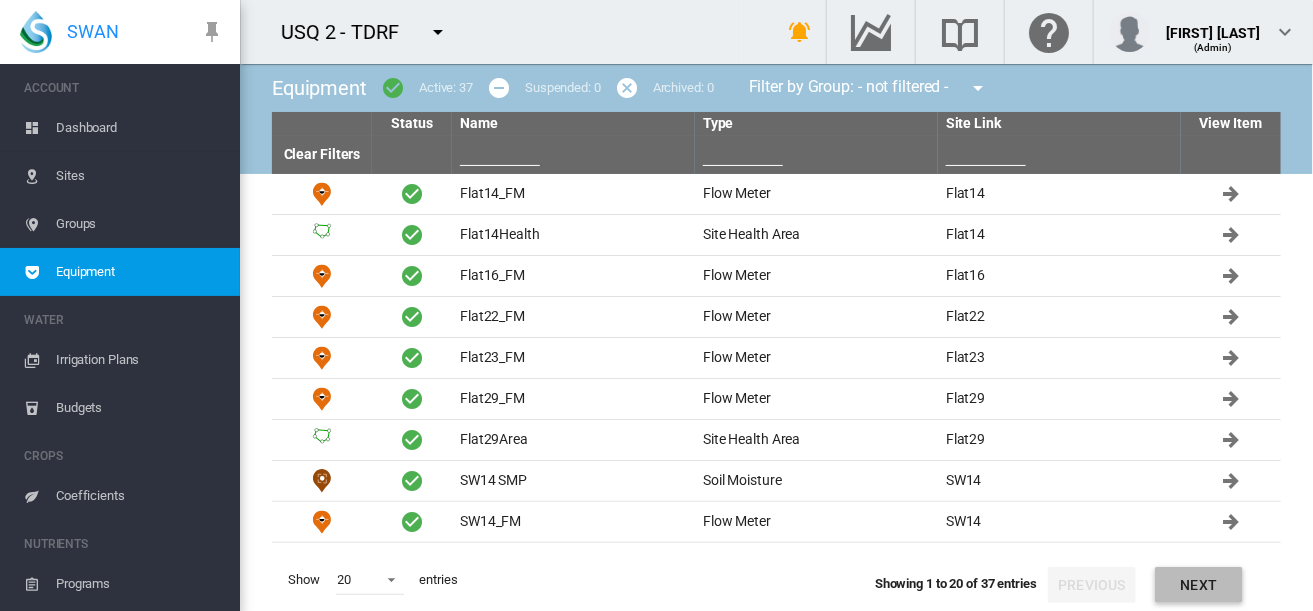 click on "Next" at bounding box center (1199, 585) 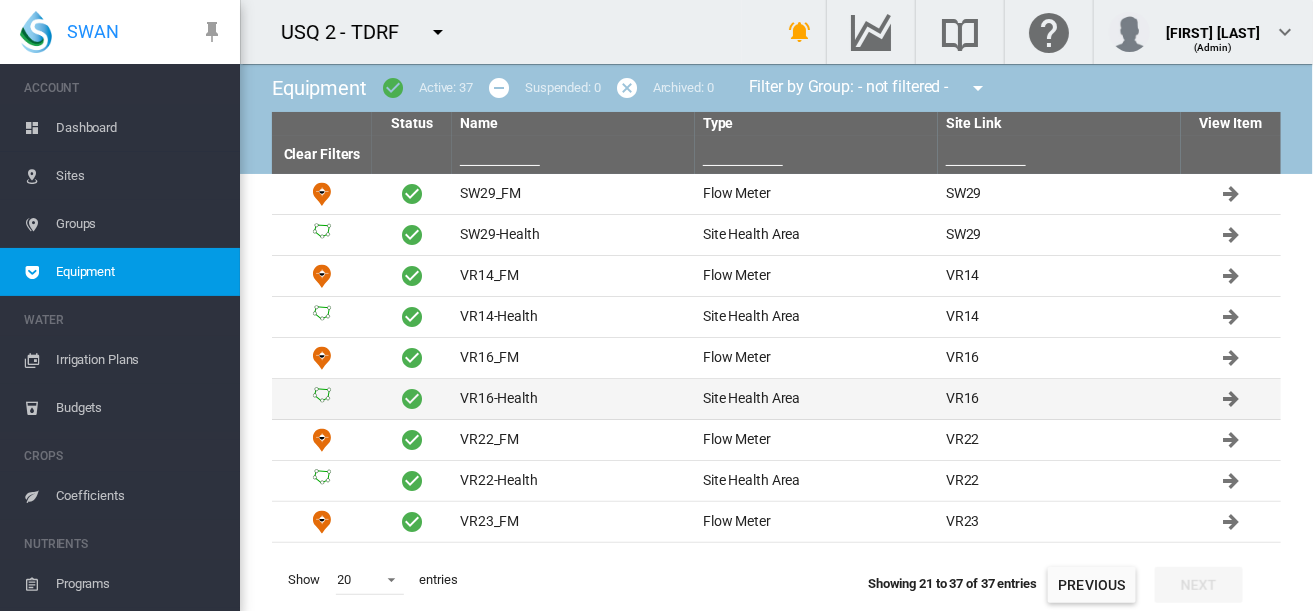 click on "VR16-Health" at bounding box center [573, 399] 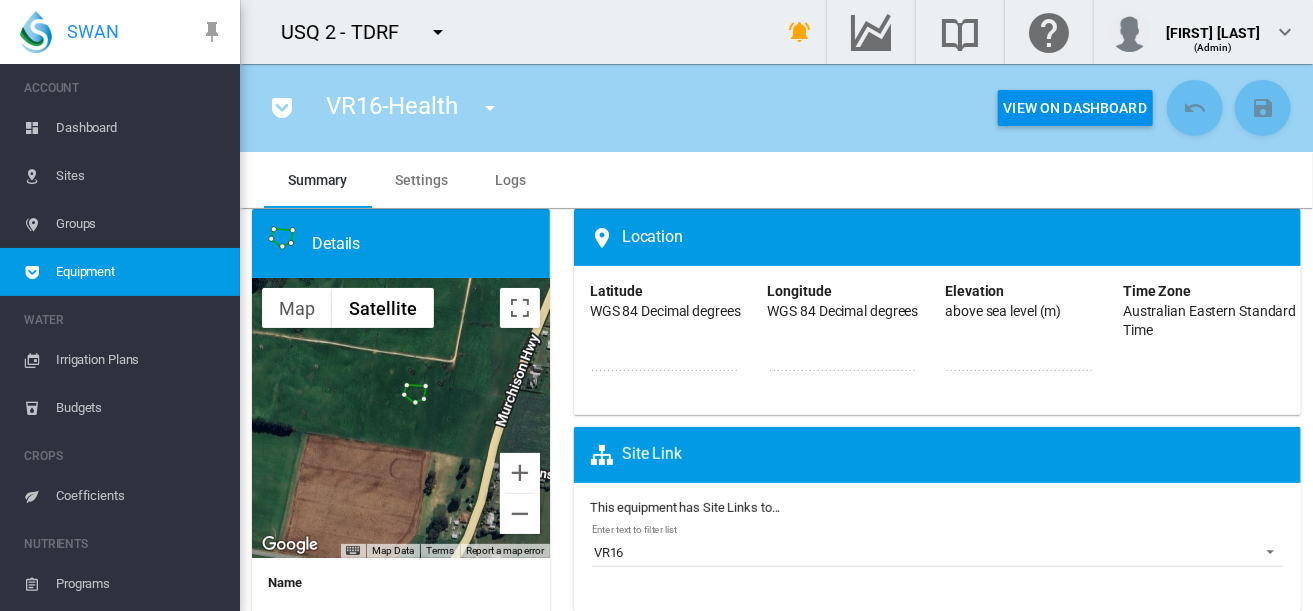 click on "View On Dashboard" at bounding box center (1075, 108) 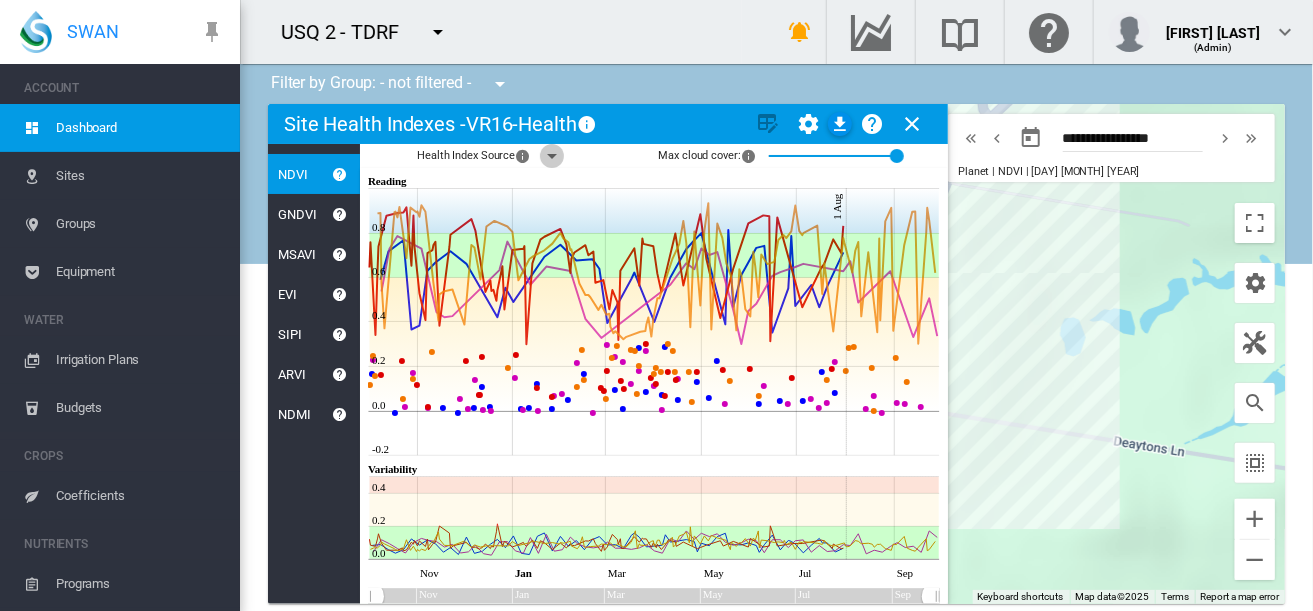 click 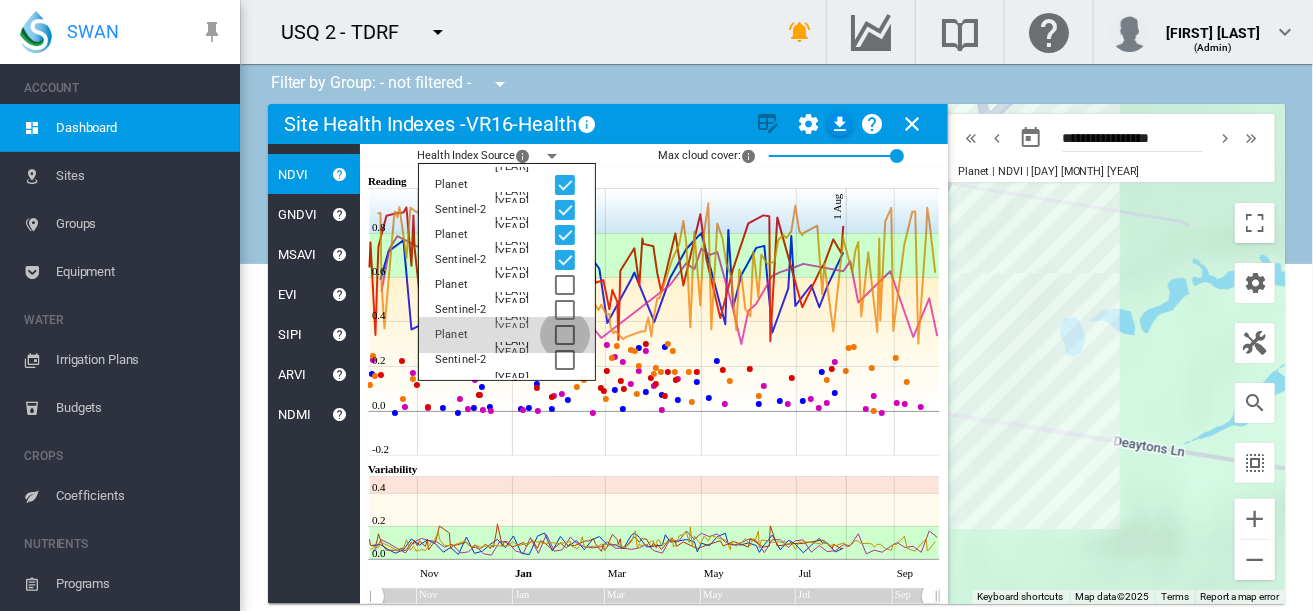 click 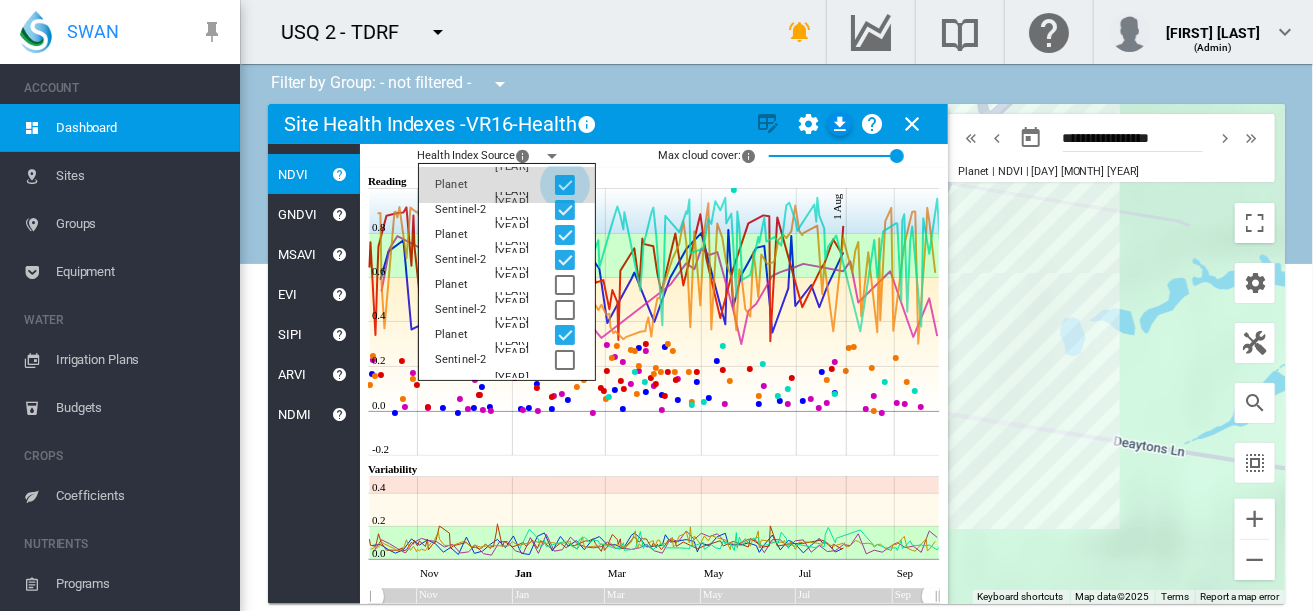 click 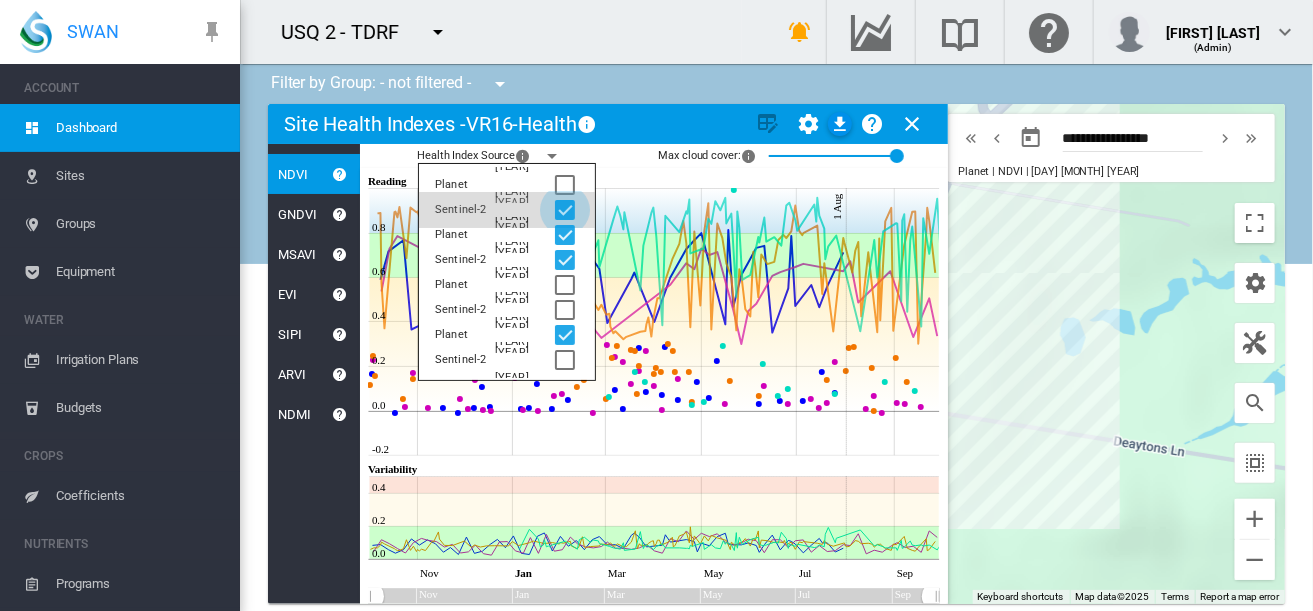 click 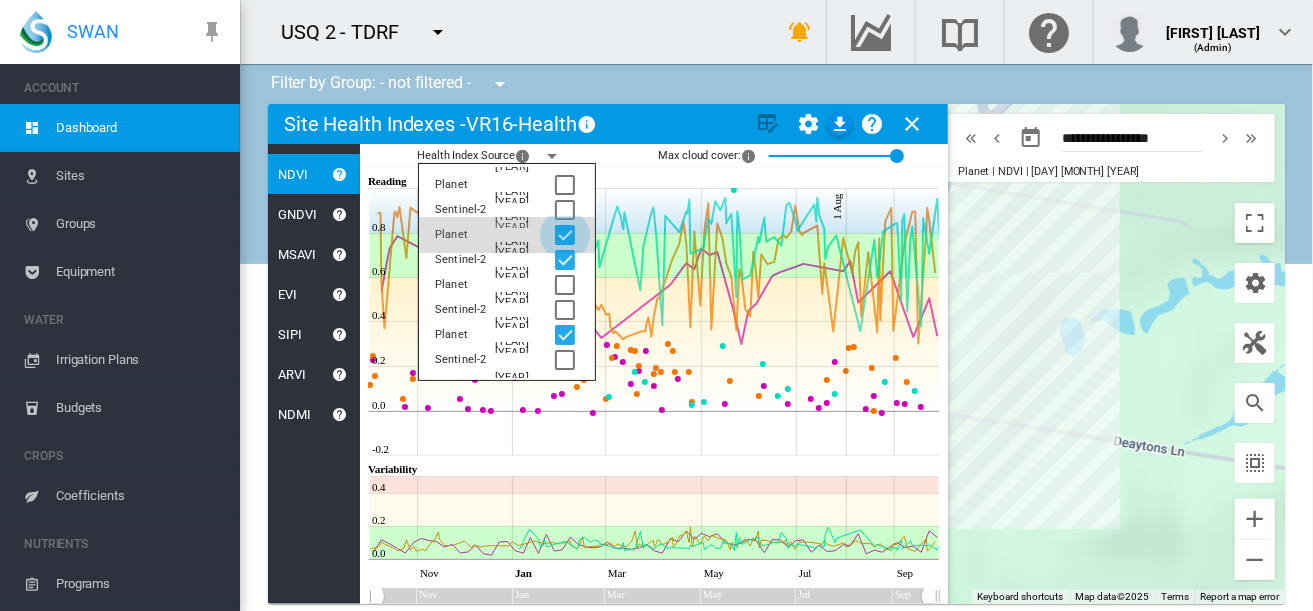 click 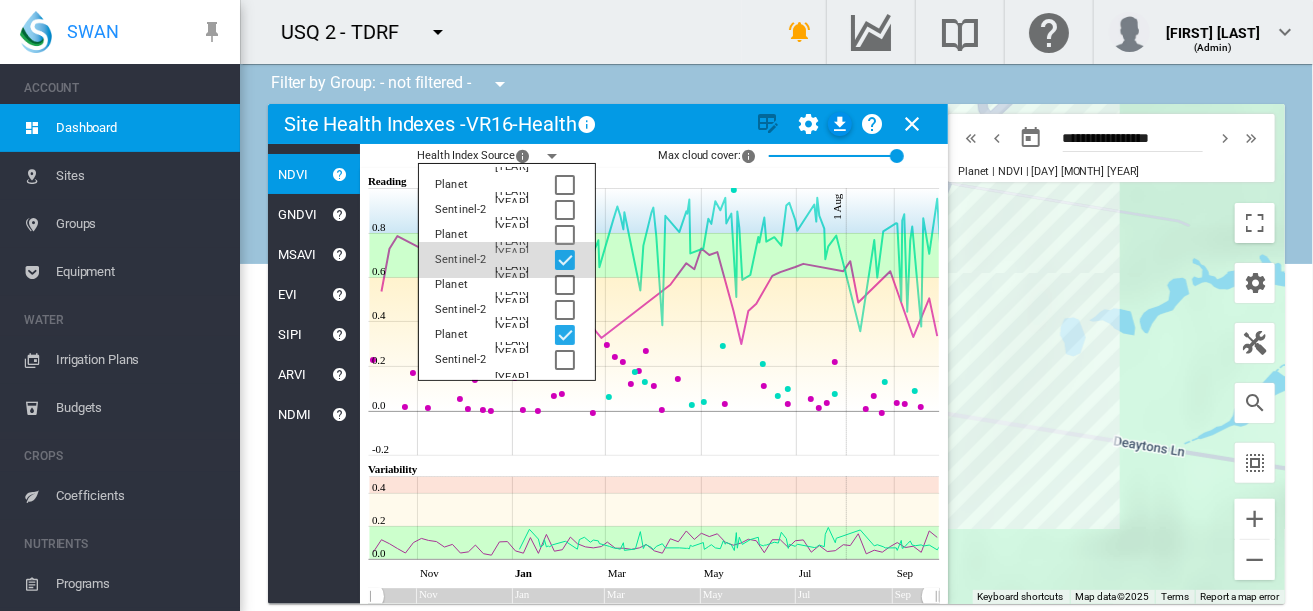 click 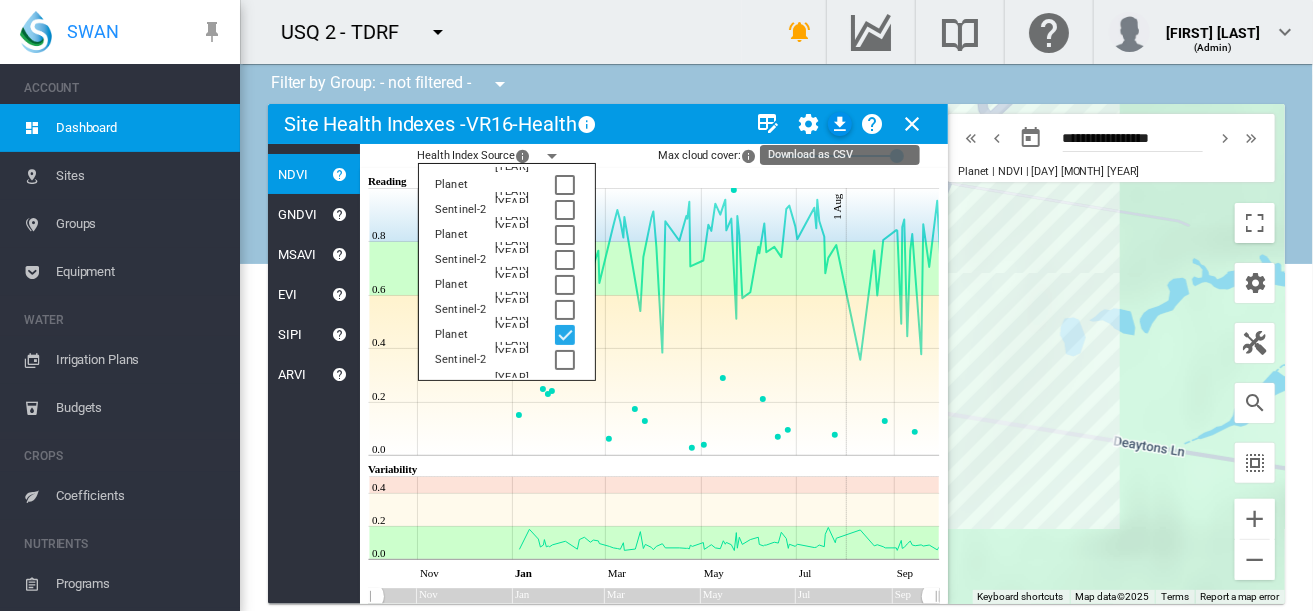 click at bounding box center (840, 124) 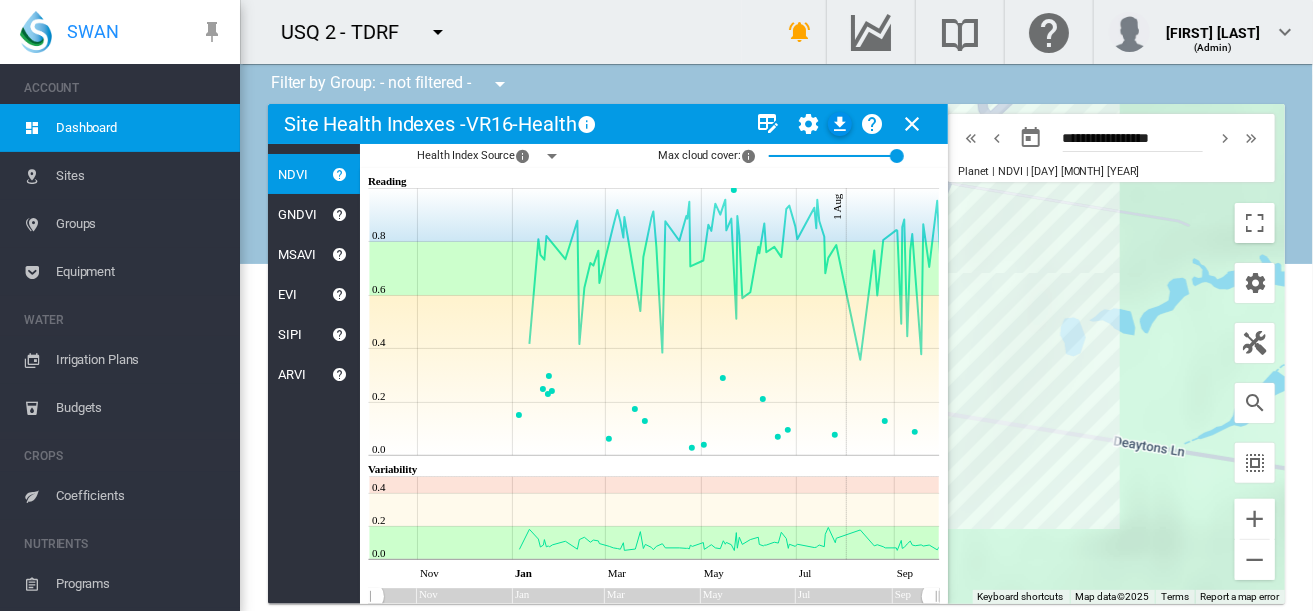 click on "Equipment" at bounding box center (140, 272) 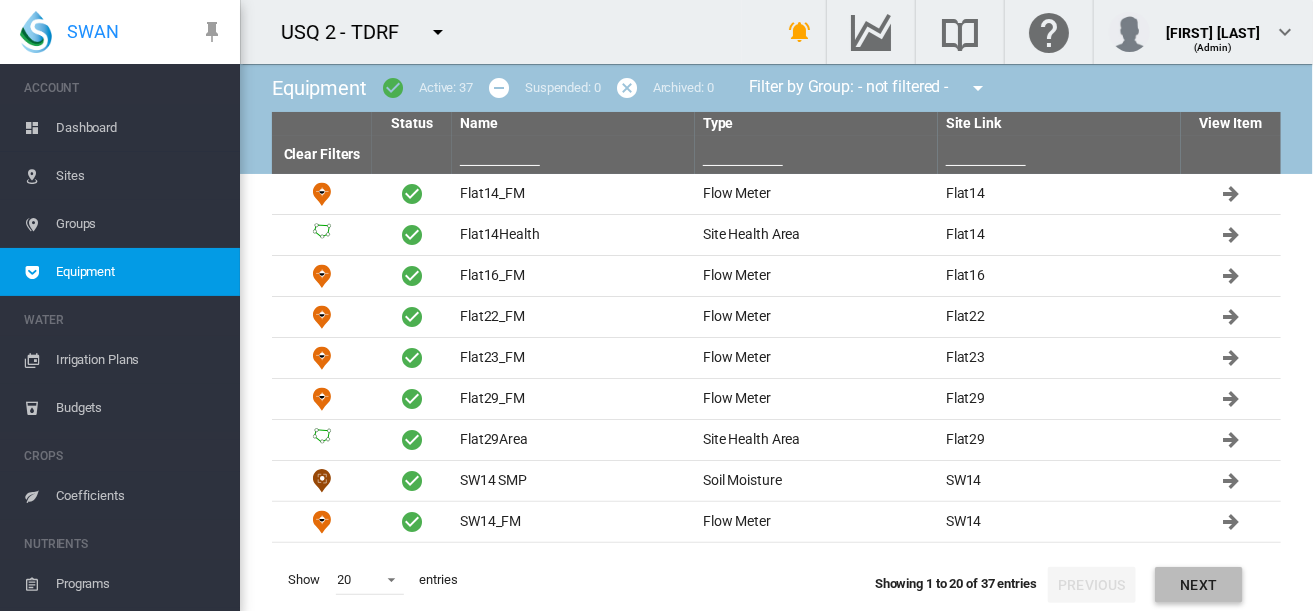 click on "Next" at bounding box center [1199, 585] 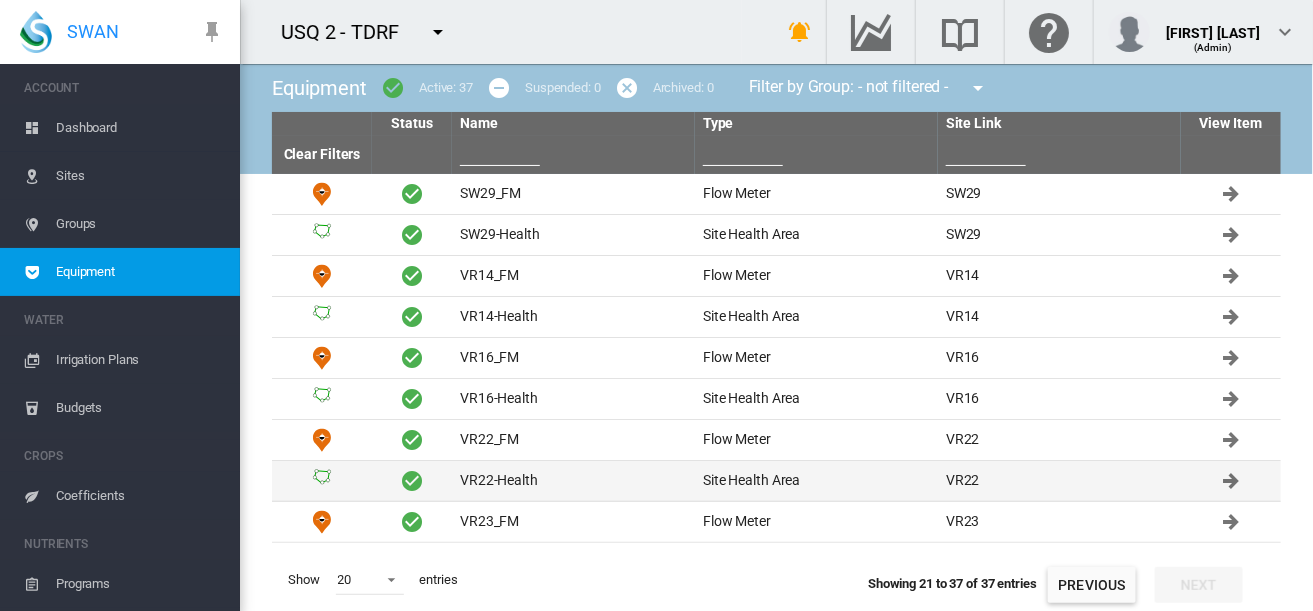 click on "VR22-Health" at bounding box center (573, 481) 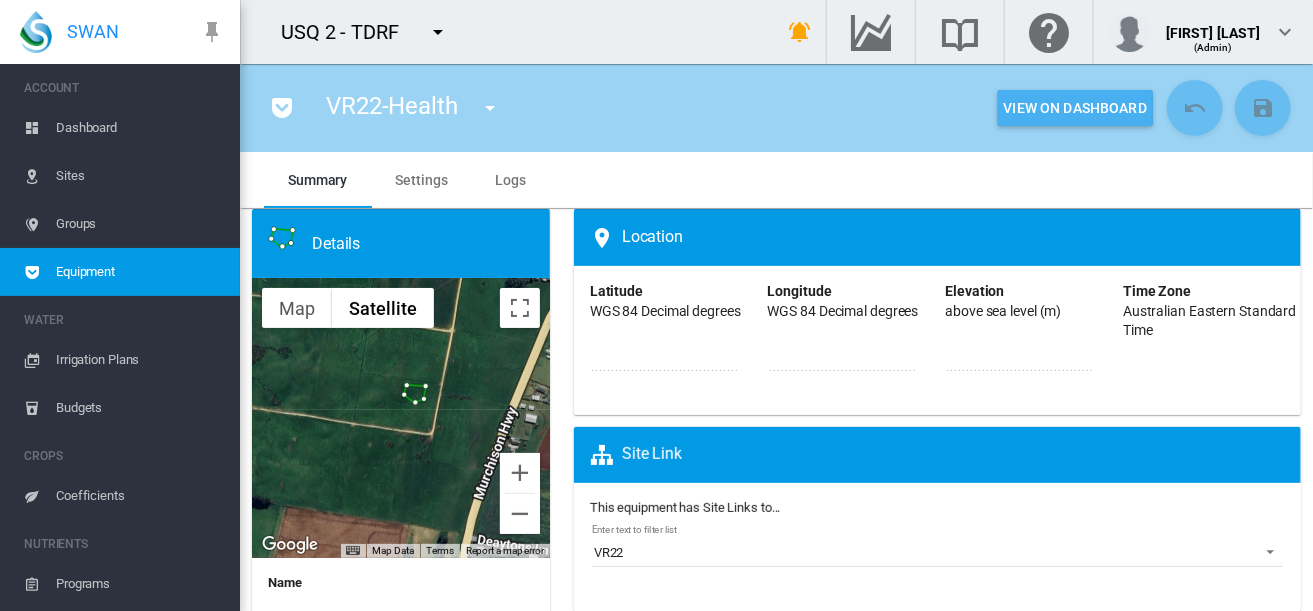 click on "View On Dashboard" at bounding box center (1075, 108) 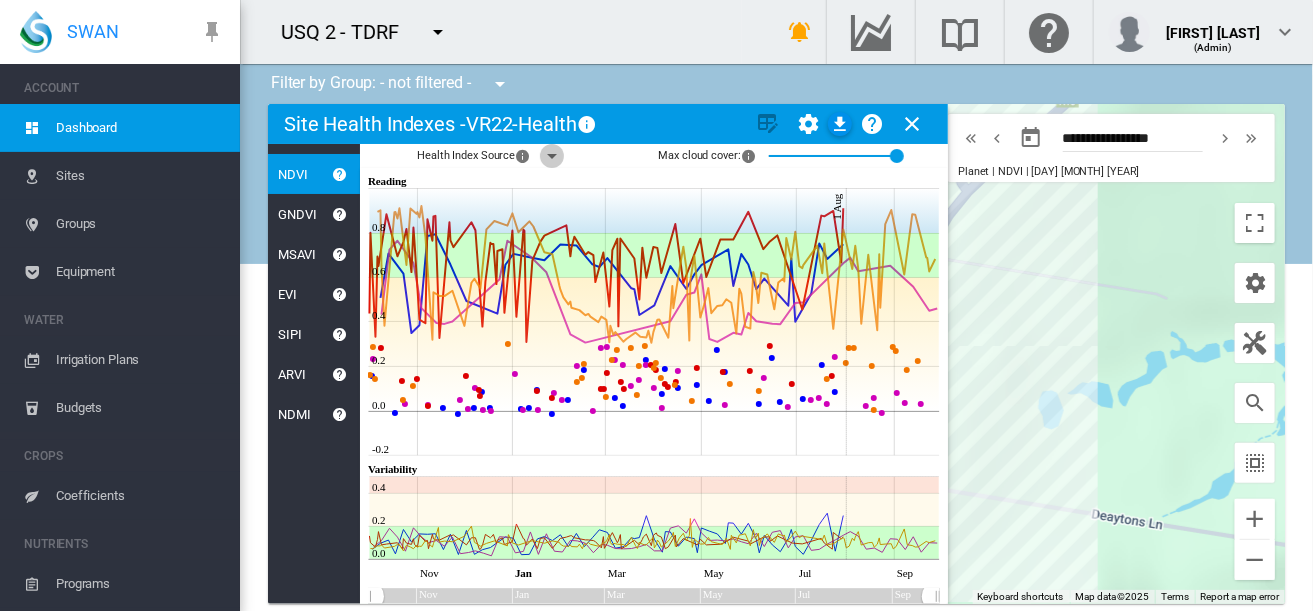 click 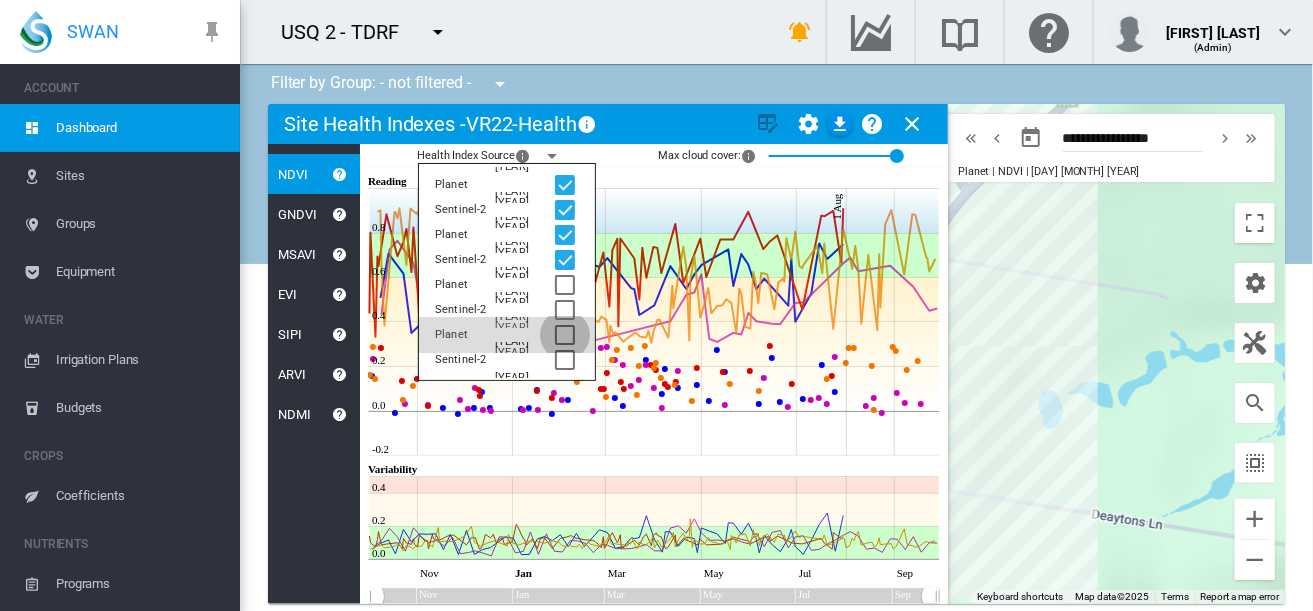 click 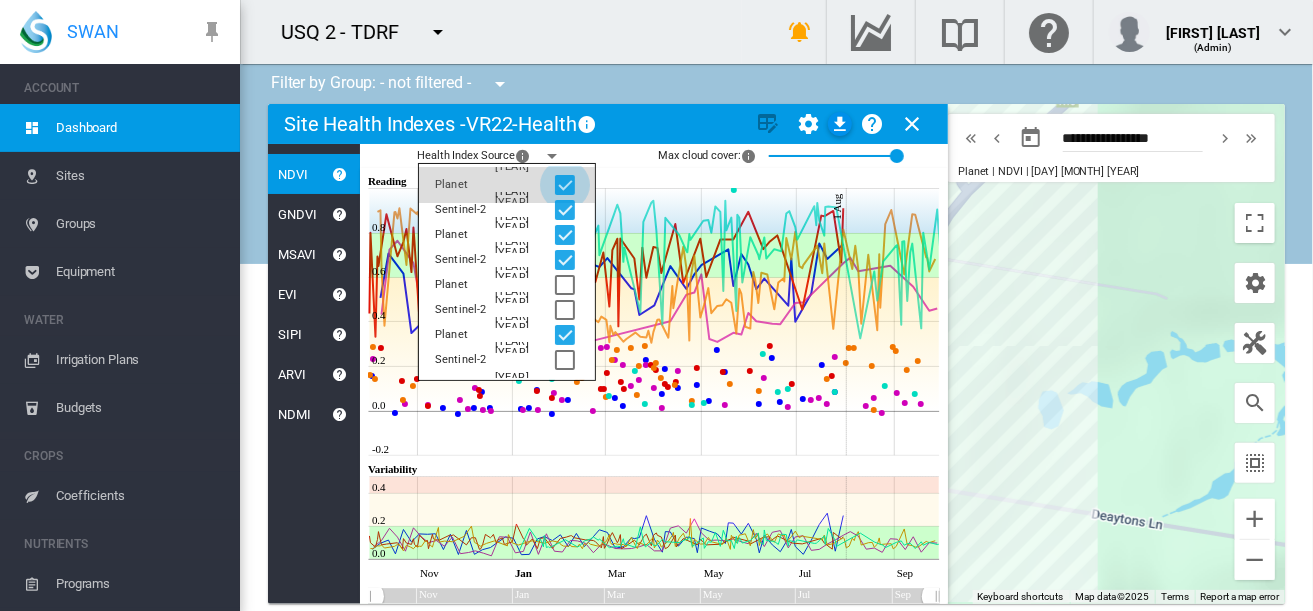 click 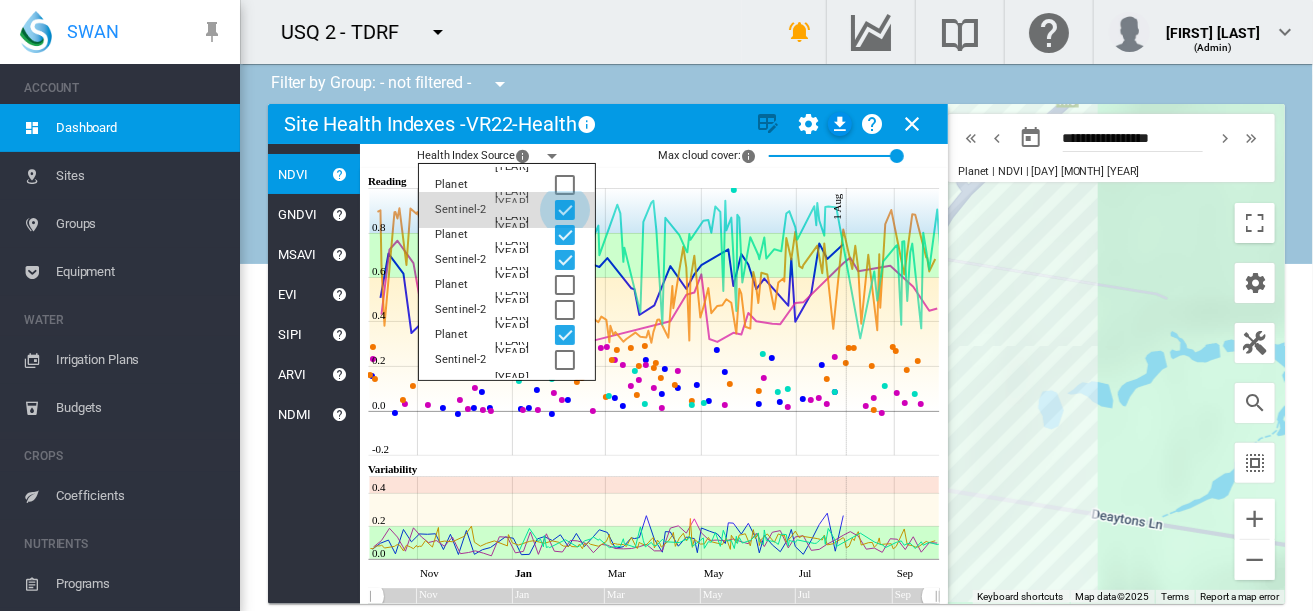 click 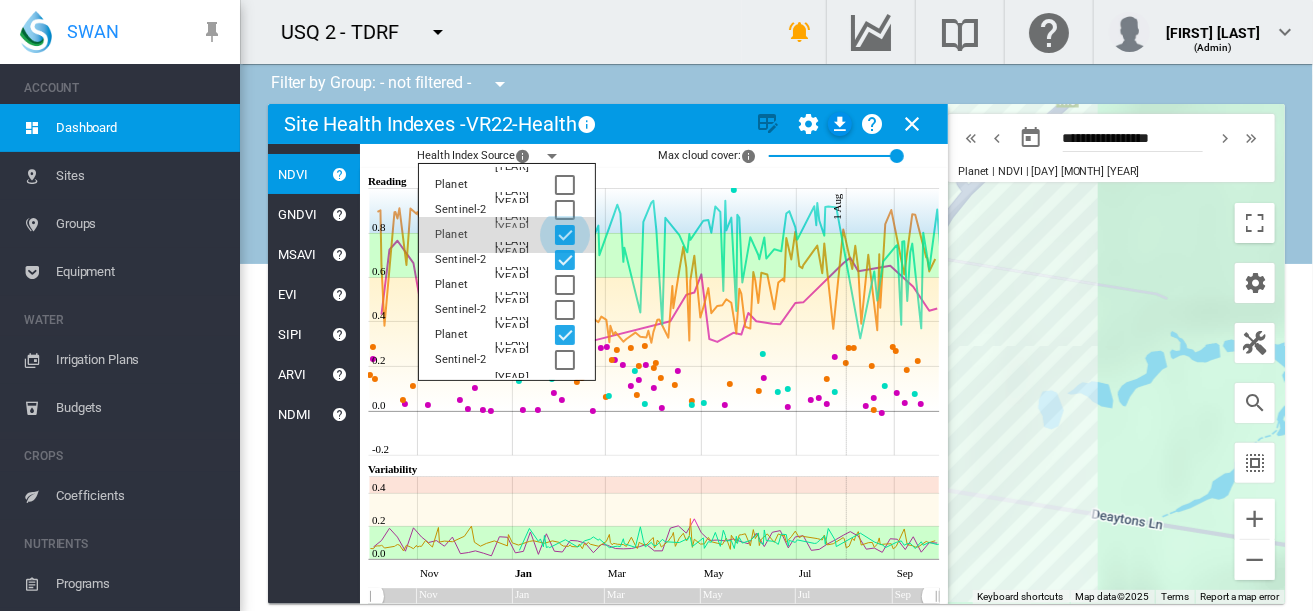 click 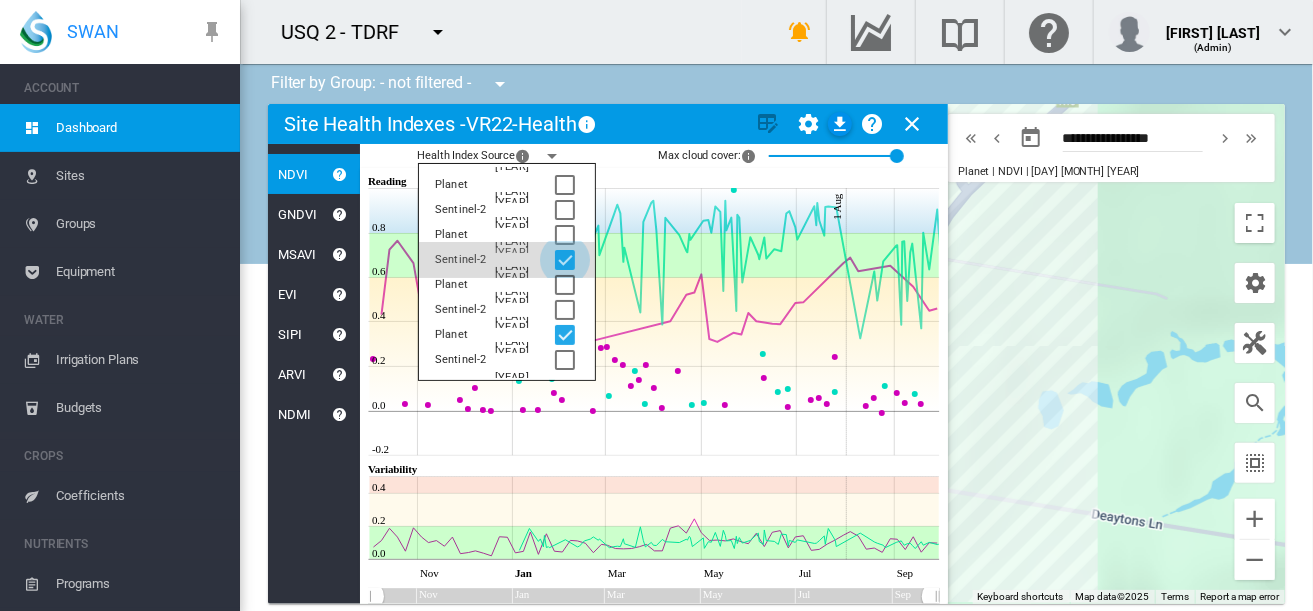 click 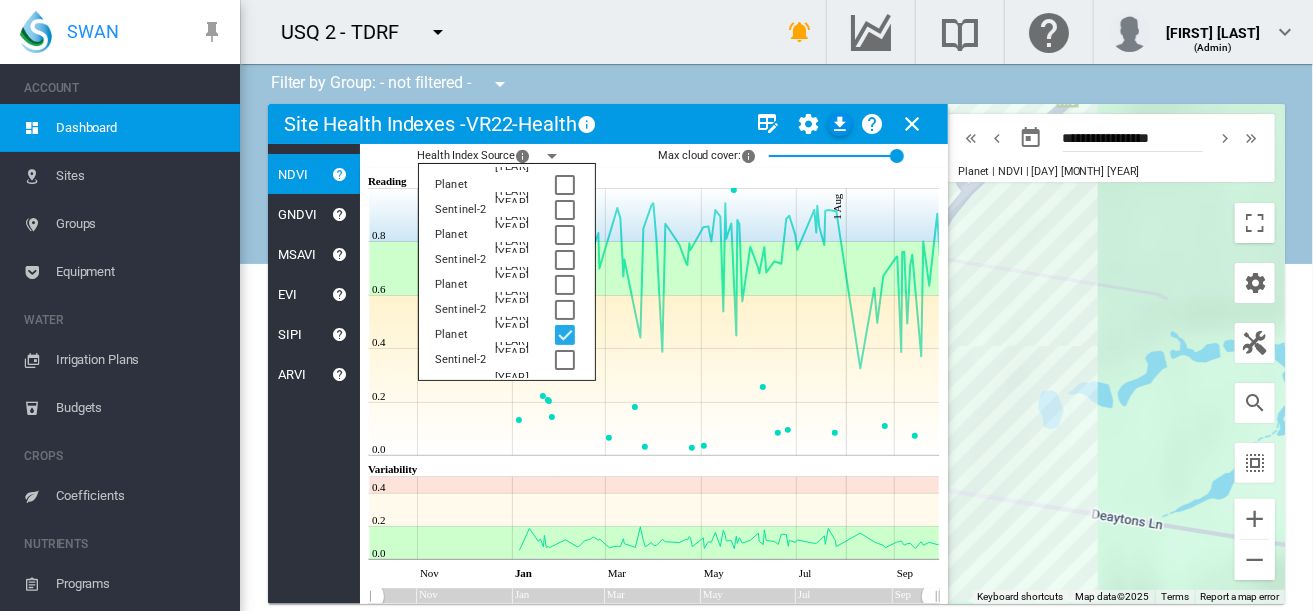 click on "× To edit reliability of readings, first select a single Health Index Source, then click here to switch to table view.
× Configure Reading and Variability target bands
× Download as CSV" at bounding box center (840, 124) 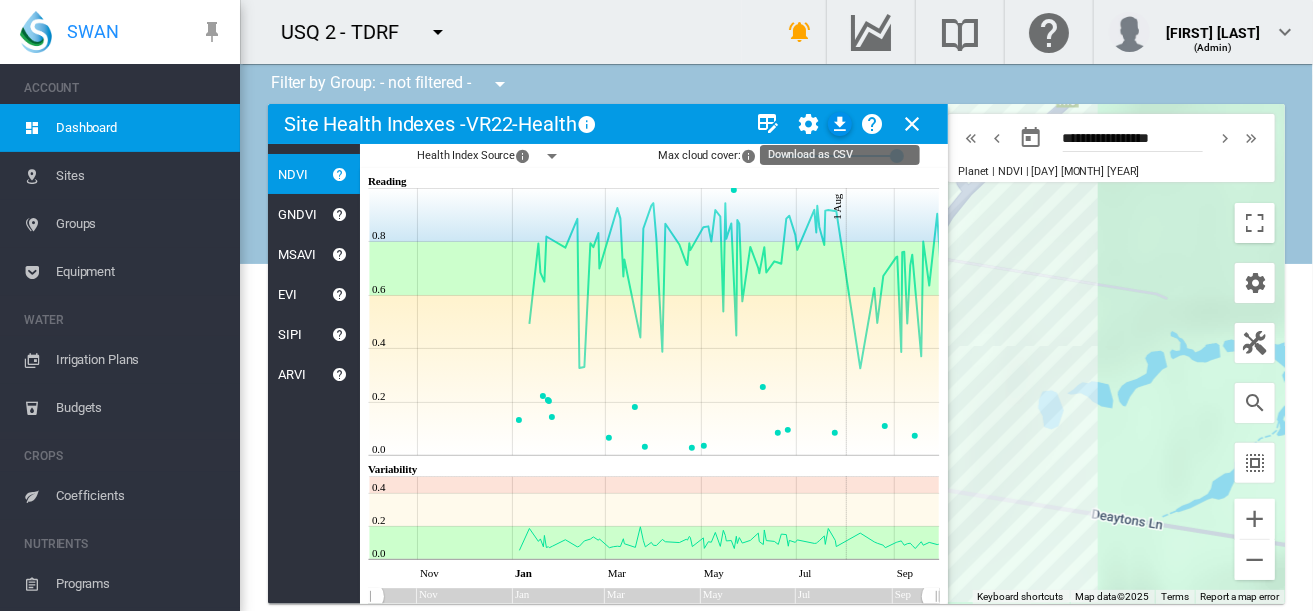 click at bounding box center (840, 124) 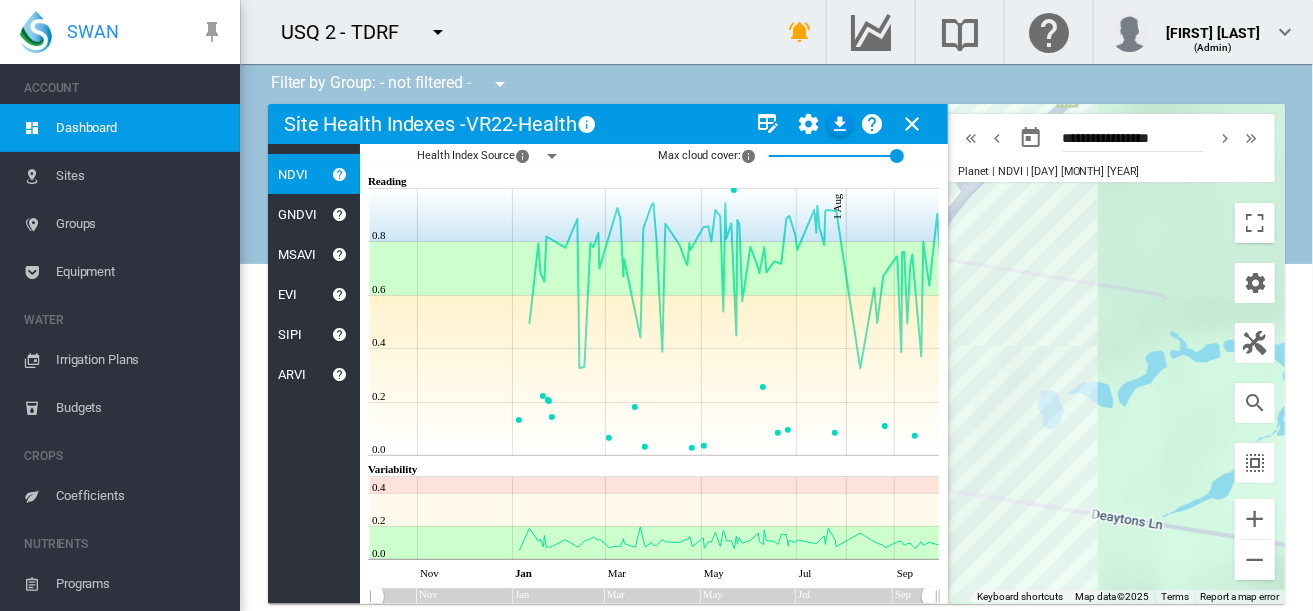 click on "Equipment" at bounding box center [140, 272] 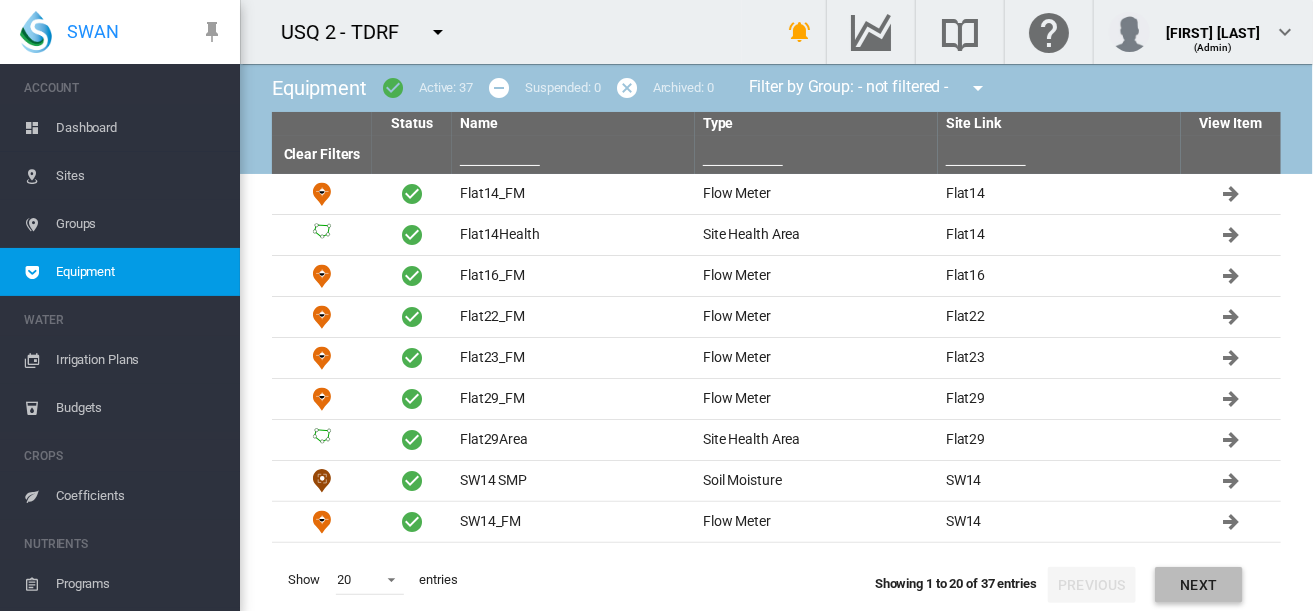 click on "Next" at bounding box center [1199, 585] 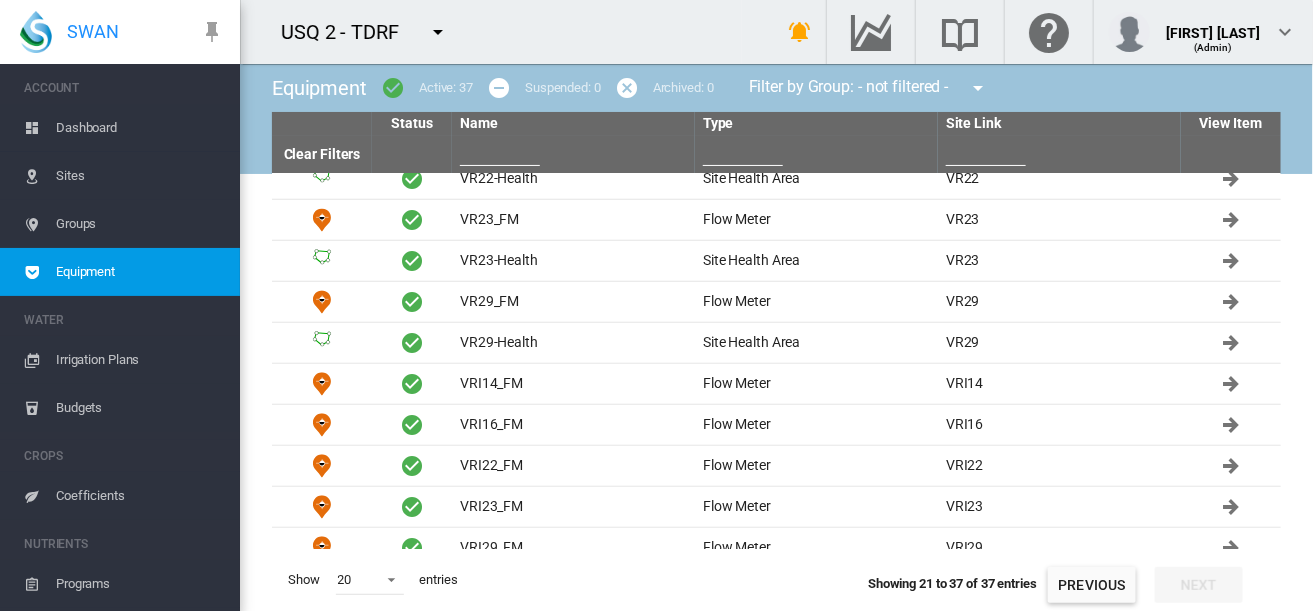 scroll, scrollTop: 316, scrollLeft: 0, axis: vertical 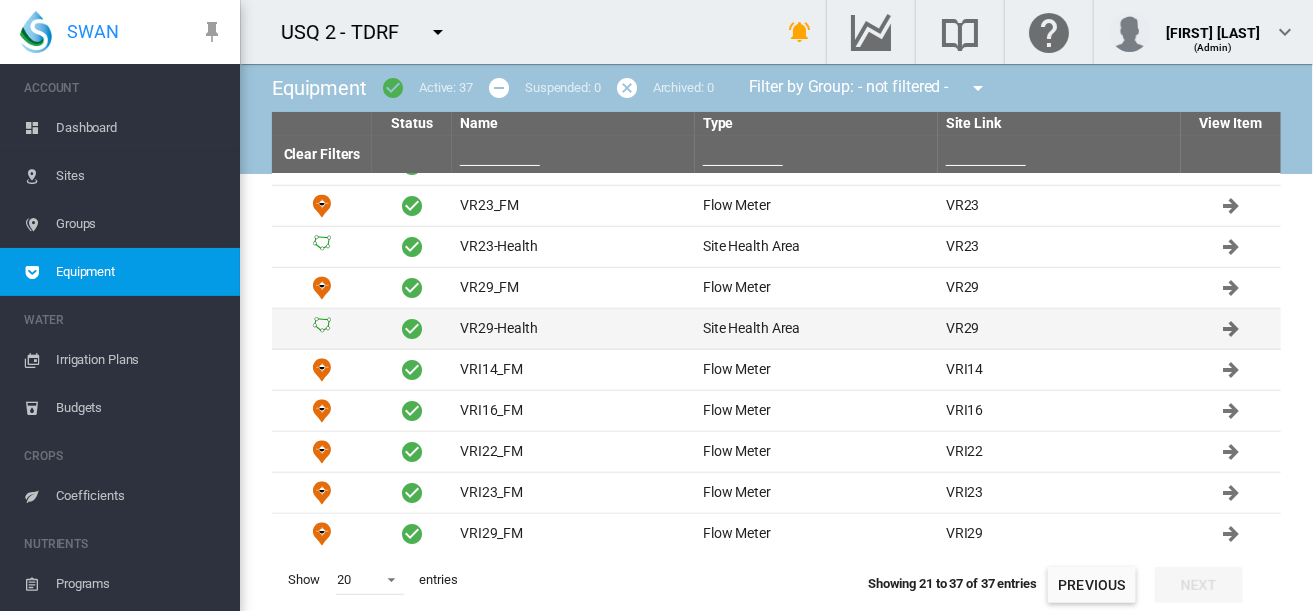 click on "VR29-Health" at bounding box center [573, 329] 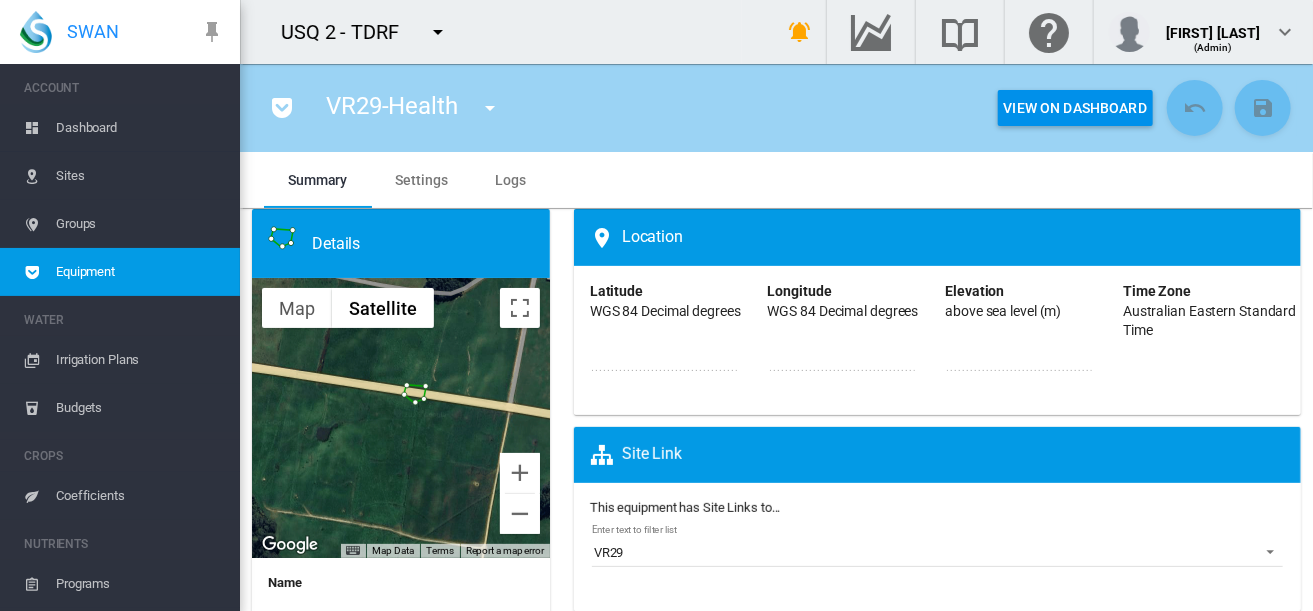 click on "View On Dashboard" at bounding box center [1075, 108] 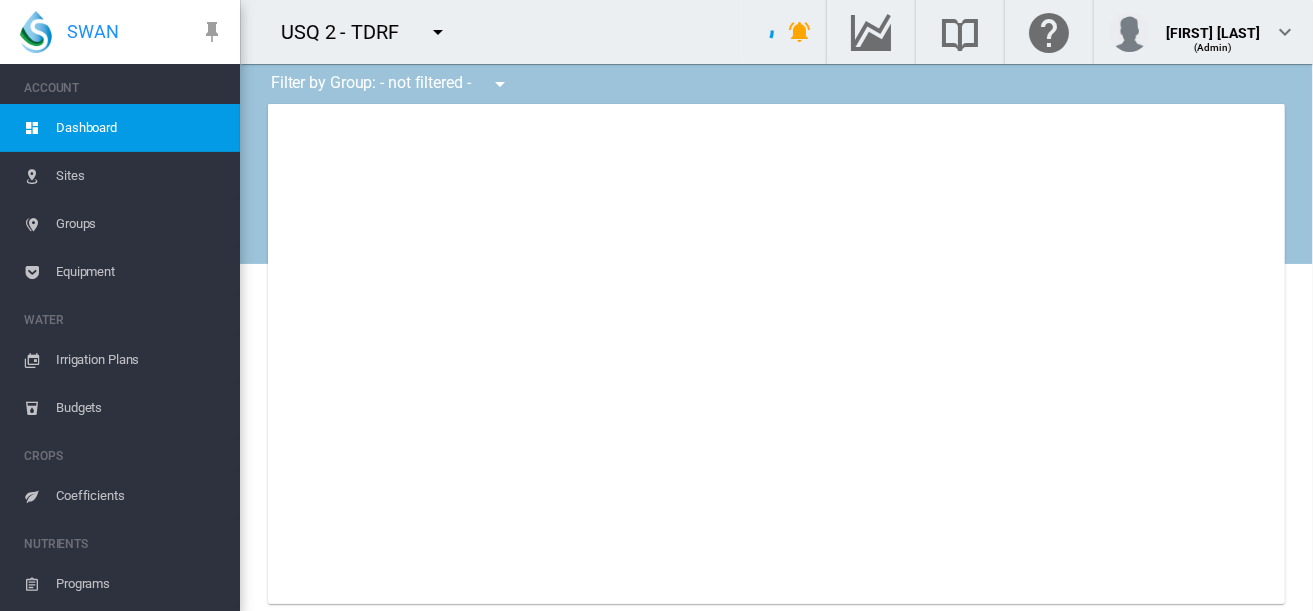 type on "**********" 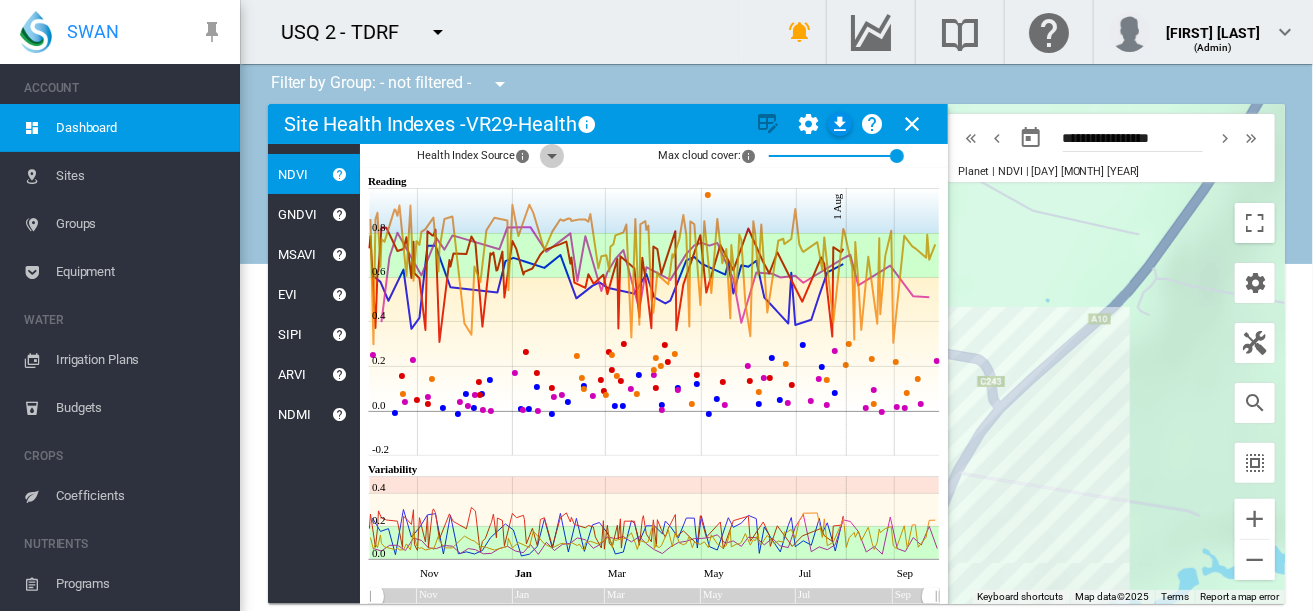click 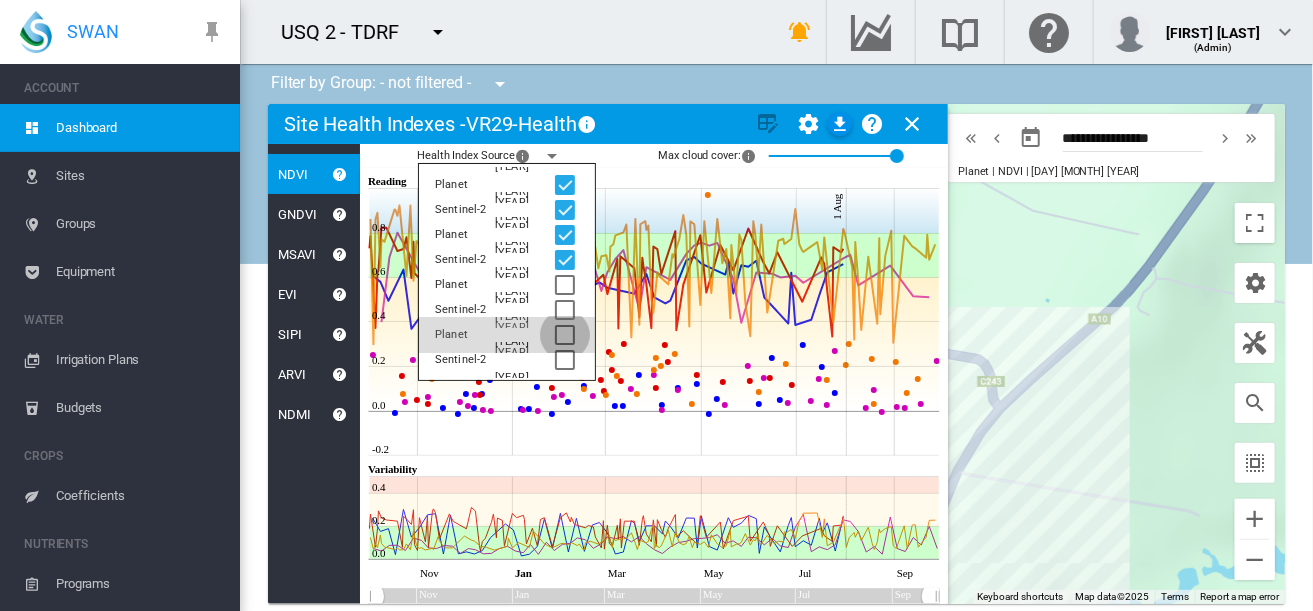 click 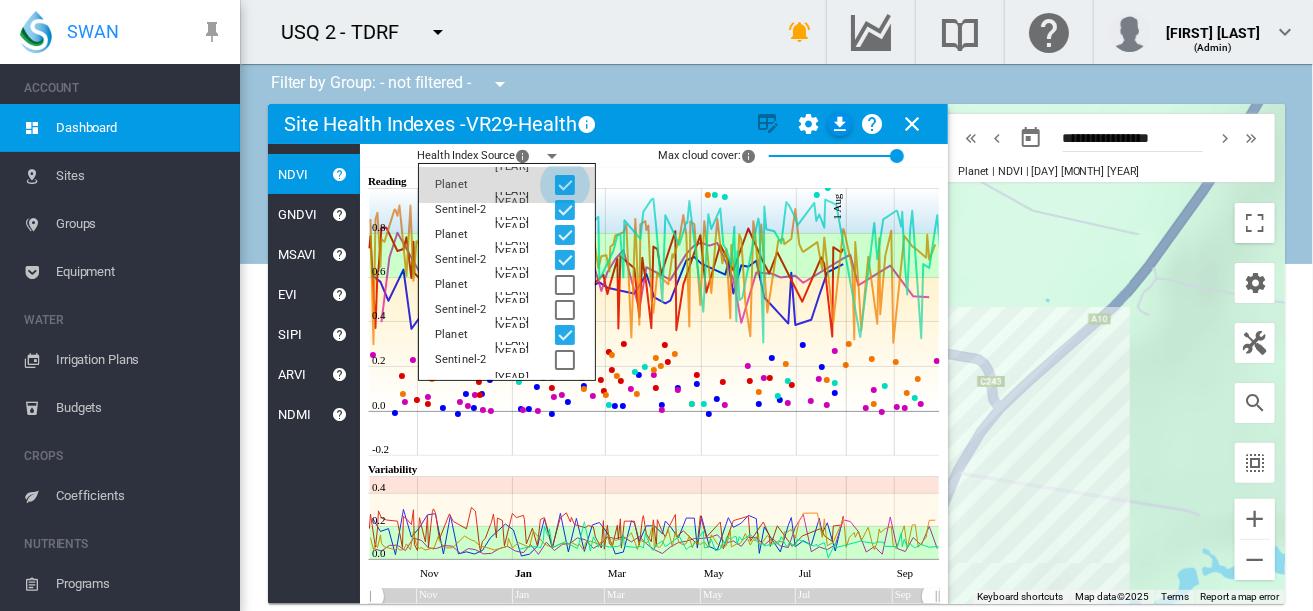 click 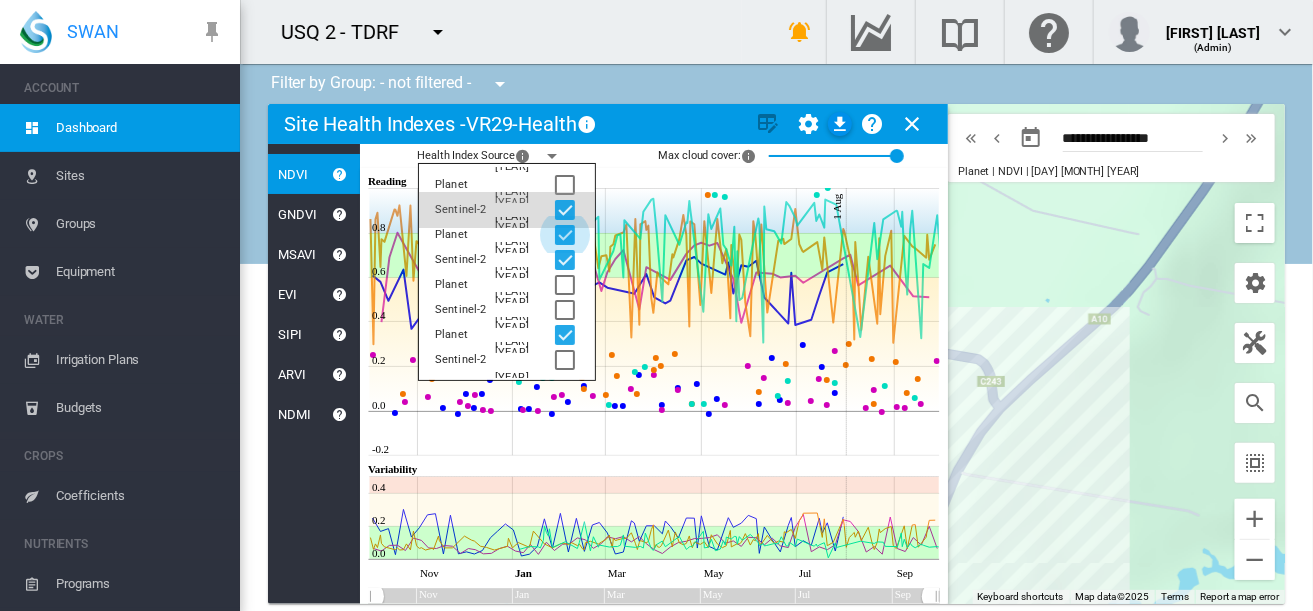 click 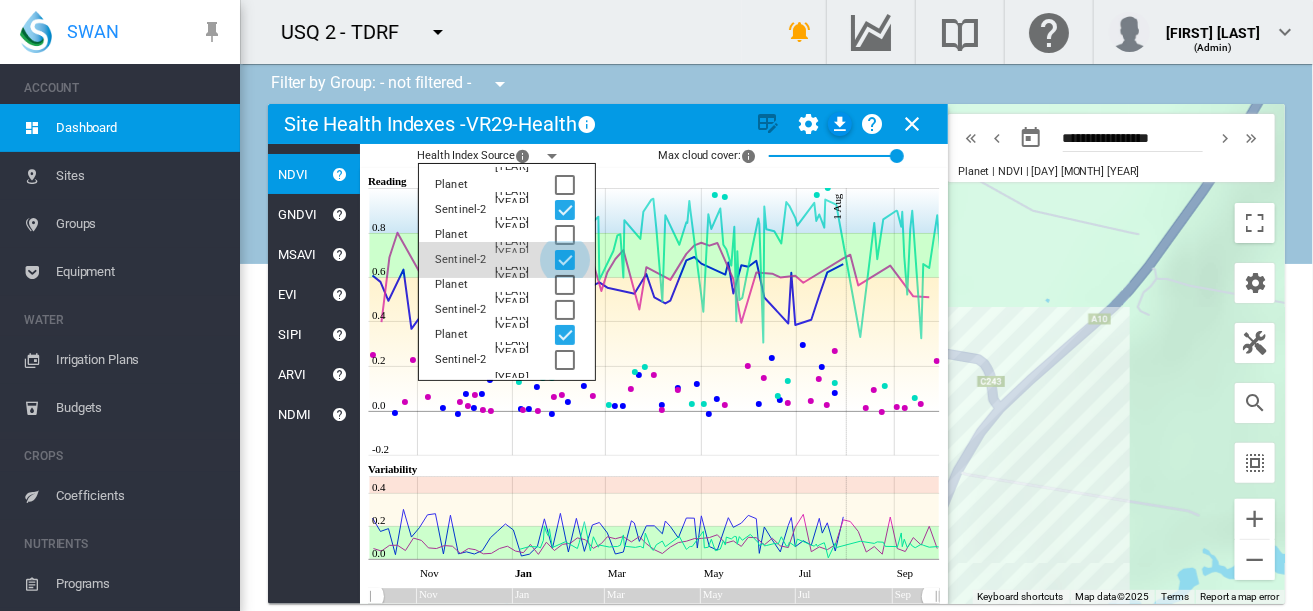 click 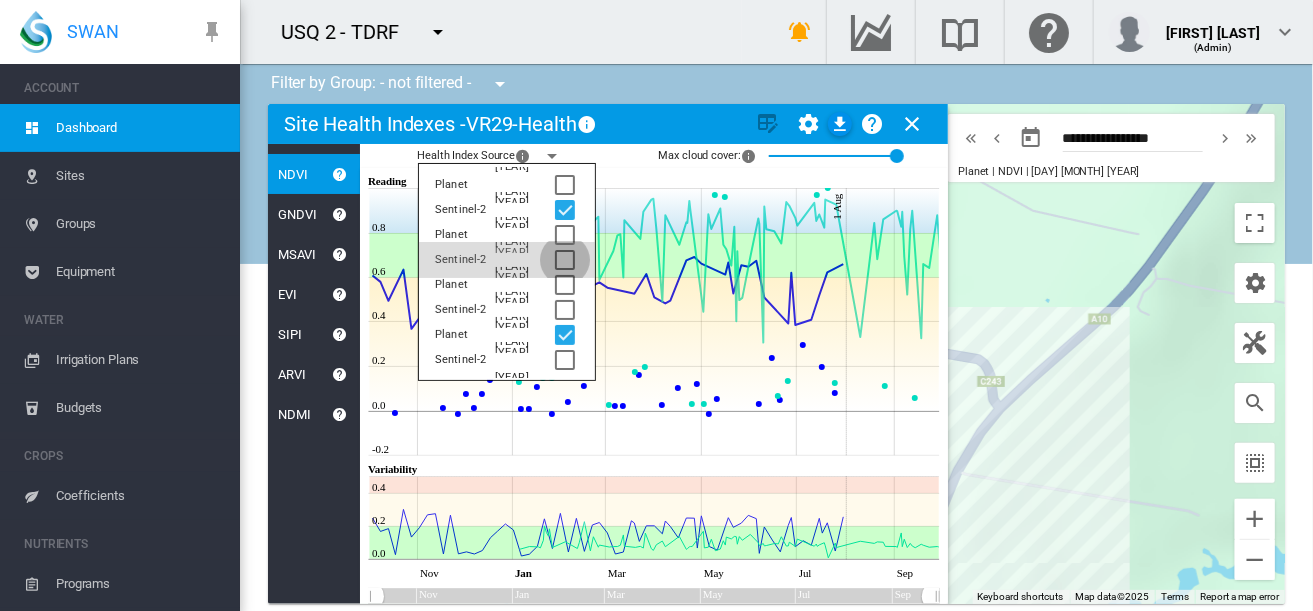click 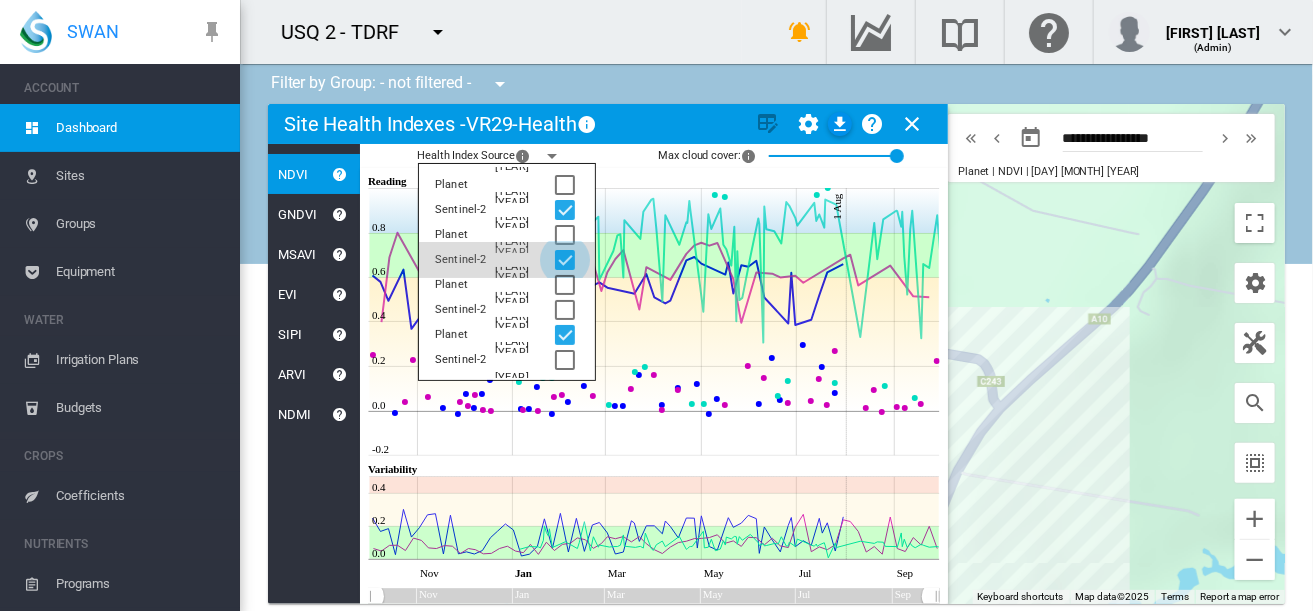 click 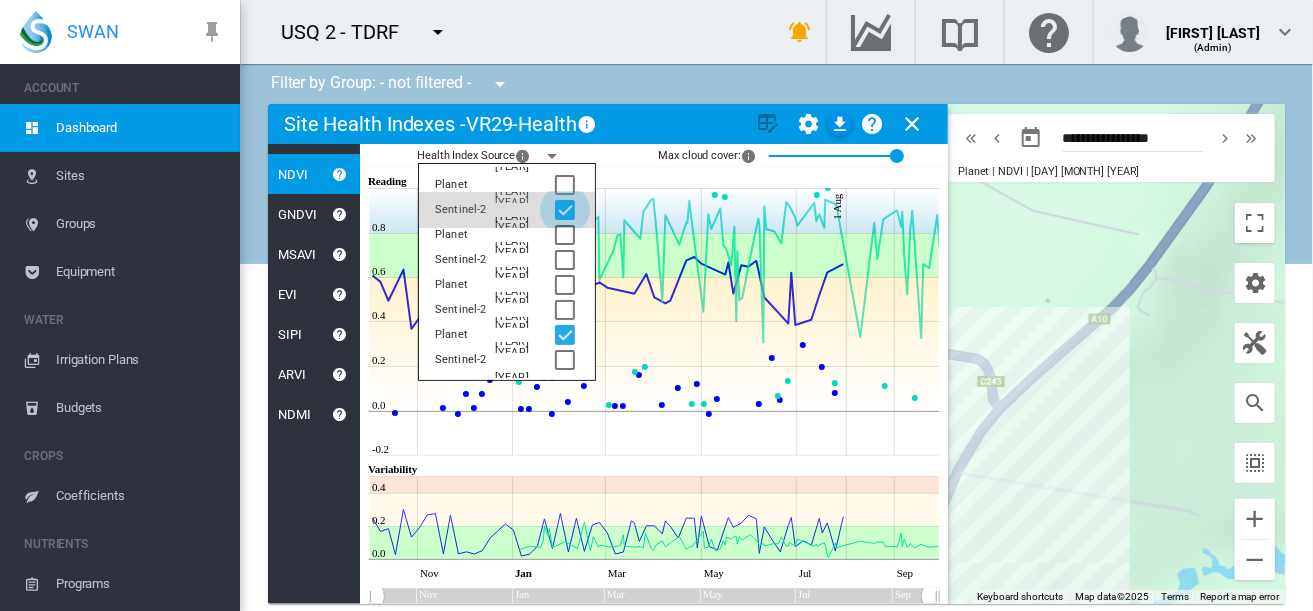 click 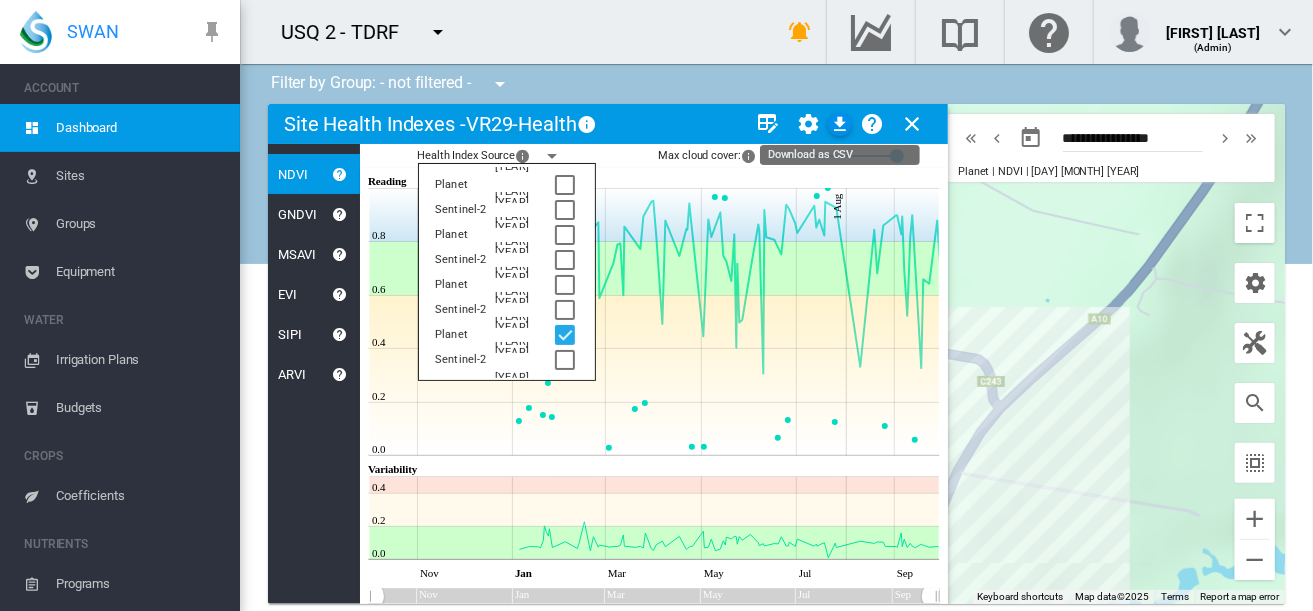 click at bounding box center (840, 124) 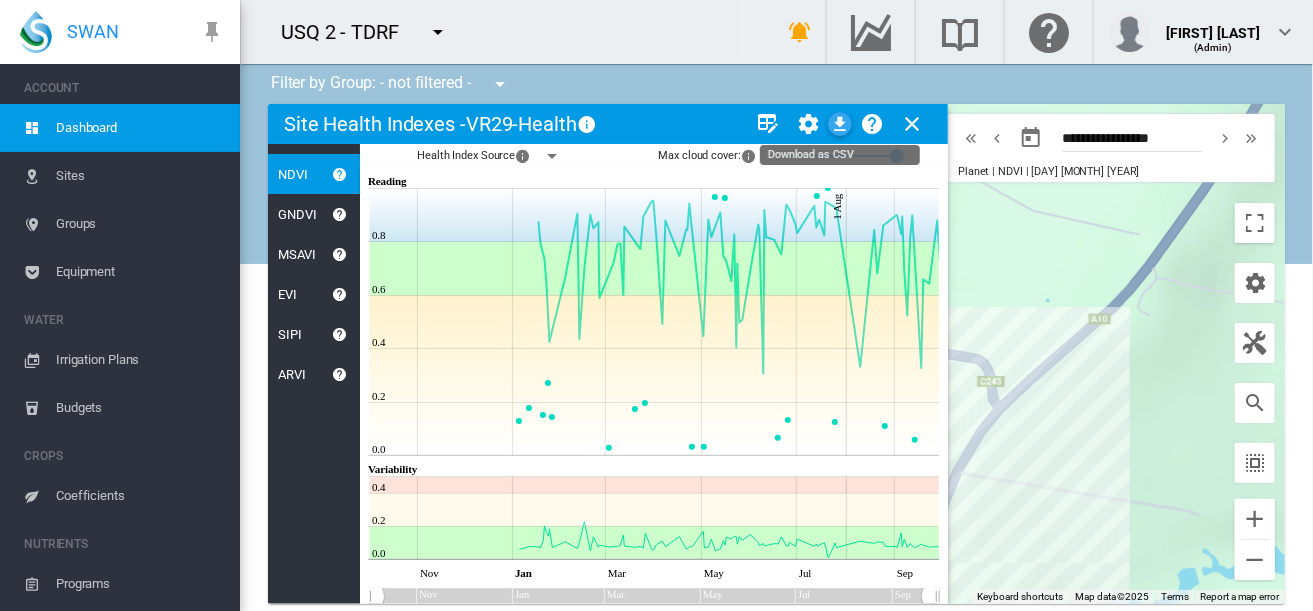 click at bounding box center (840, 124) 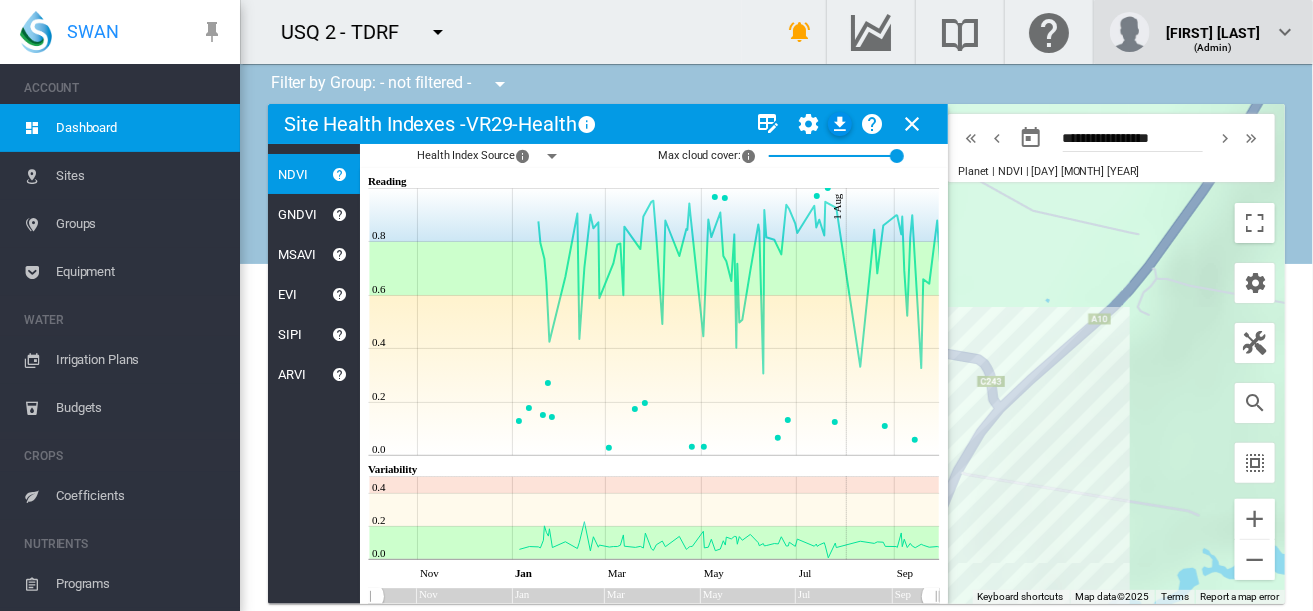 type 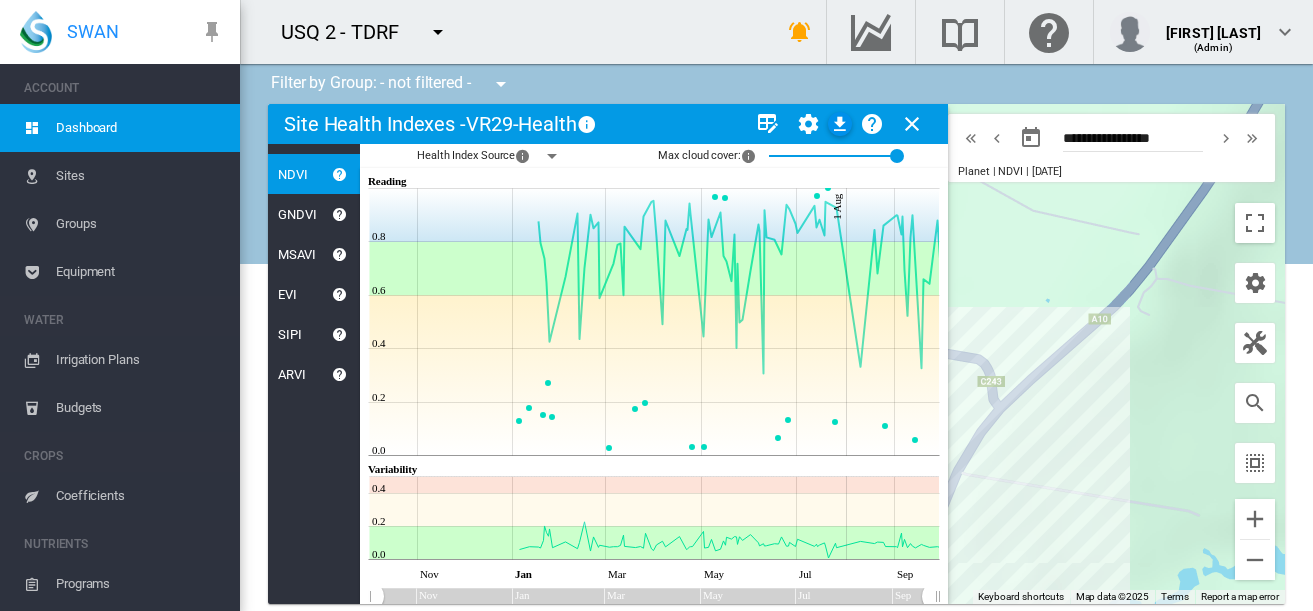 scroll, scrollTop: 0, scrollLeft: 0, axis: both 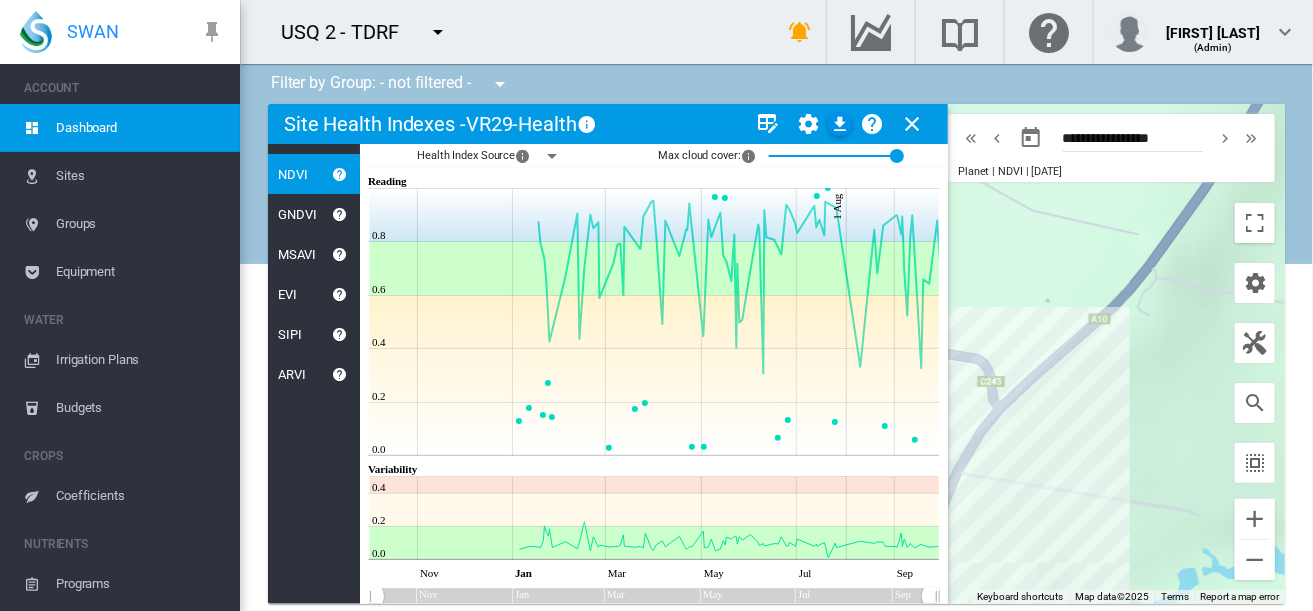 type 